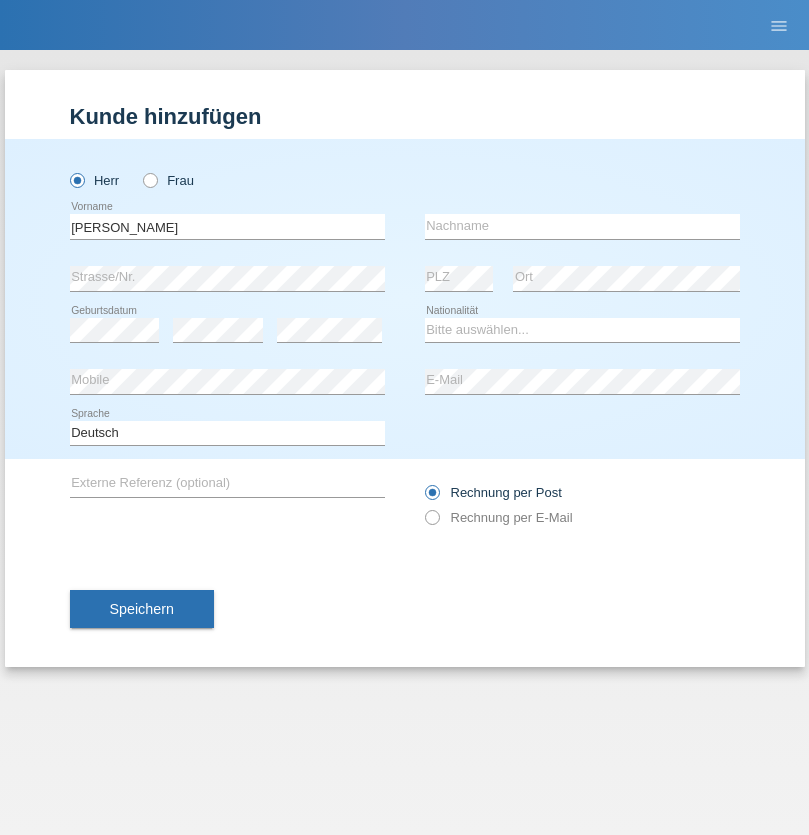 scroll, scrollTop: 0, scrollLeft: 0, axis: both 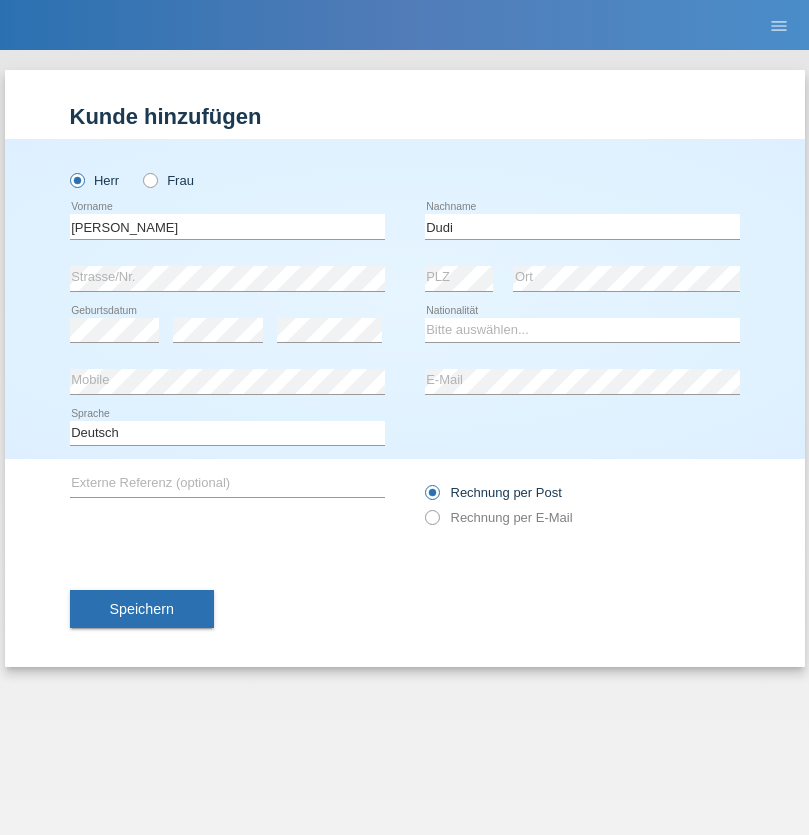 type on "Dudi" 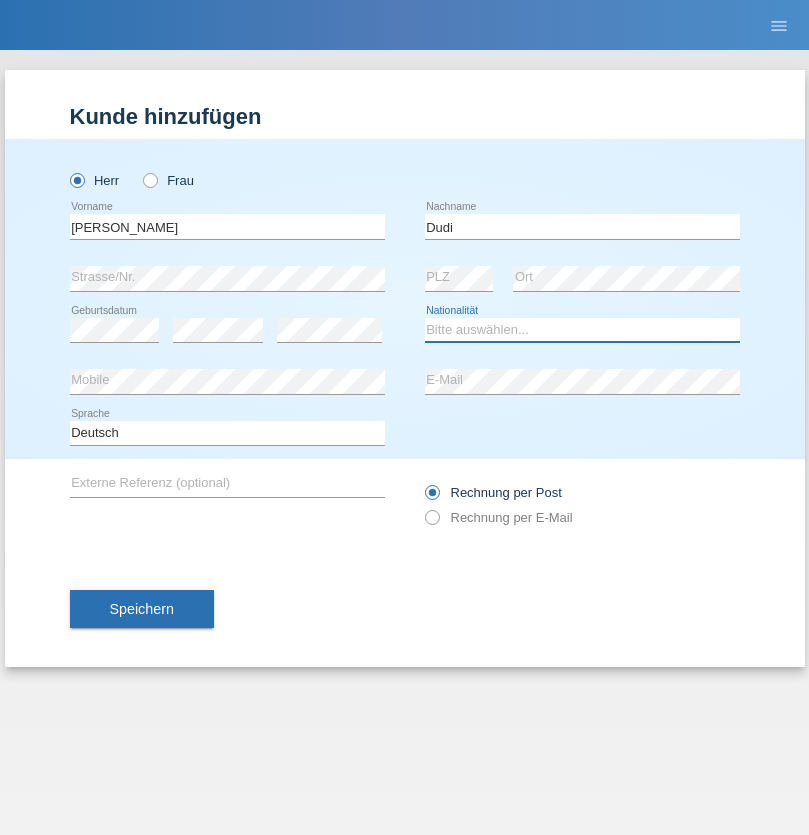 select on "SK" 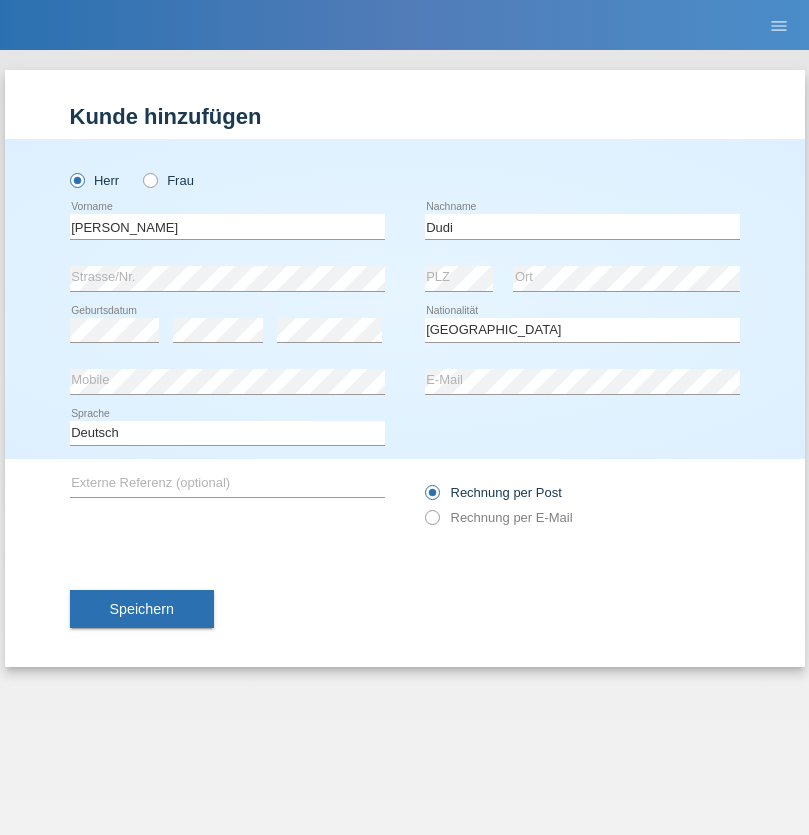 select on "C" 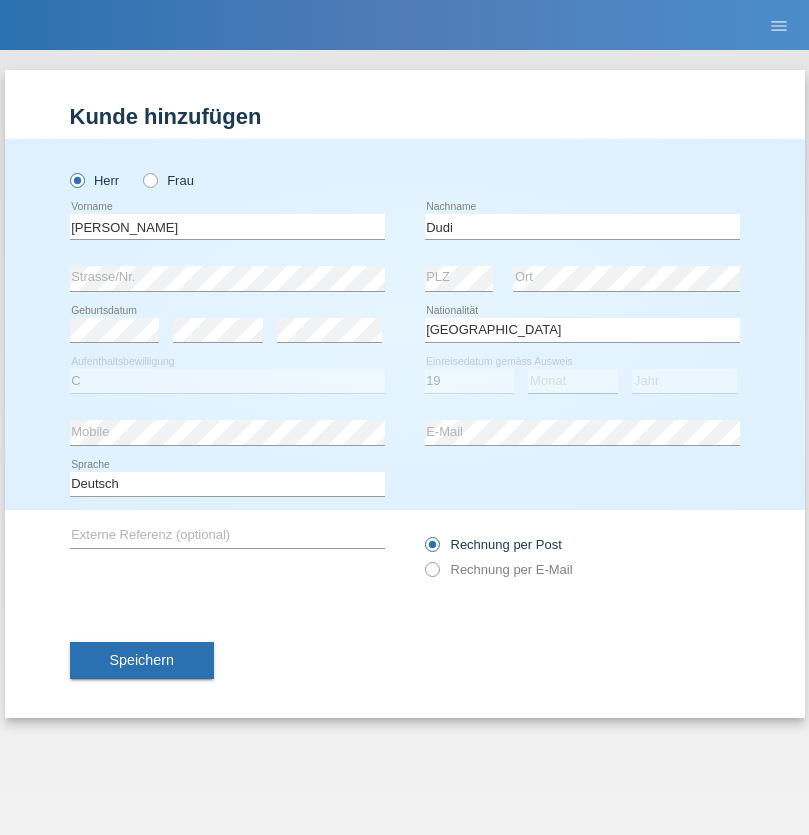select on "06" 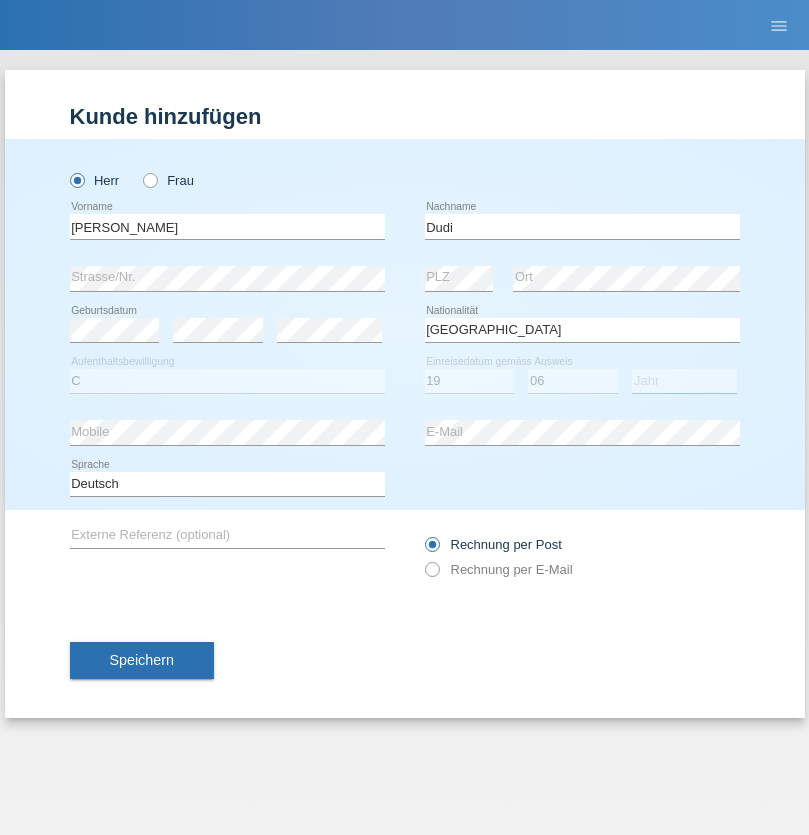 select on "2021" 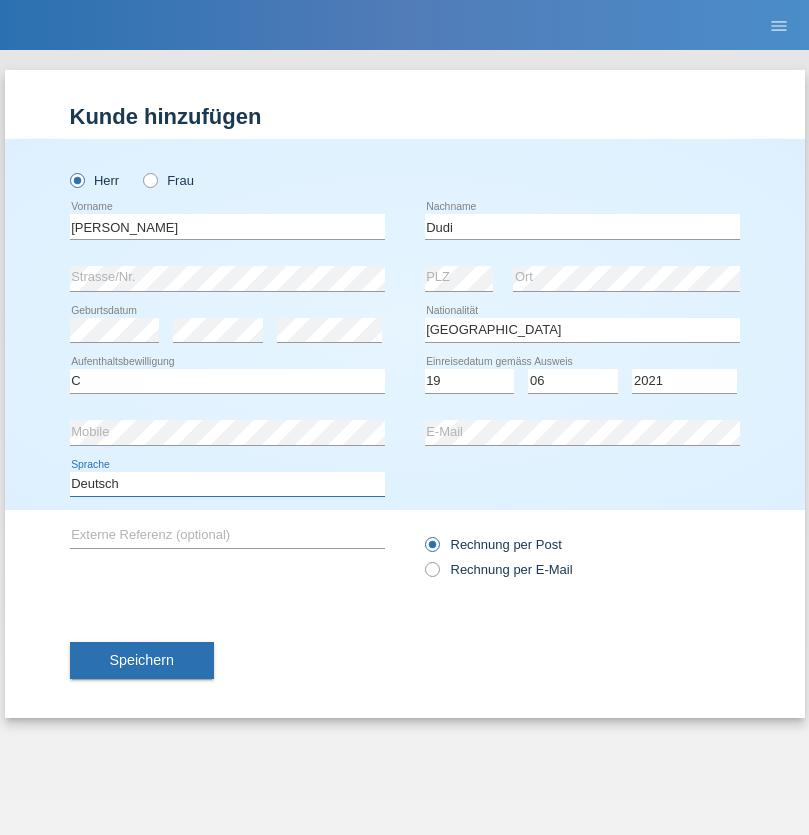 select on "en" 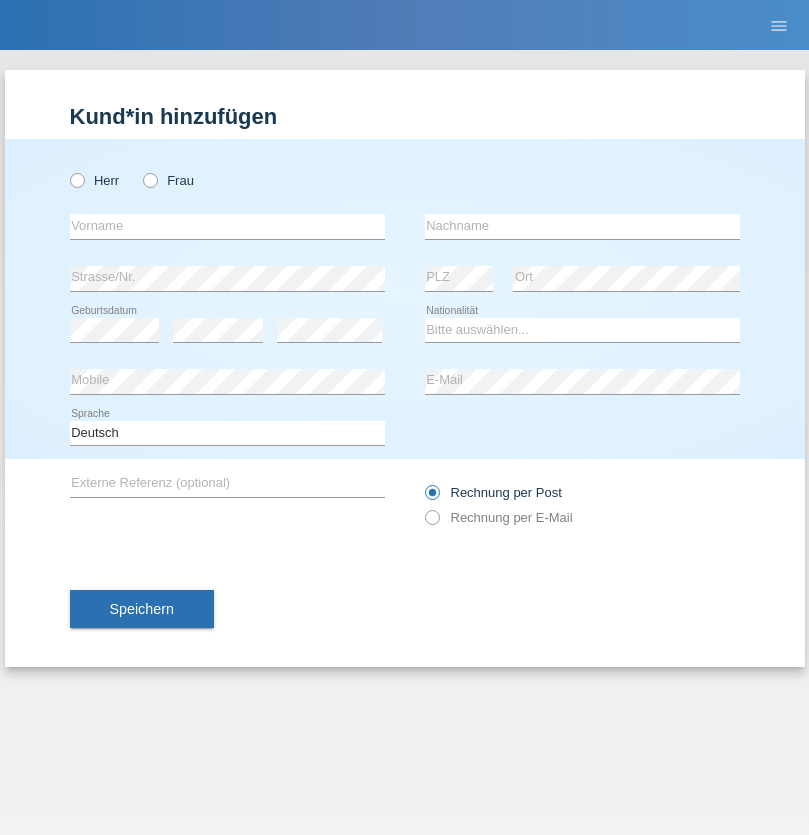 scroll, scrollTop: 0, scrollLeft: 0, axis: both 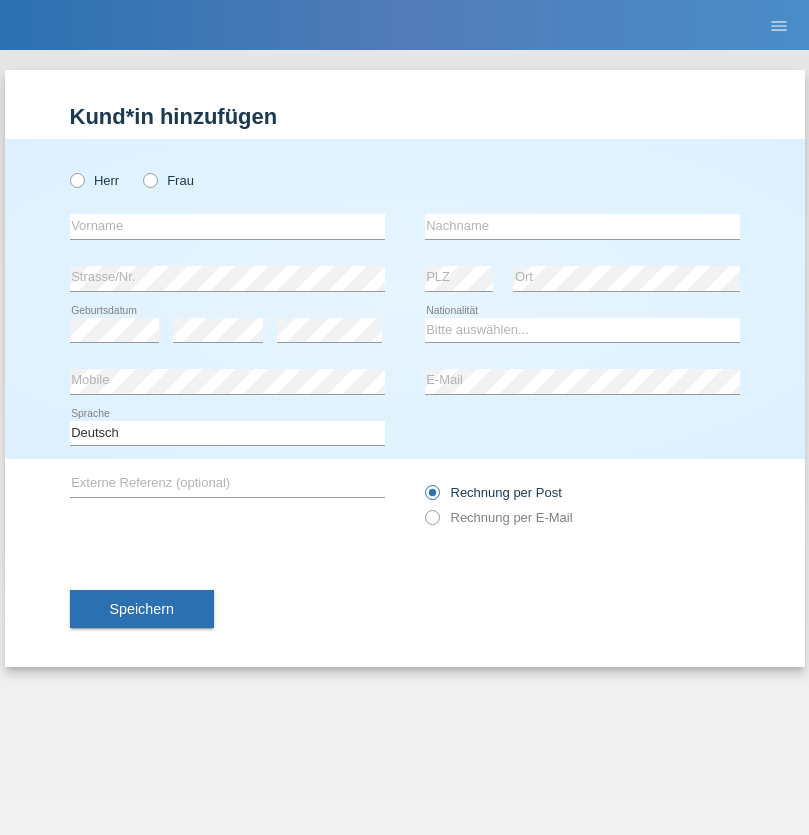 radio on "true" 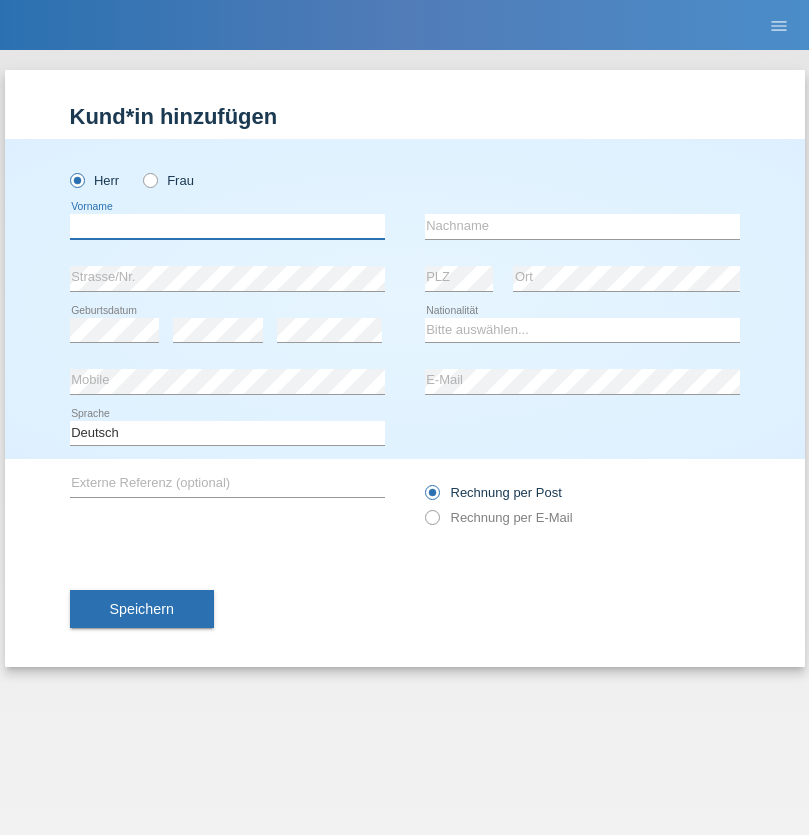 click at bounding box center (227, 226) 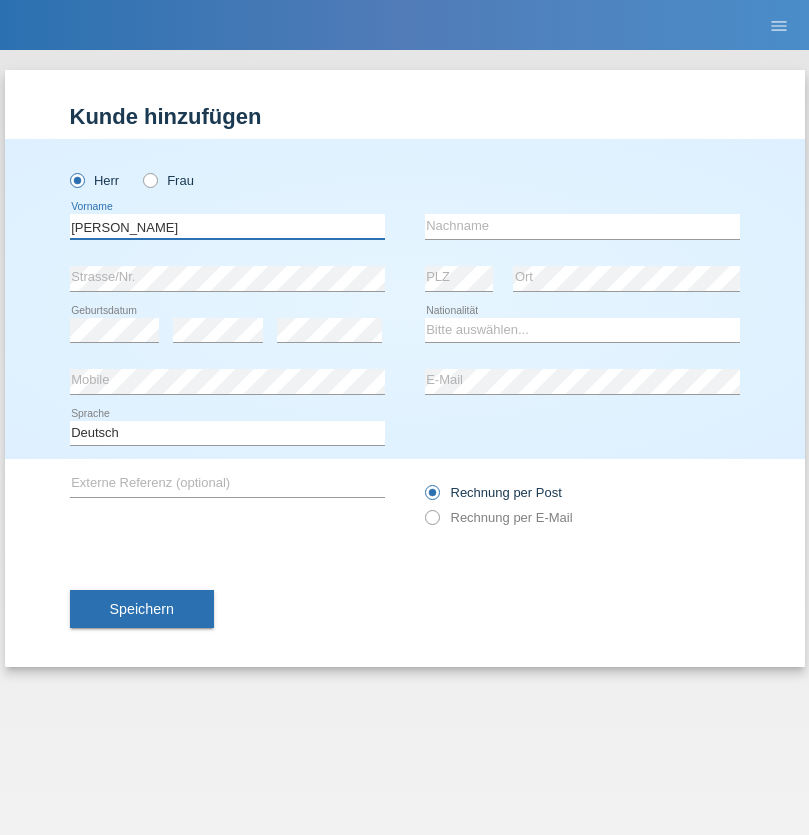 type on "[PERSON_NAME]" 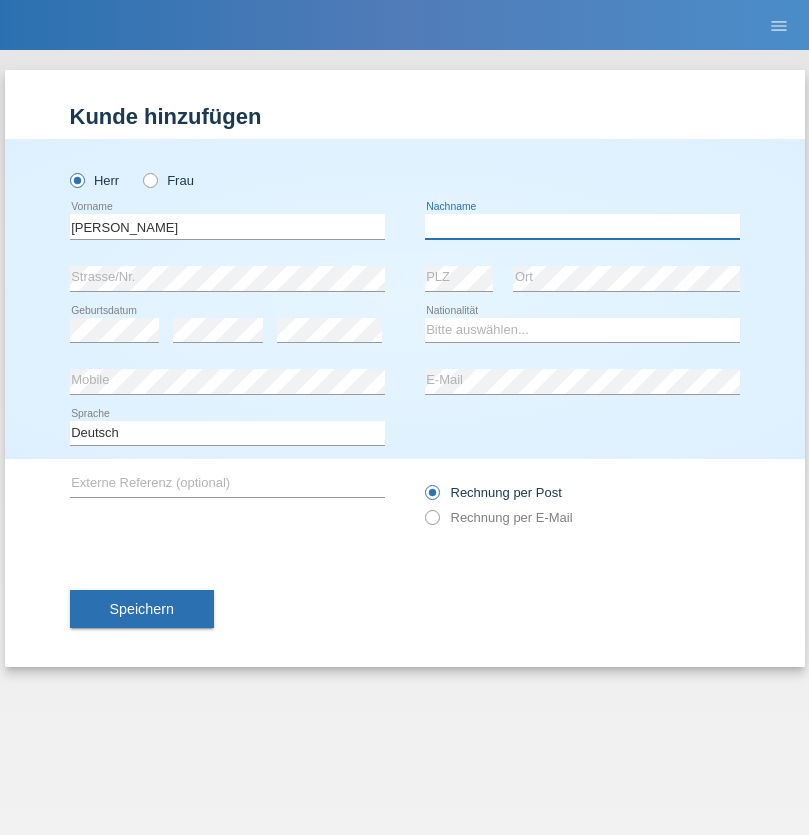 click at bounding box center [582, 226] 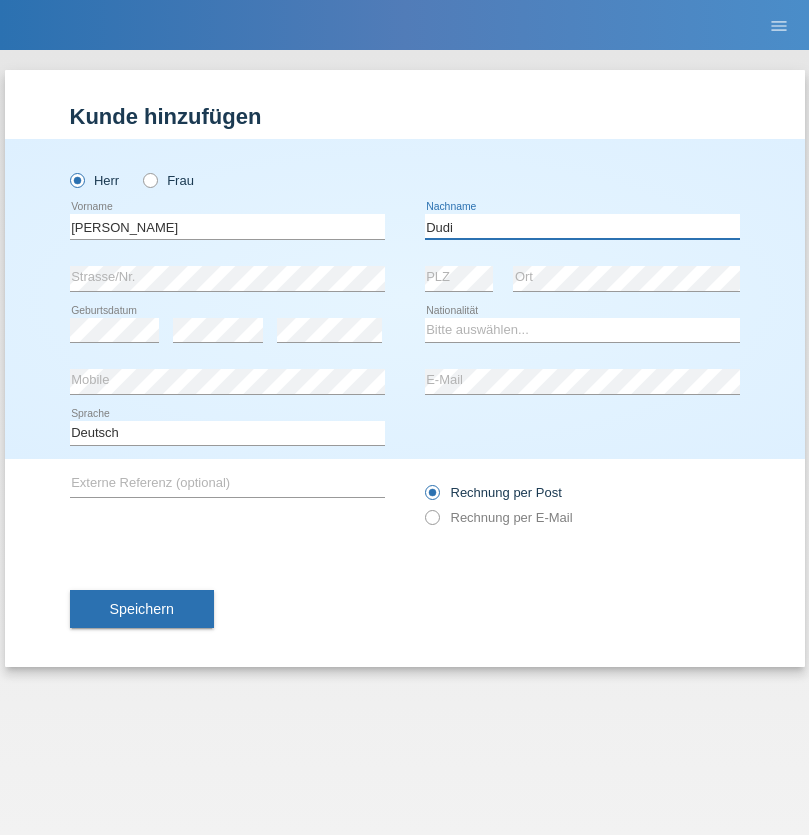 type on "Dudi" 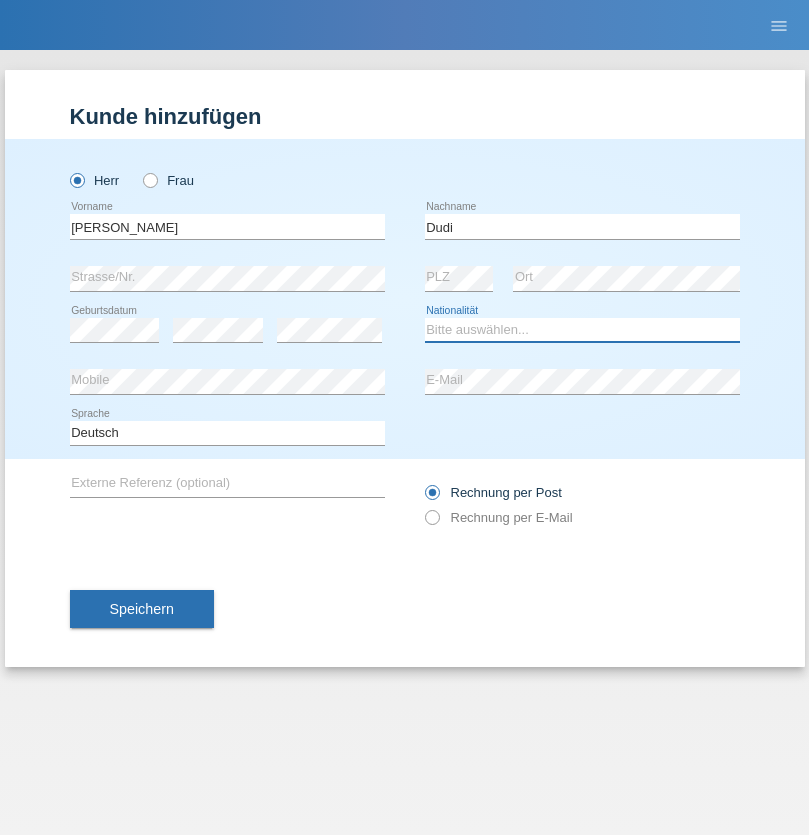 select on "SK" 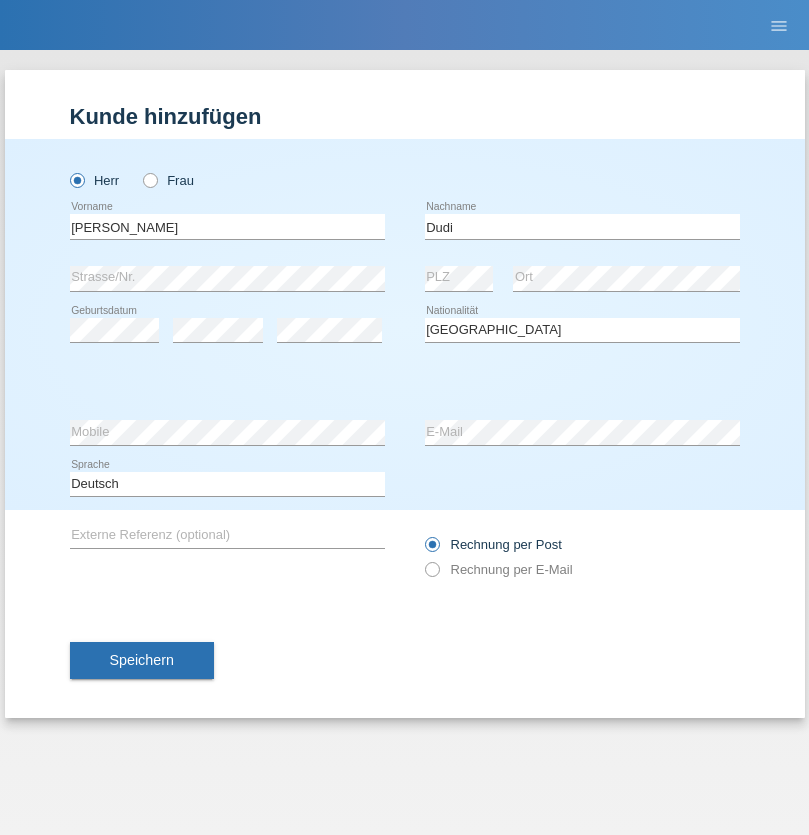 select on "C" 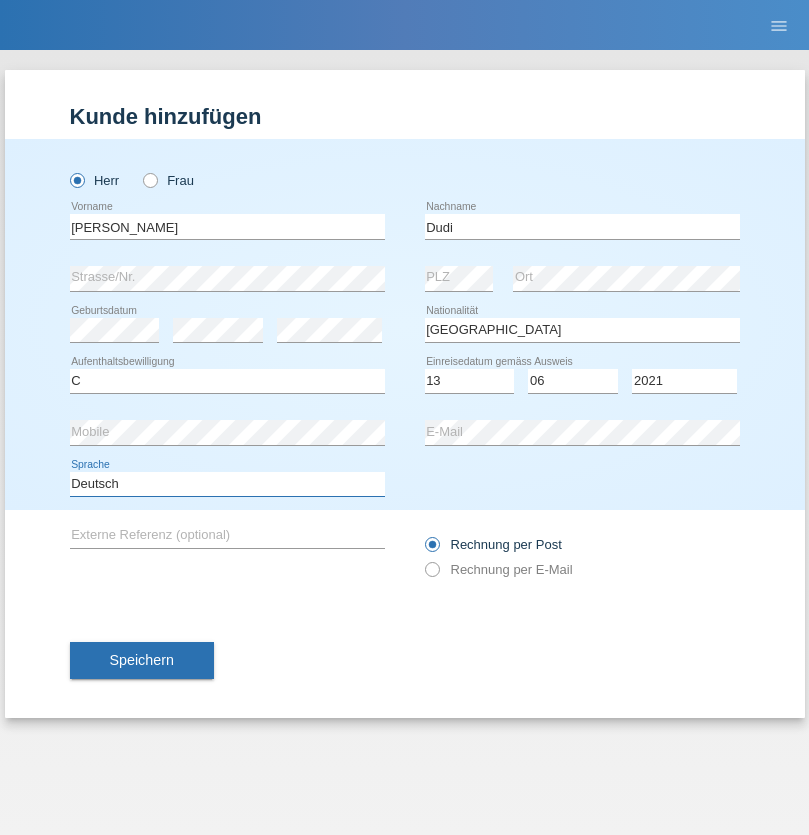 select on "en" 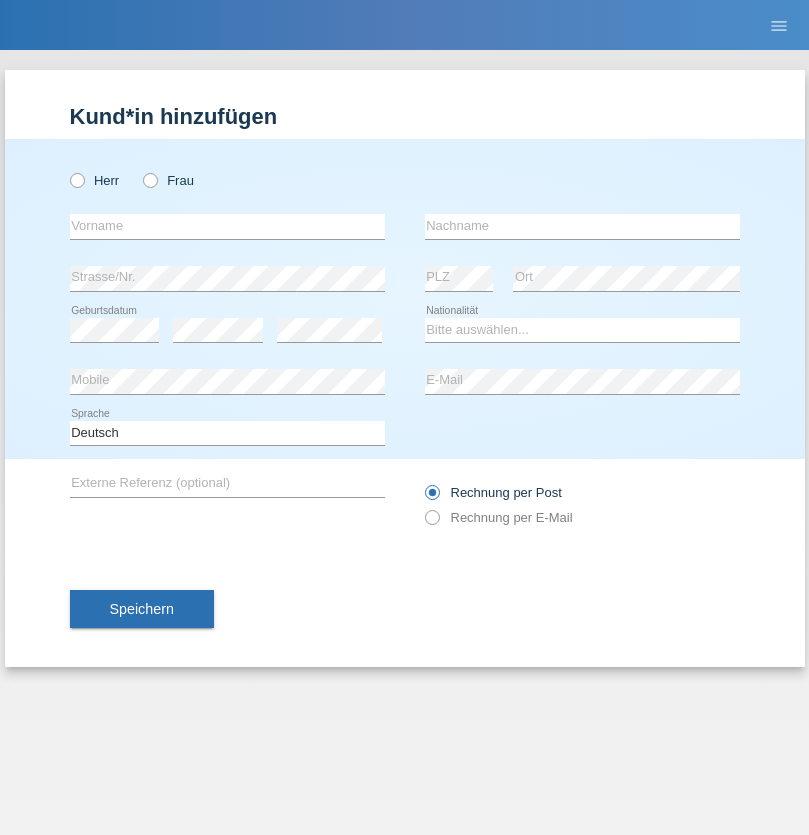 scroll, scrollTop: 0, scrollLeft: 0, axis: both 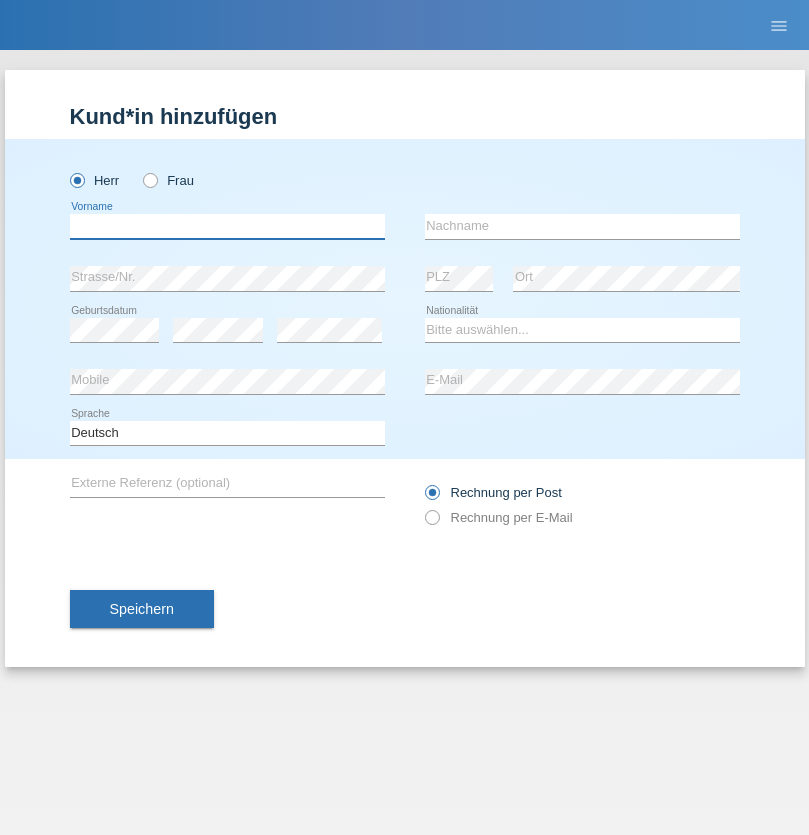 click at bounding box center (227, 226) 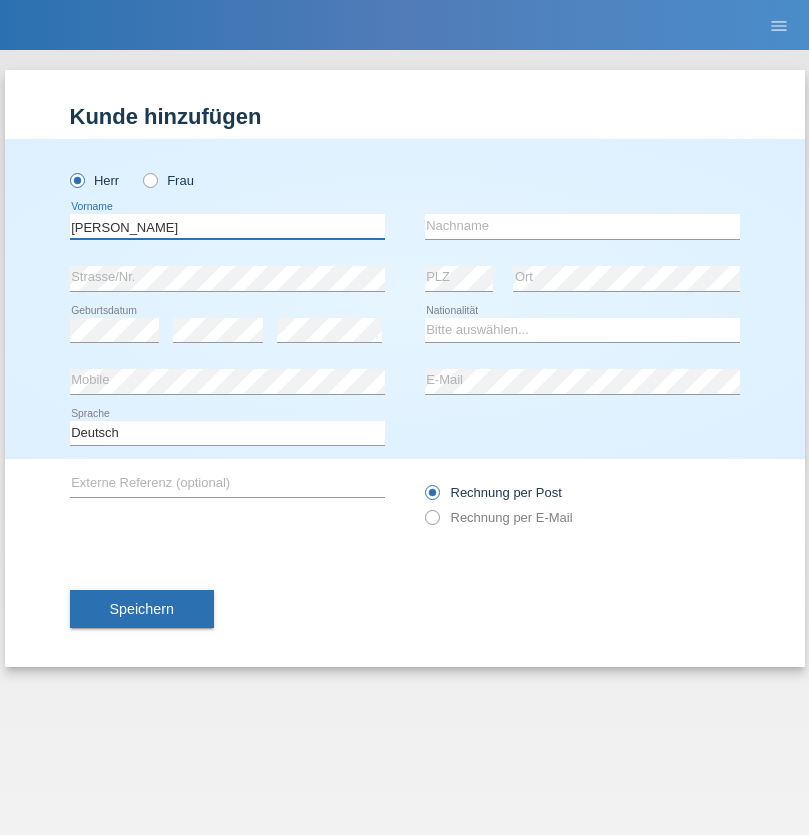 type on "[PERSON_NAME]" 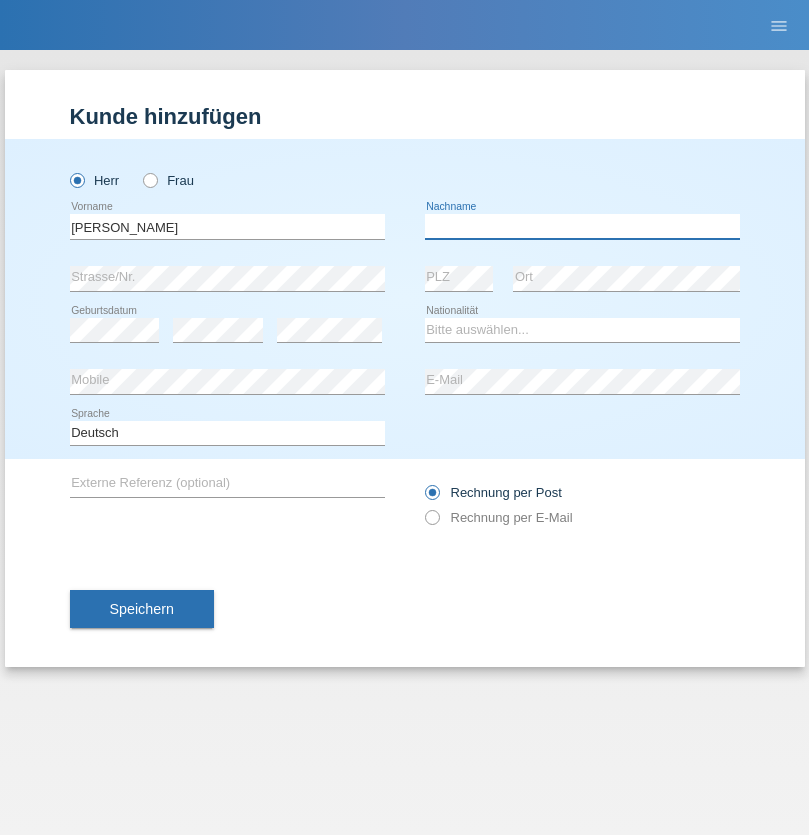 click at bounding box center (582, 226) 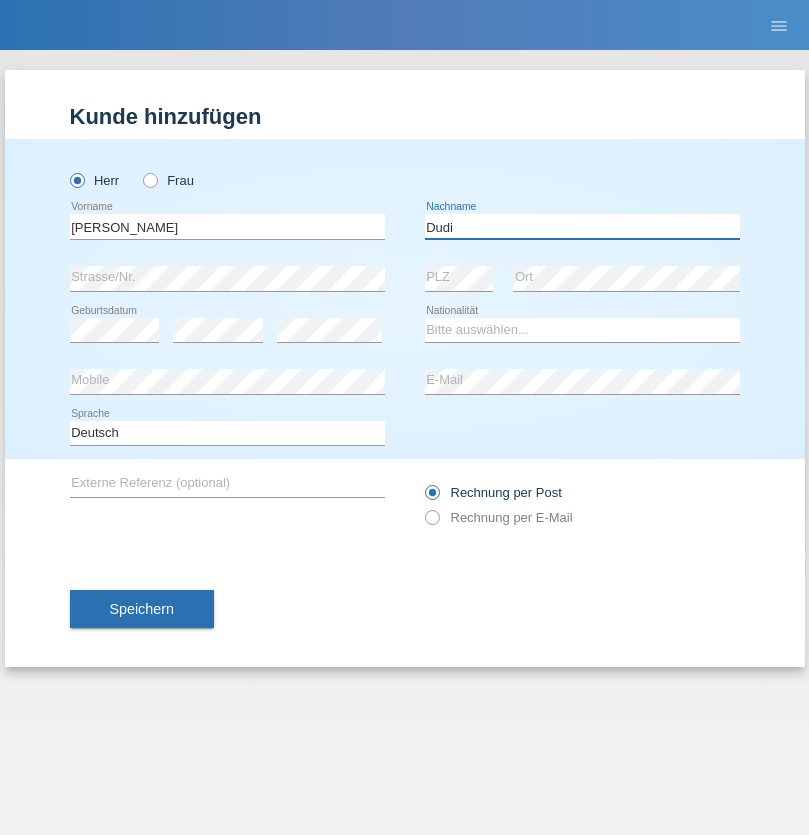 type on "Dudi" 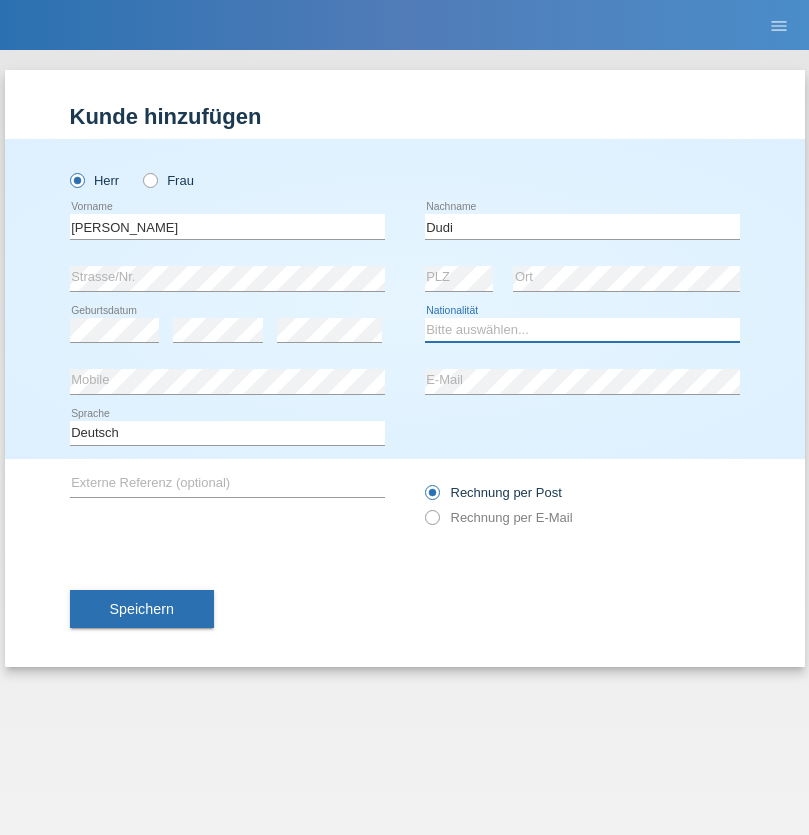 select on "SK" 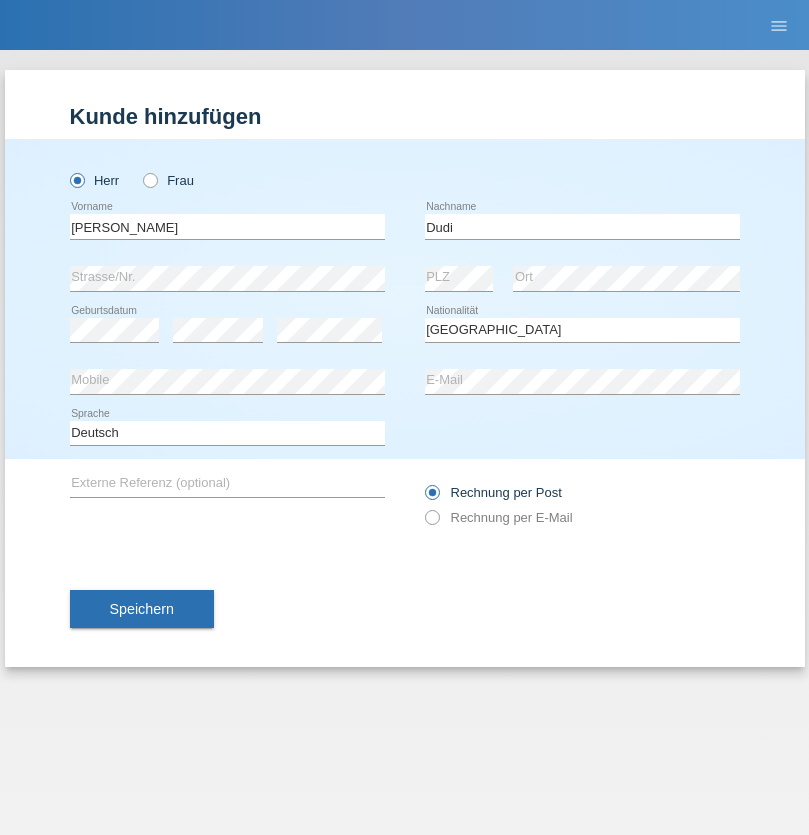 select on "C" 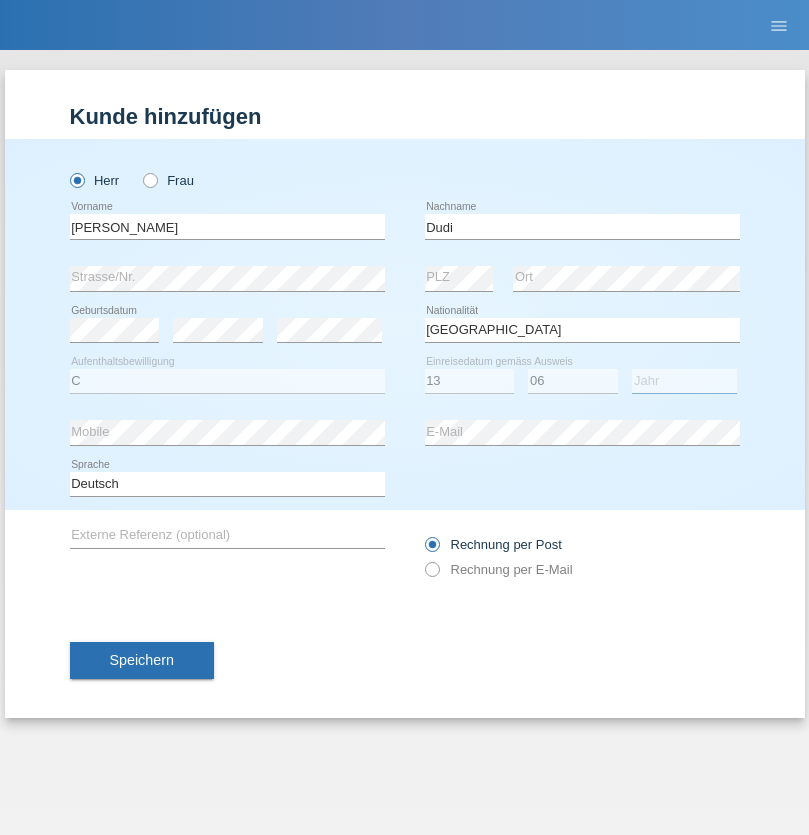 select on "2021" 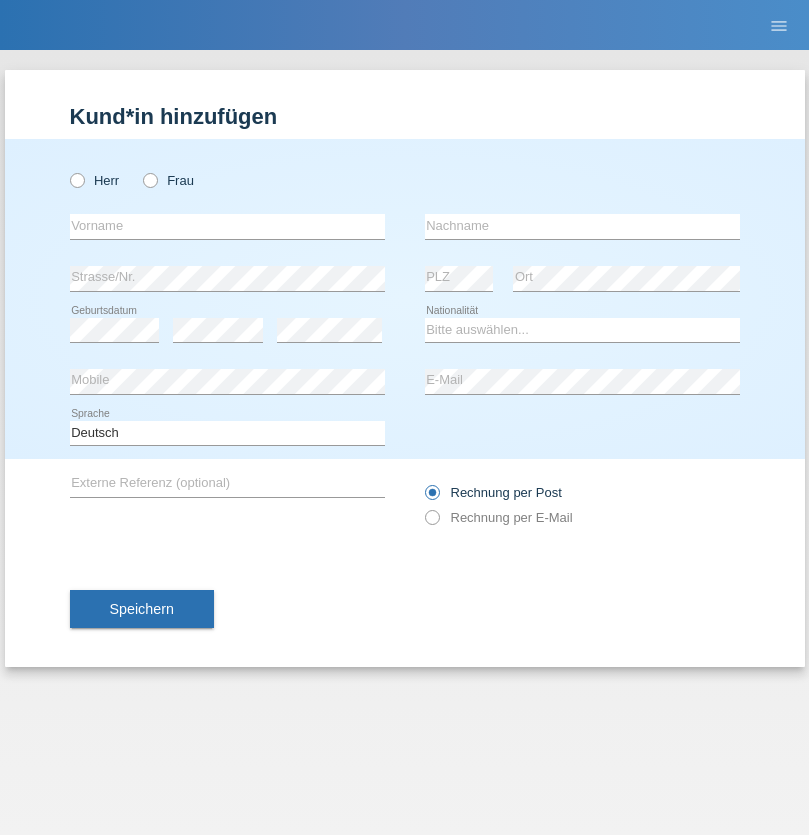 scroll, scrollTop: 0, scrollLeft: 0, axis: both 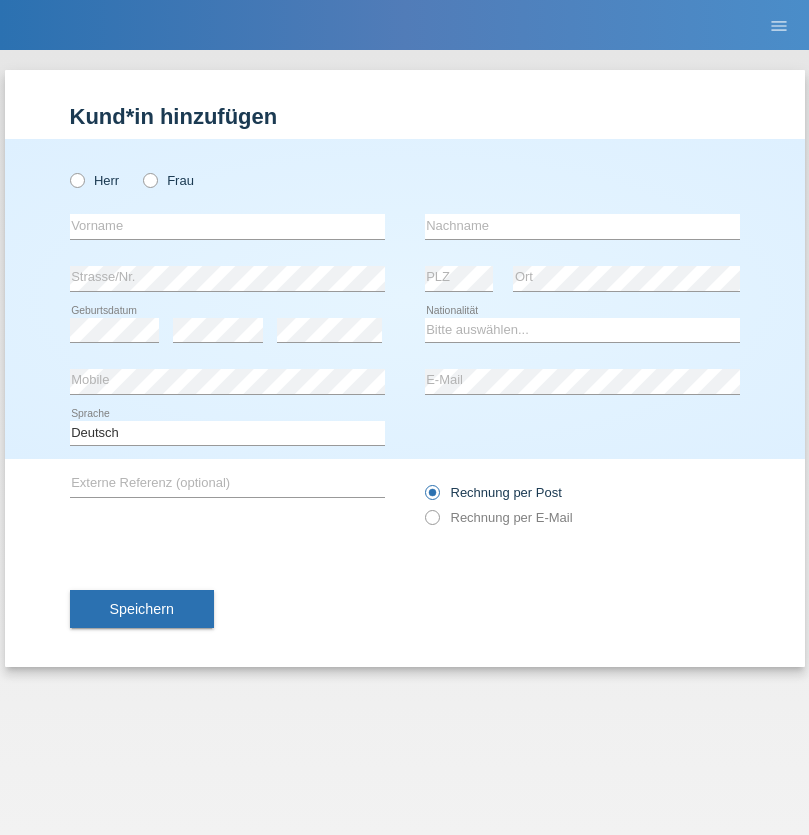 radio on "true" 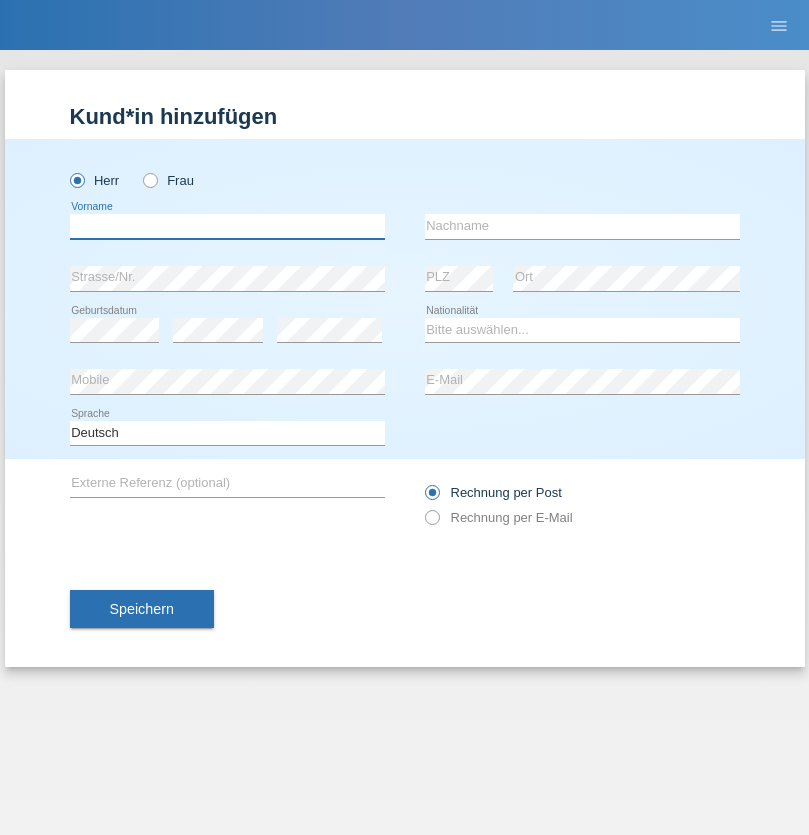 click at bounding box center (227, 226) 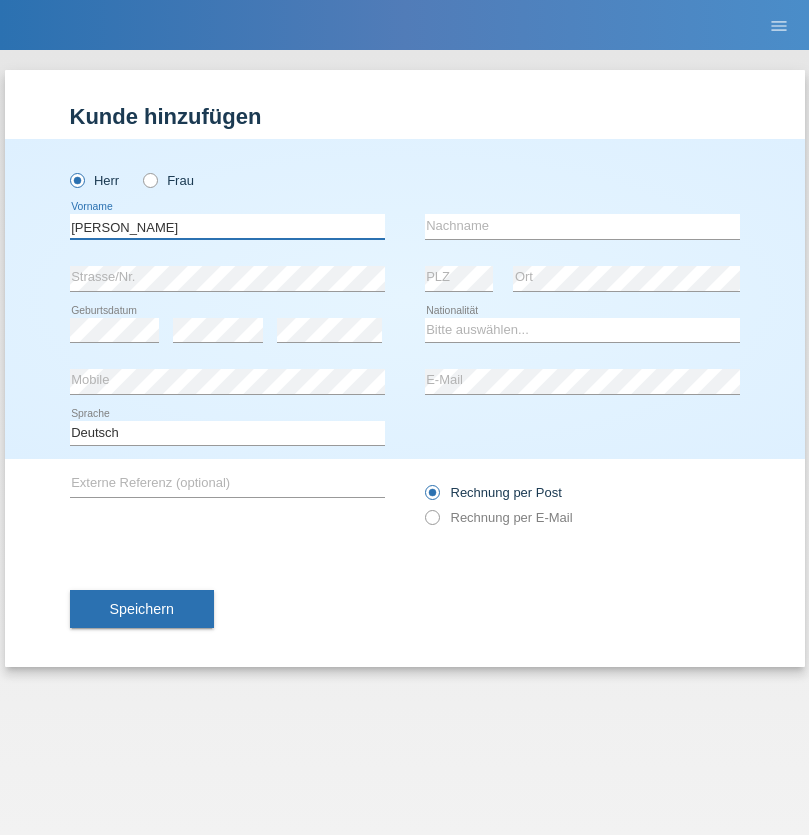 type on "[PERSON_NAME]" 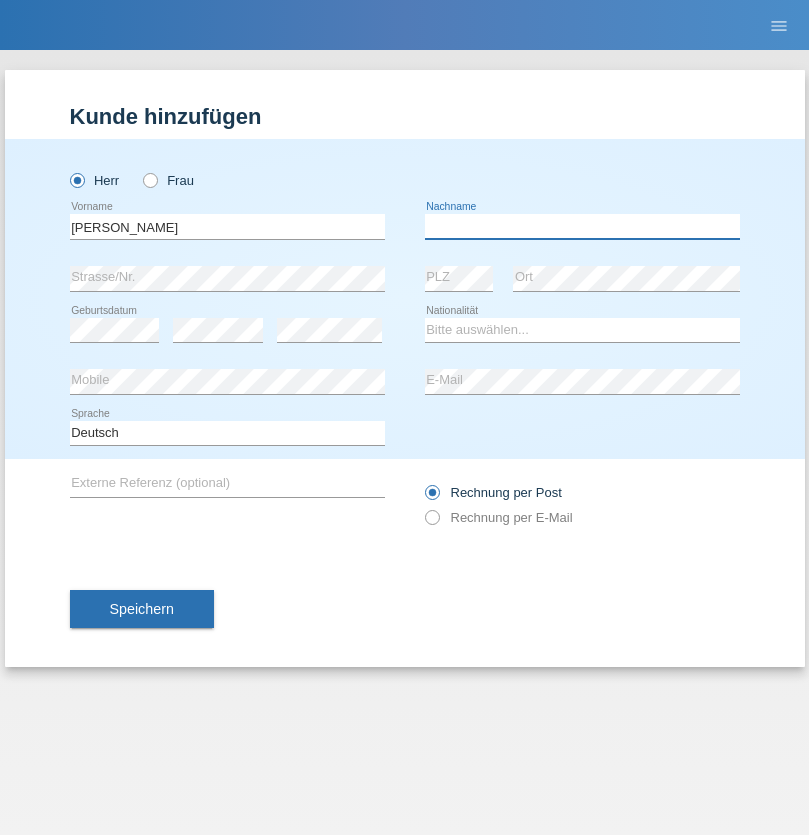 click at bounding box center [582, 226] 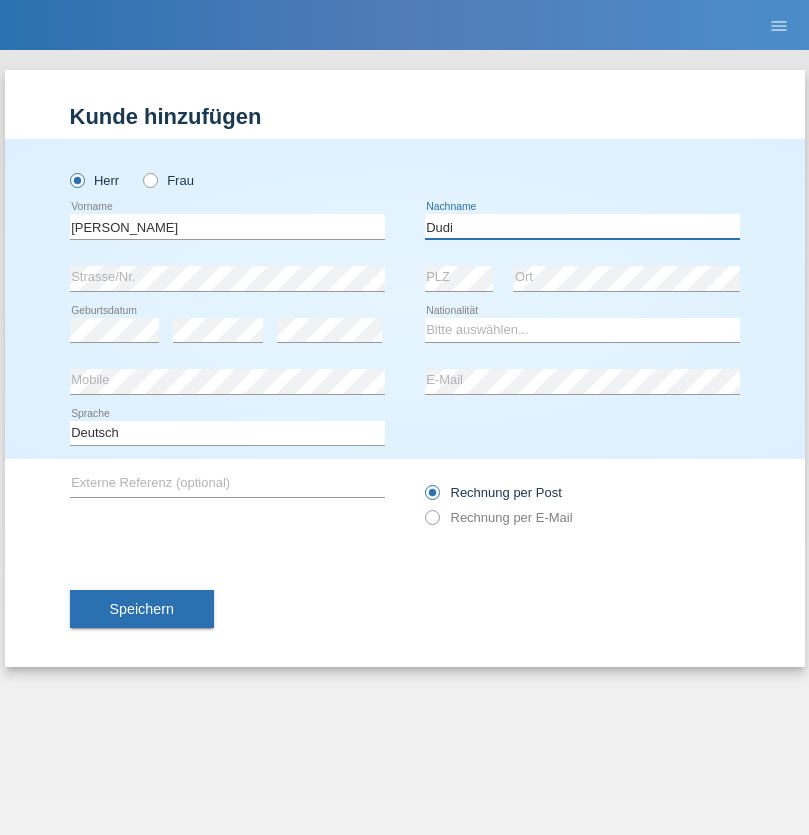 type on "Dudi" 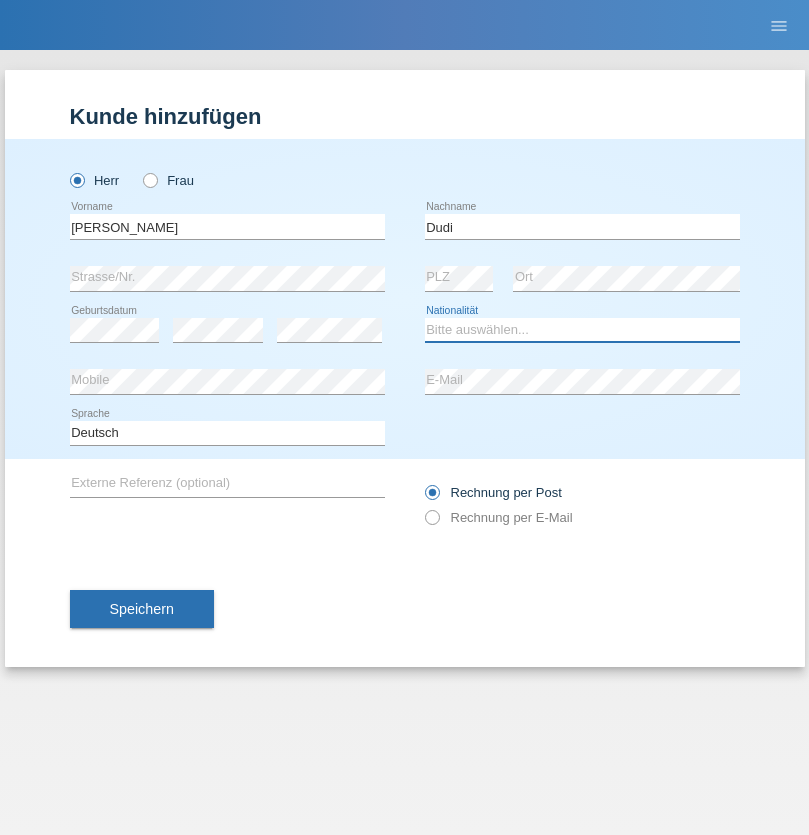 select on "SK" 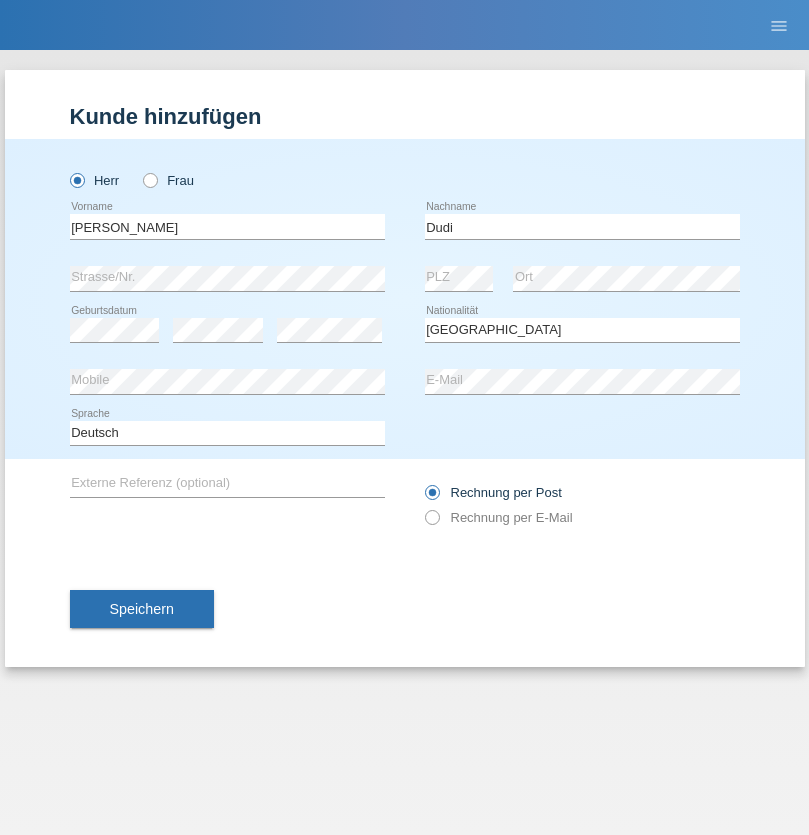 select on "C" 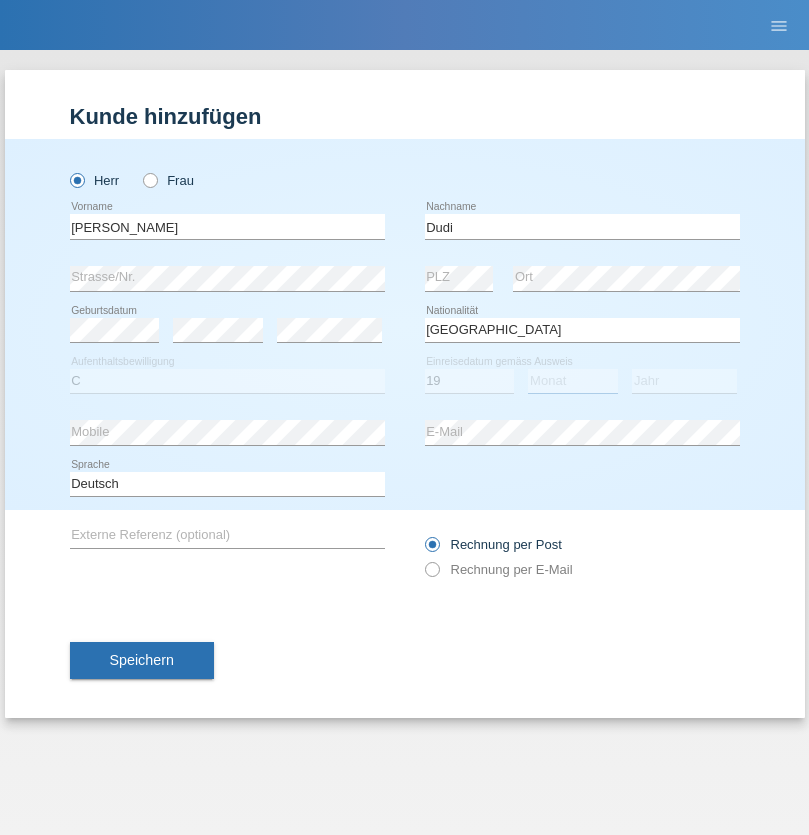 select on "07" 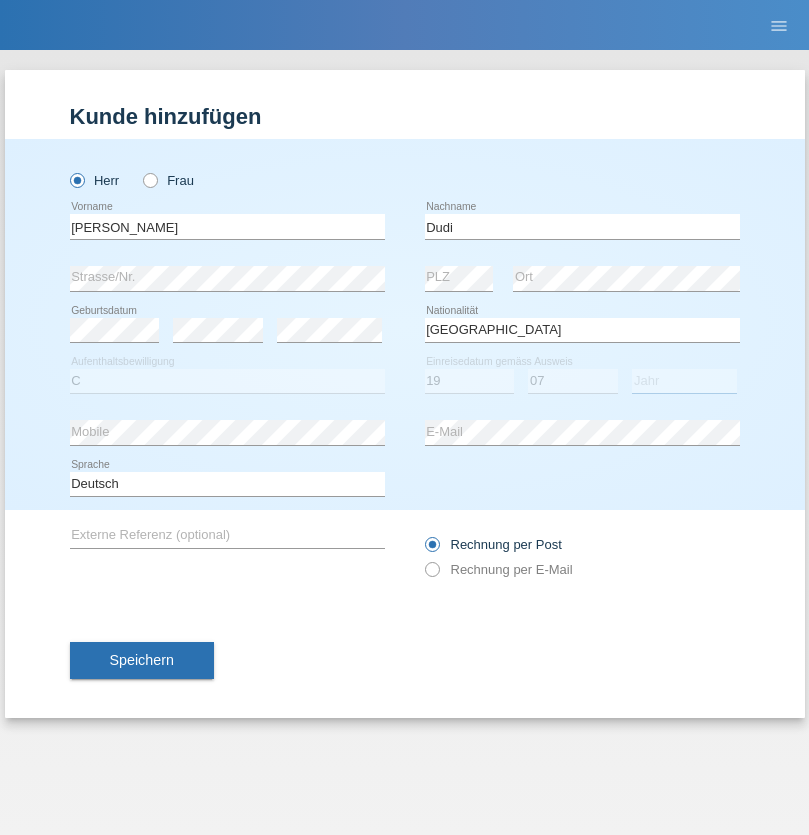 select on "2021" 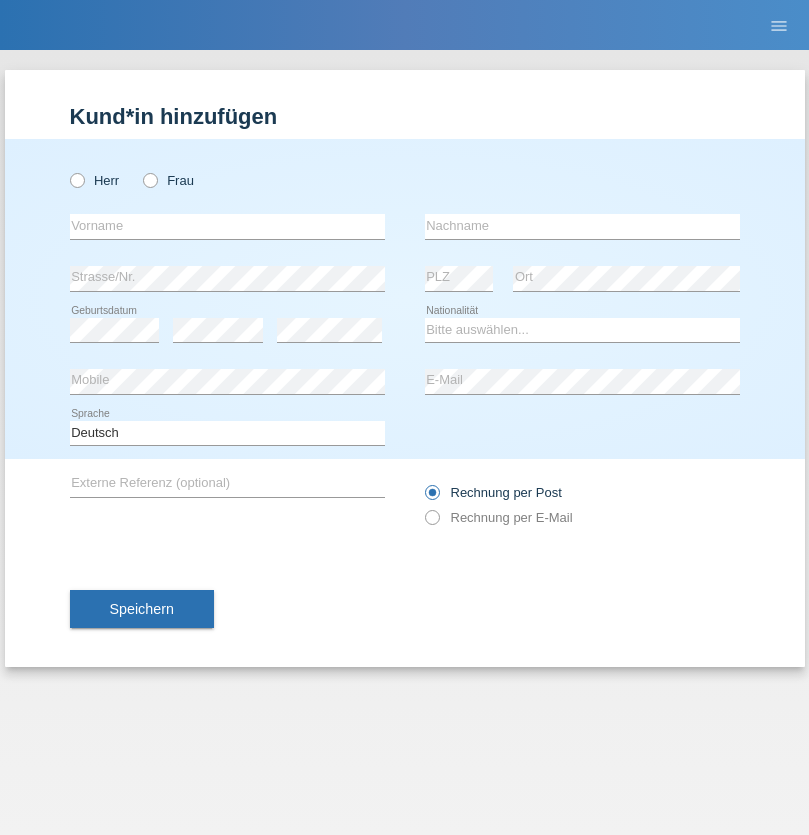 scroll, scrollTop: 0, scrollLeft: 0, axis: both 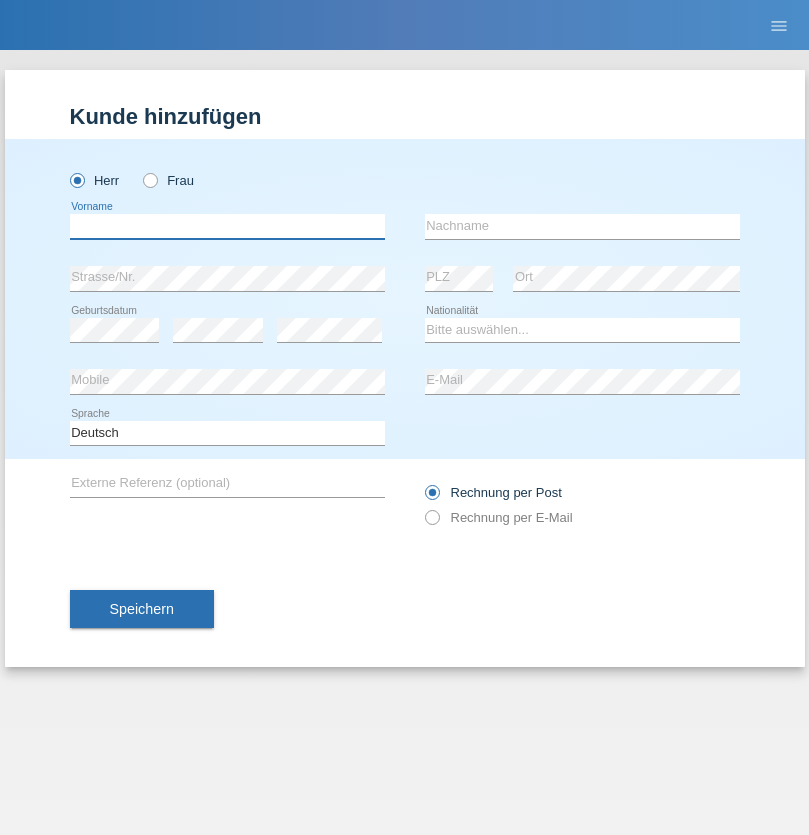 click at bounding box center [227, 226] 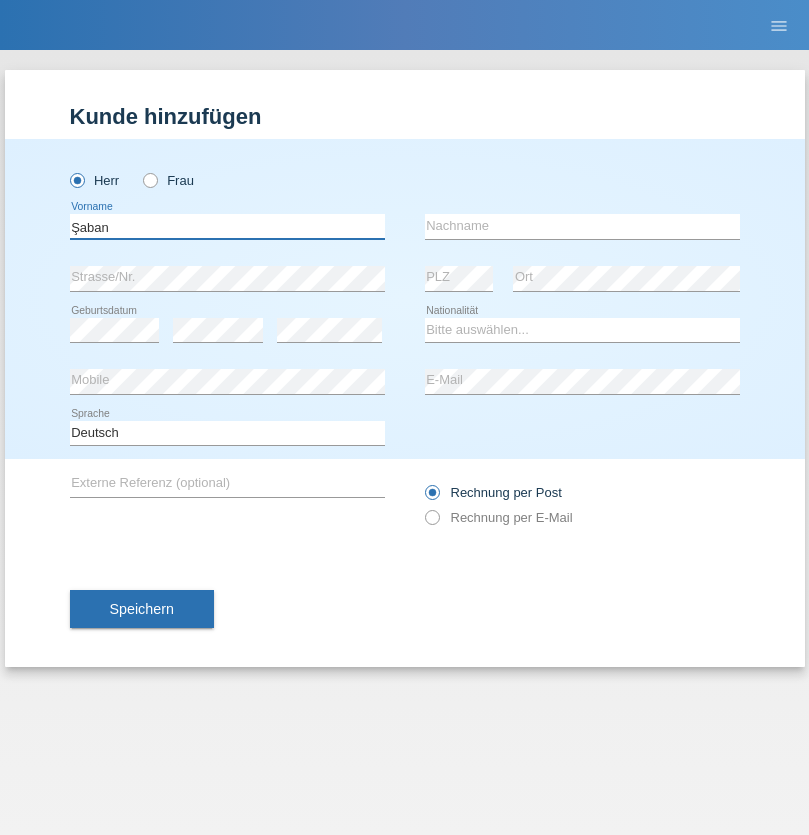 type on "Şaban" 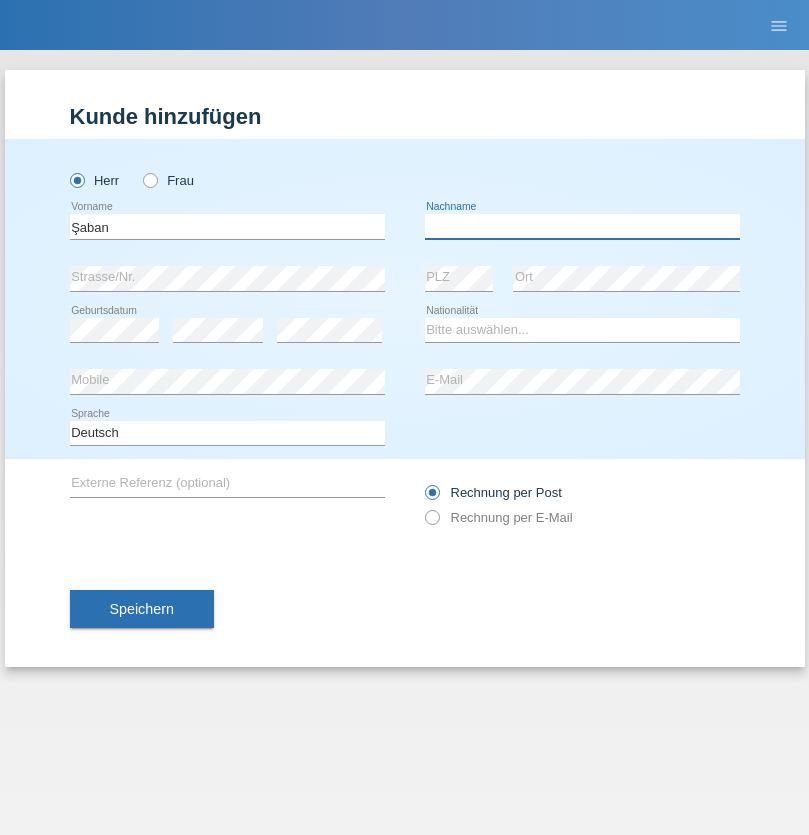 click at bounding box center [582, 226] 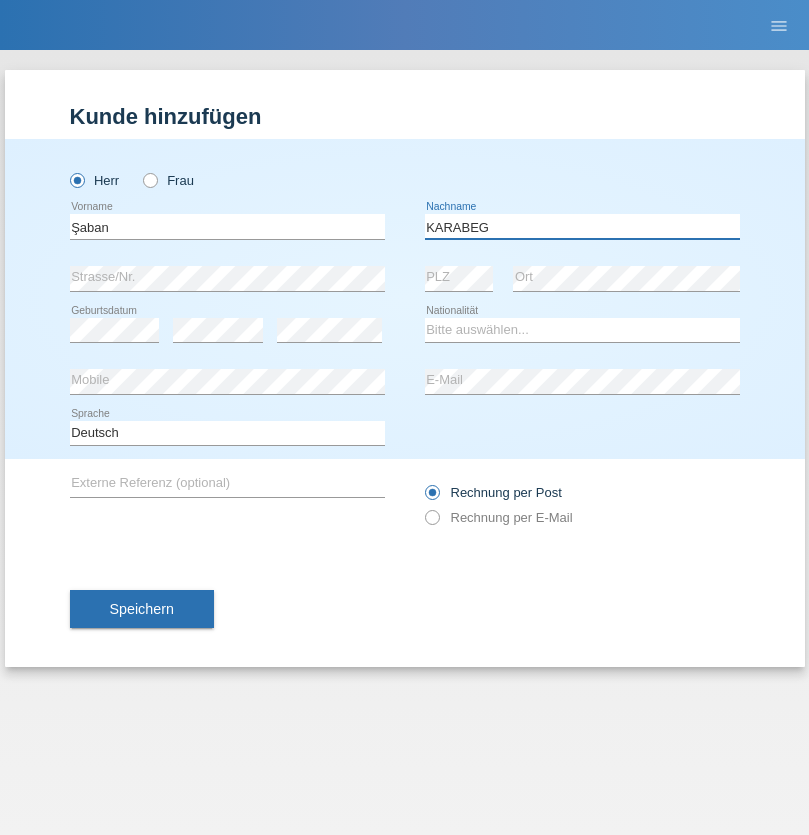 type on "KARABEG" 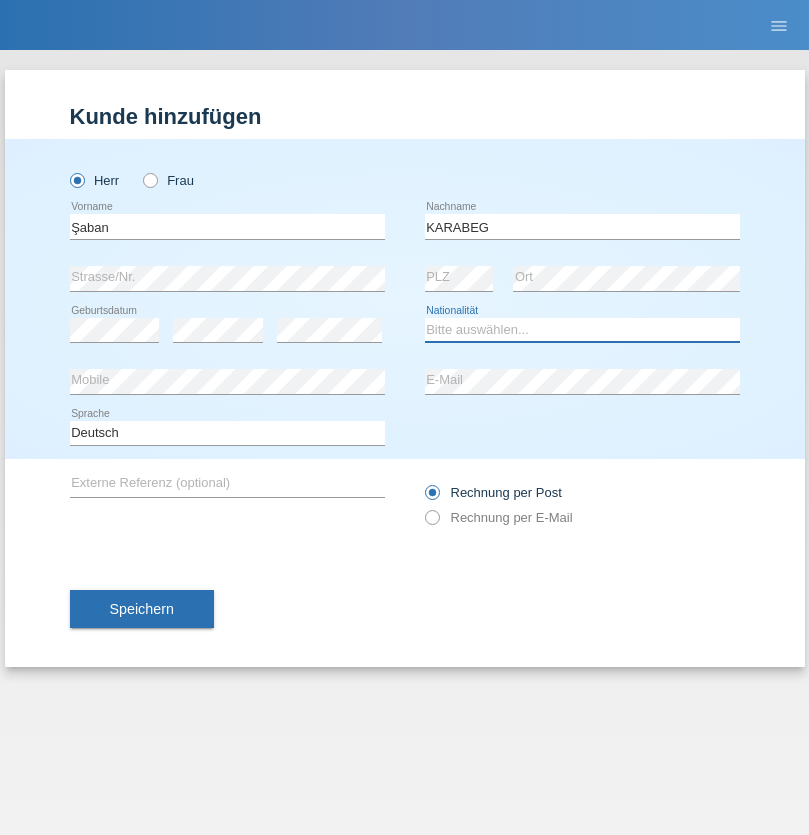 select on "TR" 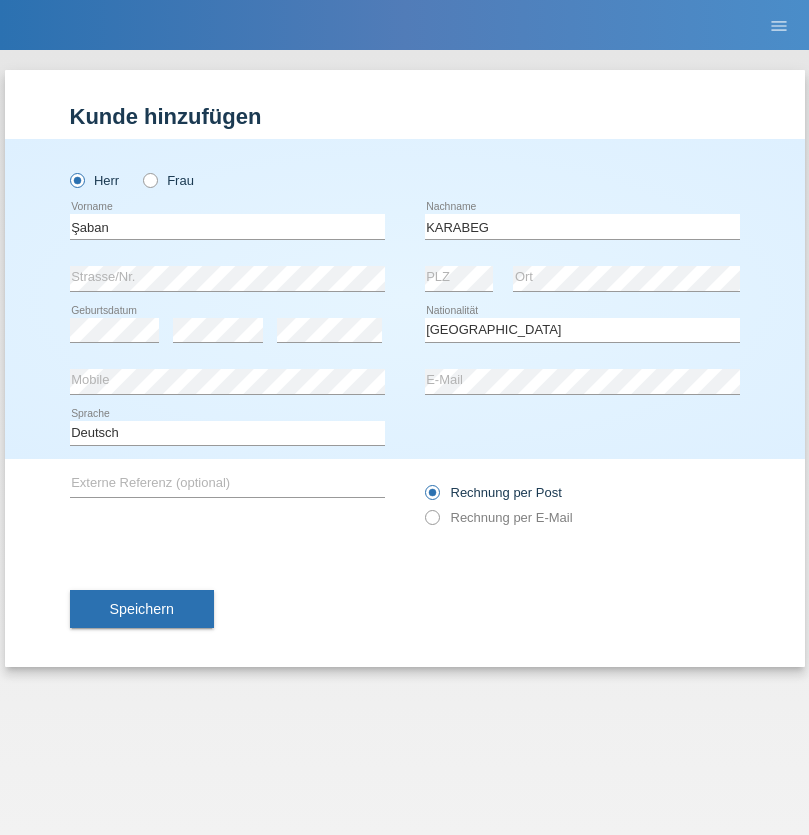 select on "C" 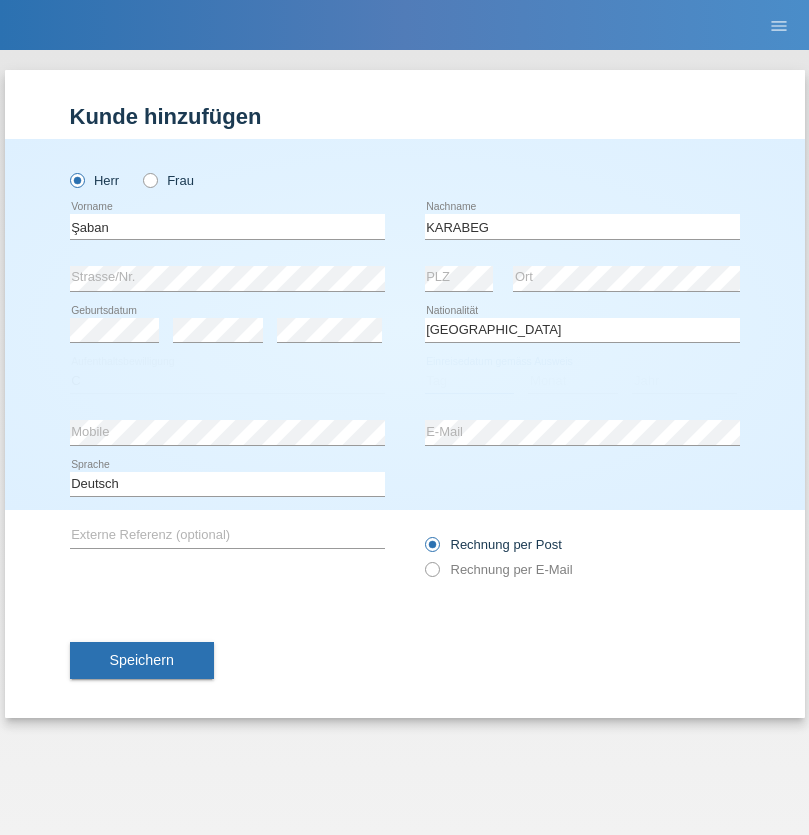 select on "25" 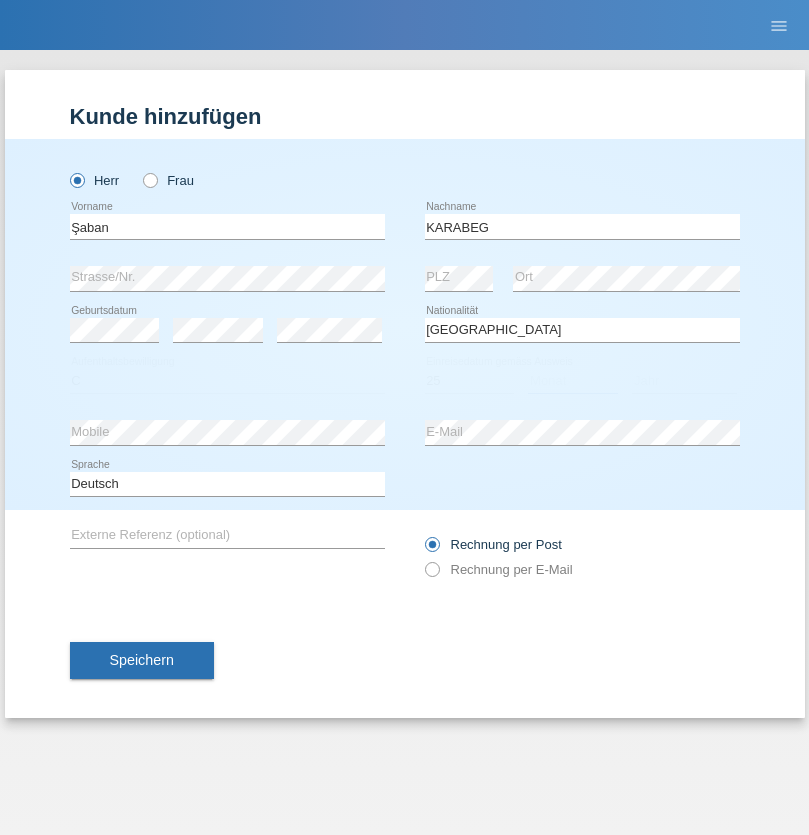 select on "09" 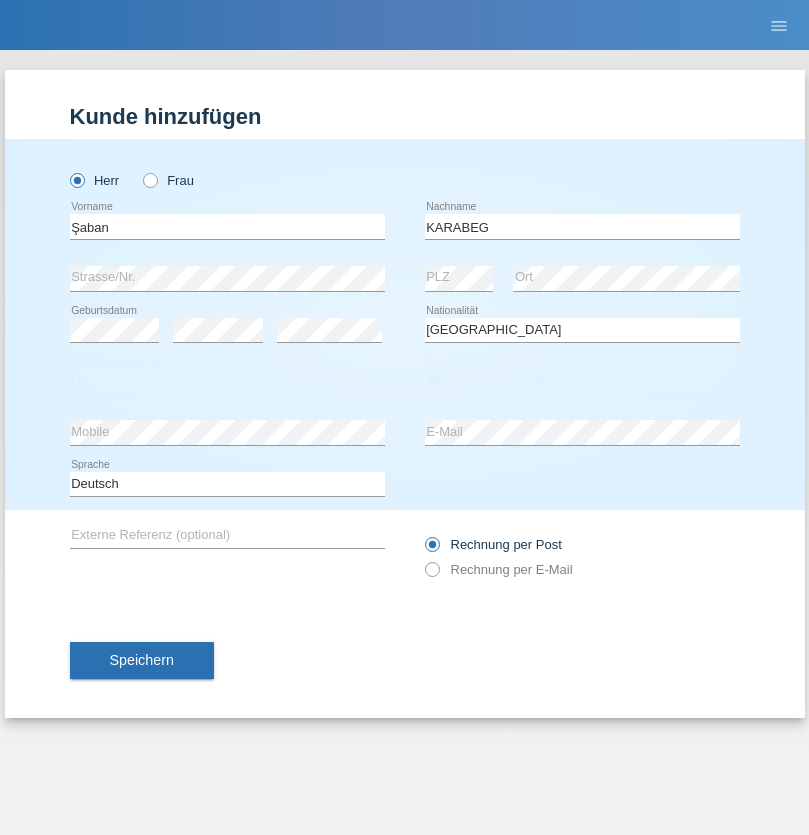 select on "2021" 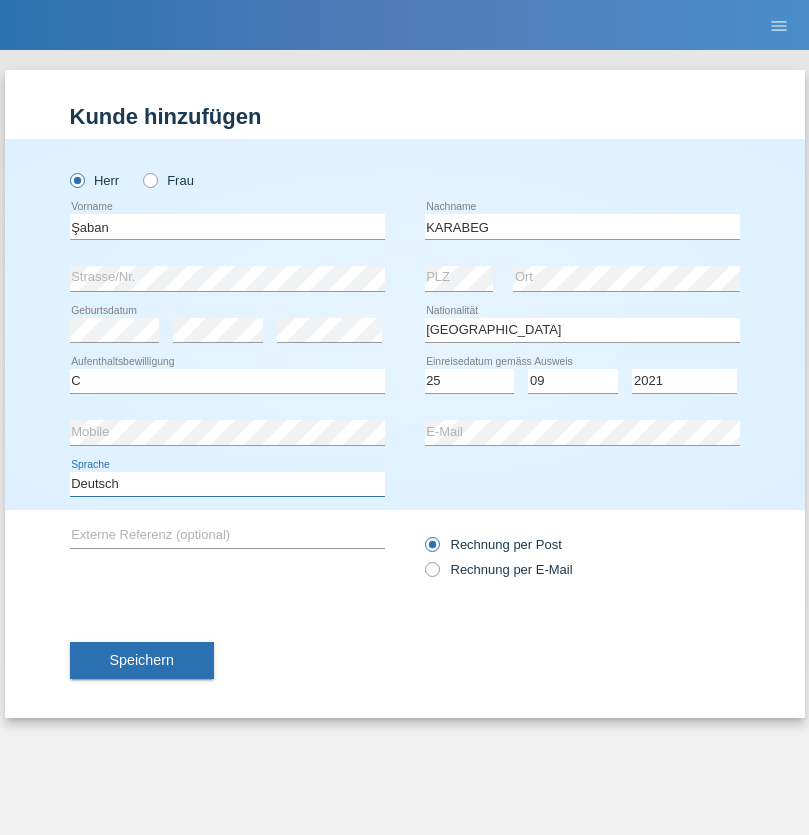 select on "en" 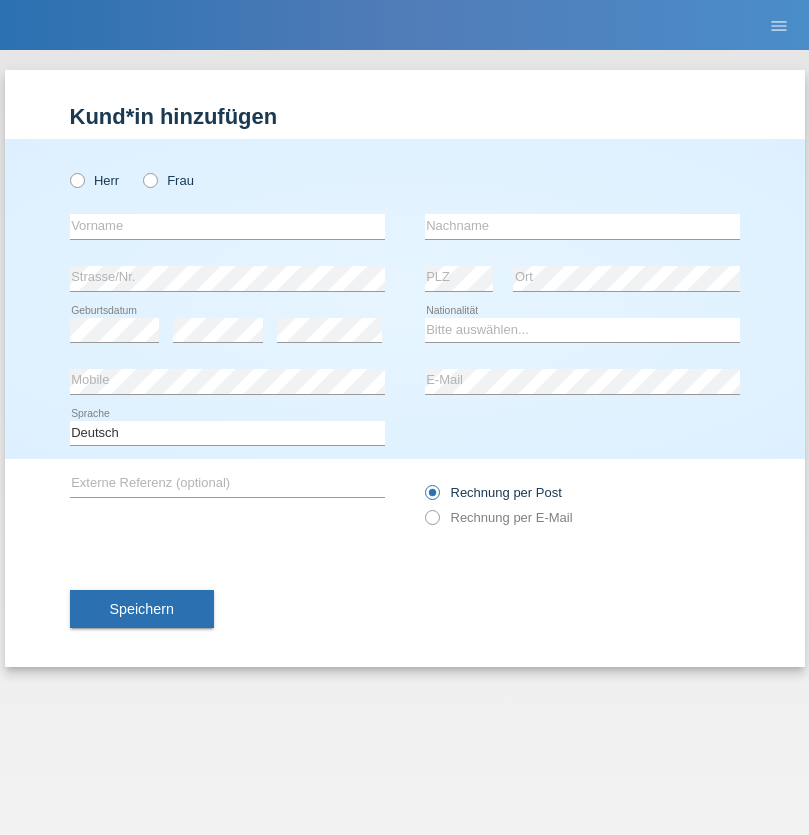scroll, scrollTop: 0, scrollLeft: 0, axis: both 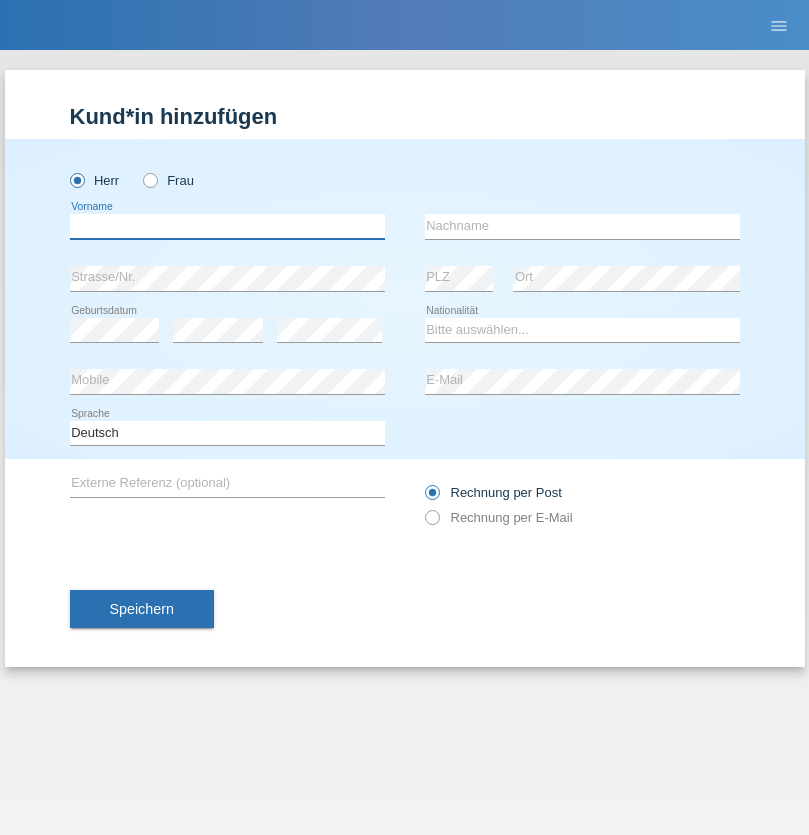 click at bounding box center [227, 226] 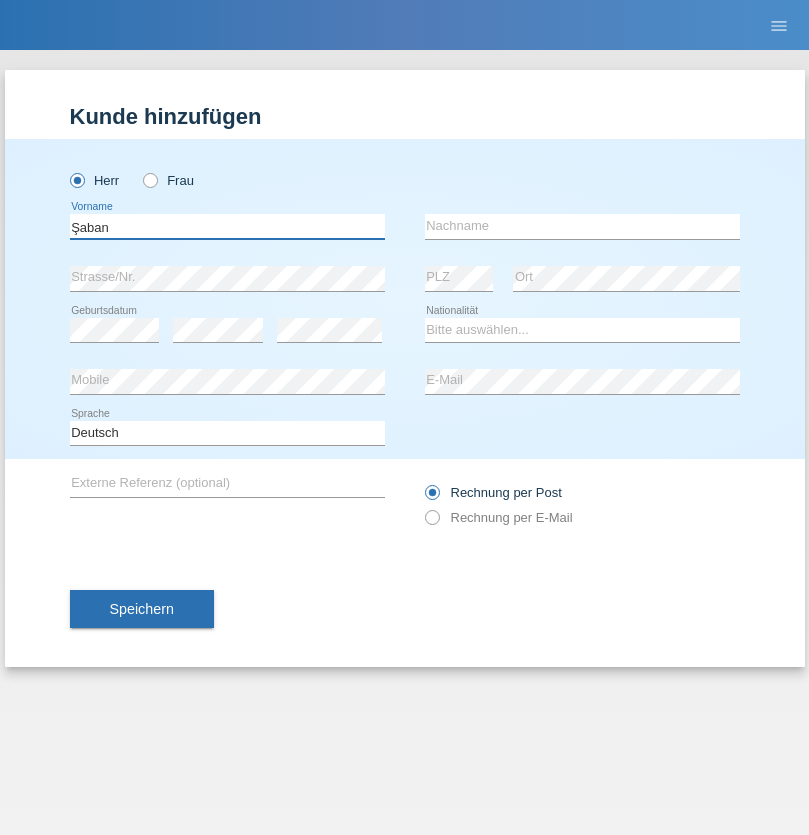 type on "Şaban" 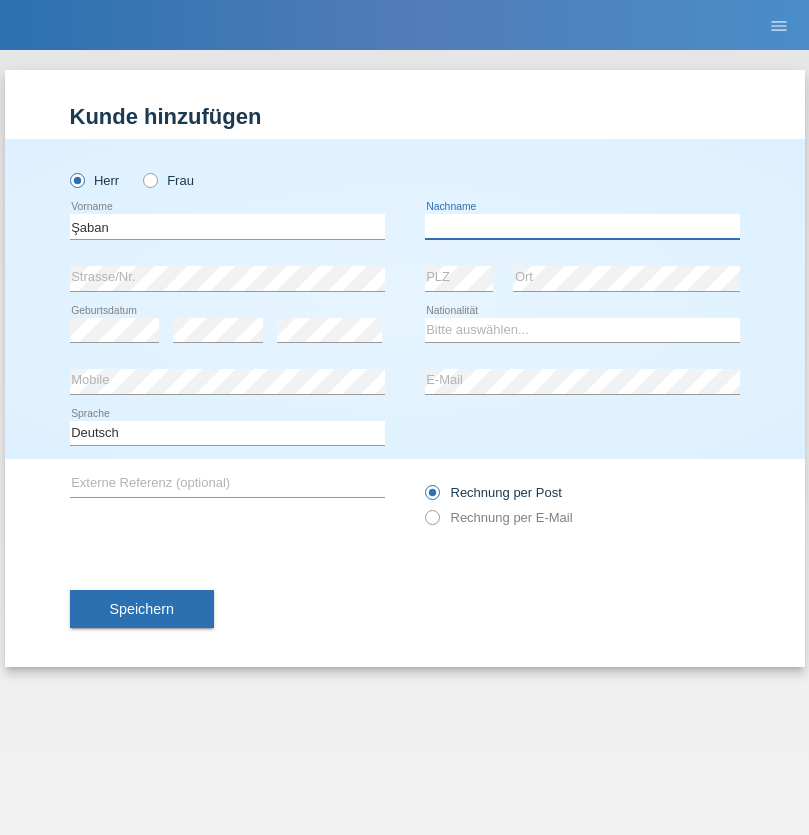click at bounding box center (582, 226) 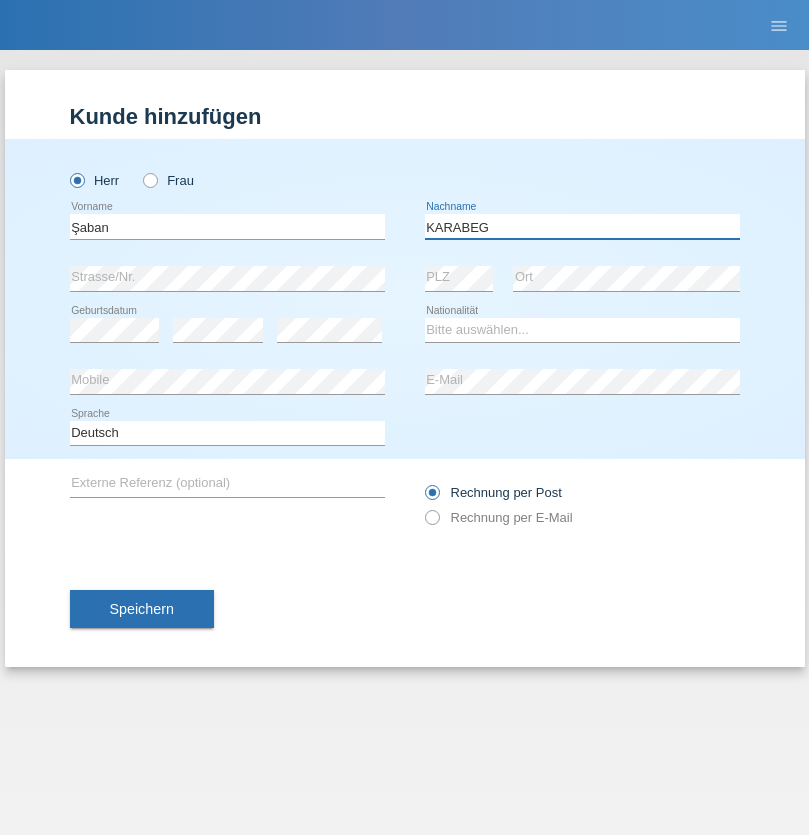type on "KARABEG" 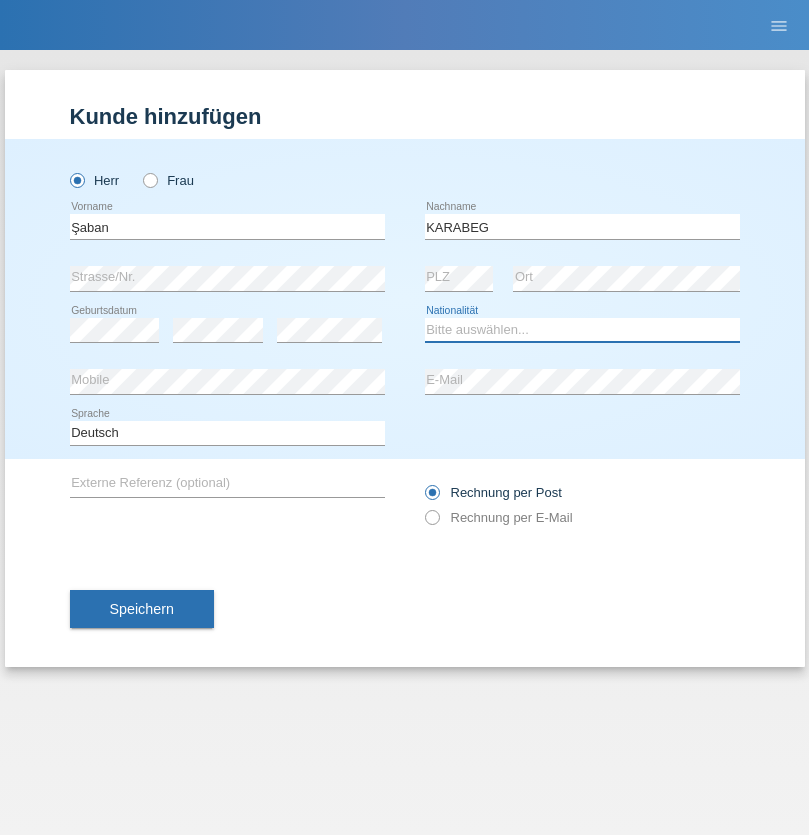 select on "TR" 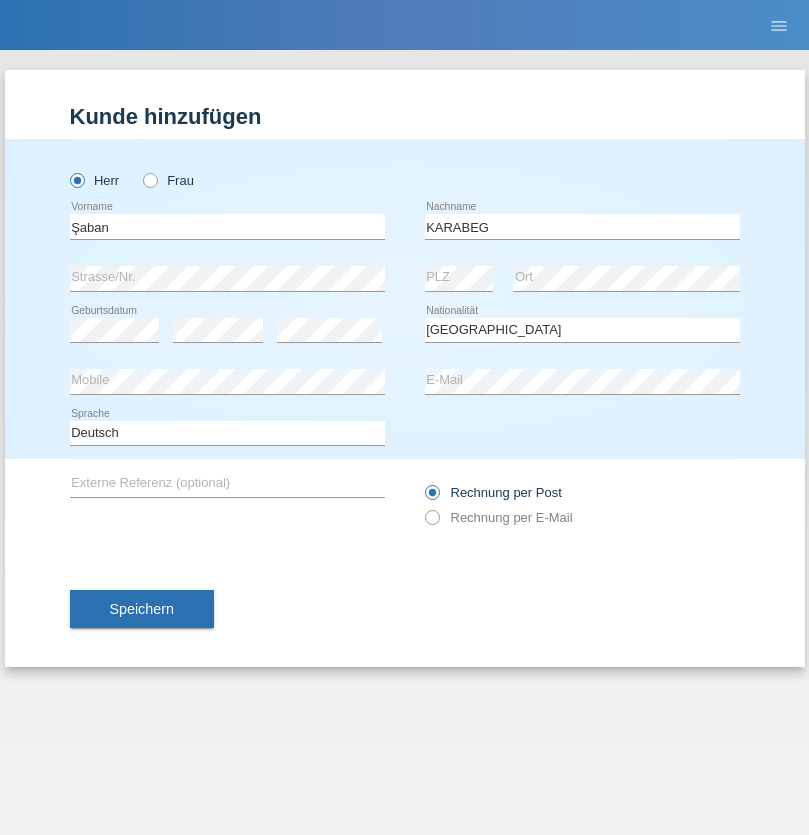 select on "C" 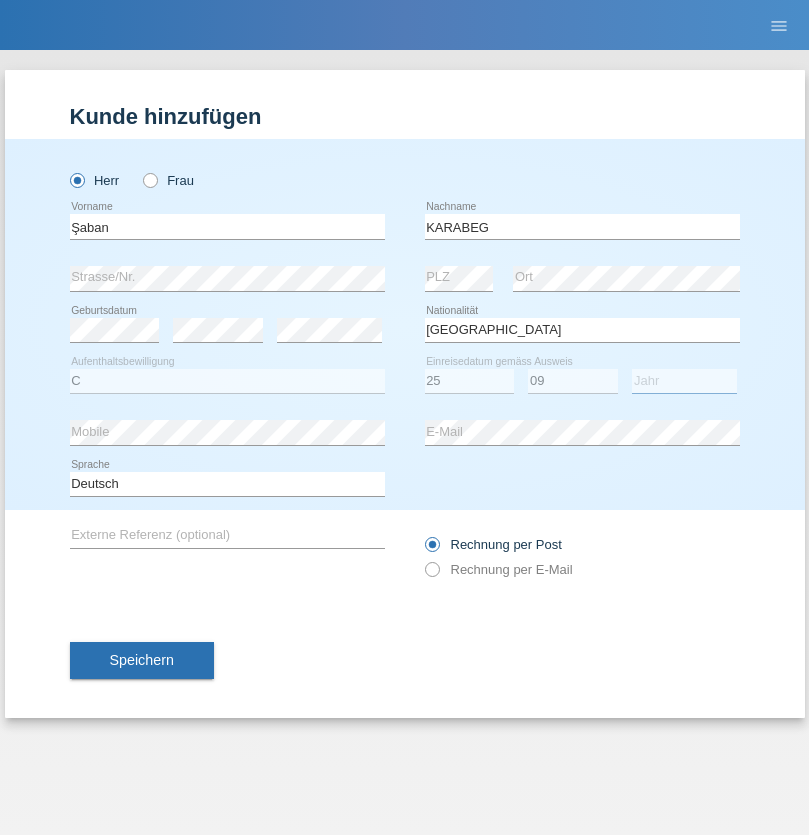 select on "2021" 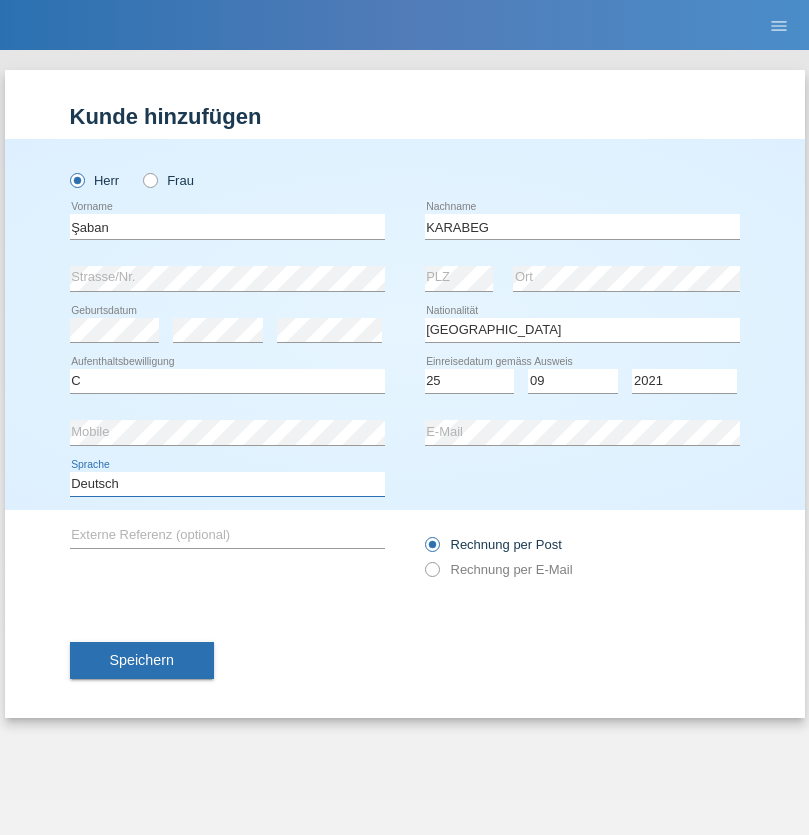 select on "en" 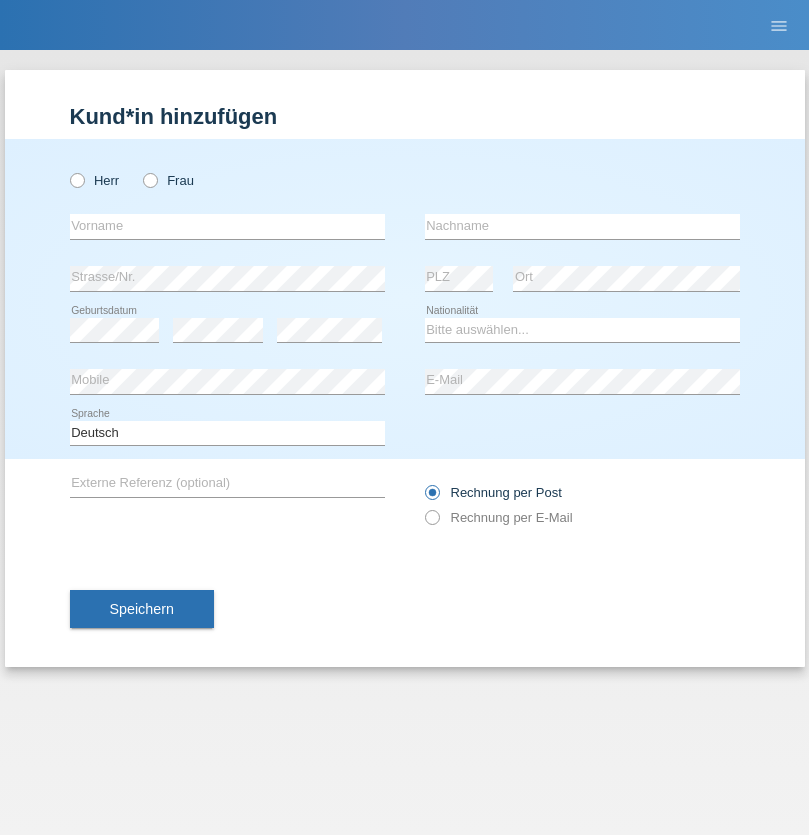 scroll, scrollTop: 0, scrollLeft: 0, axis: both 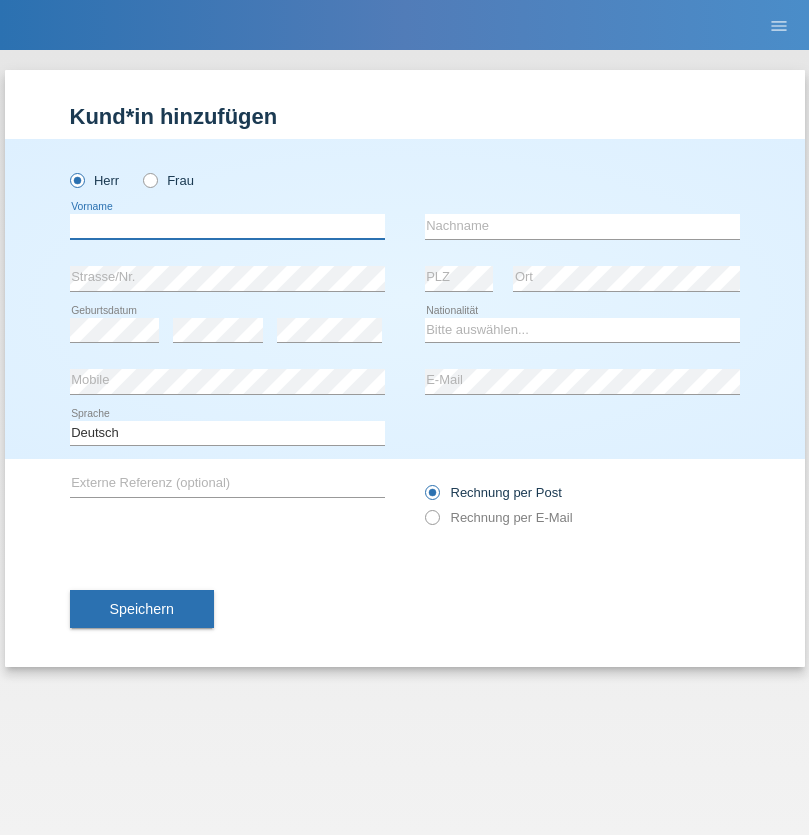 click at bounding box center (227, 226) 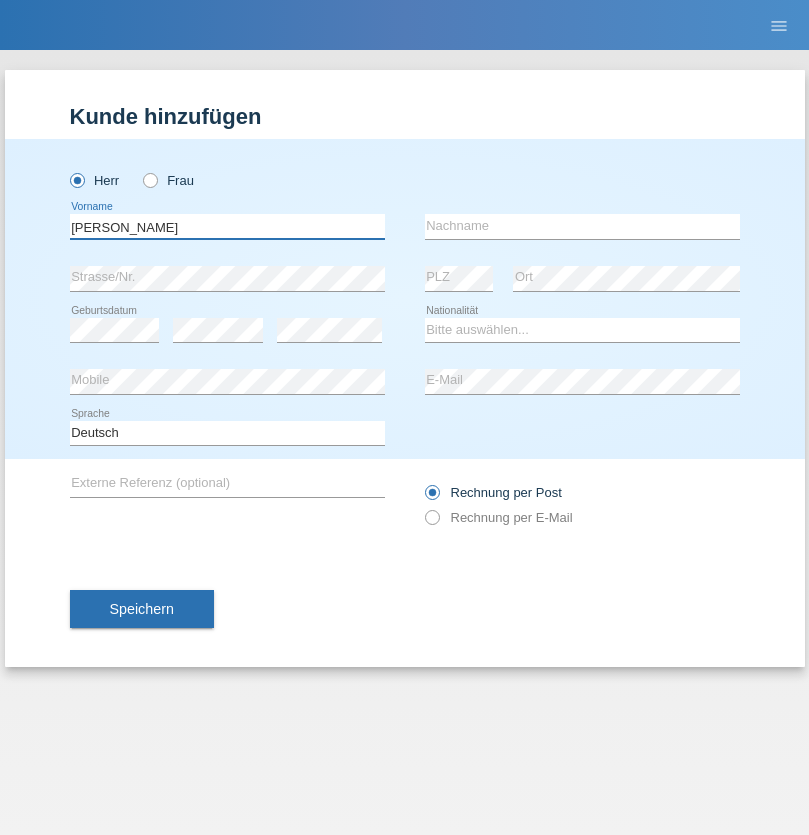 type on "[PERSON_NAME]" 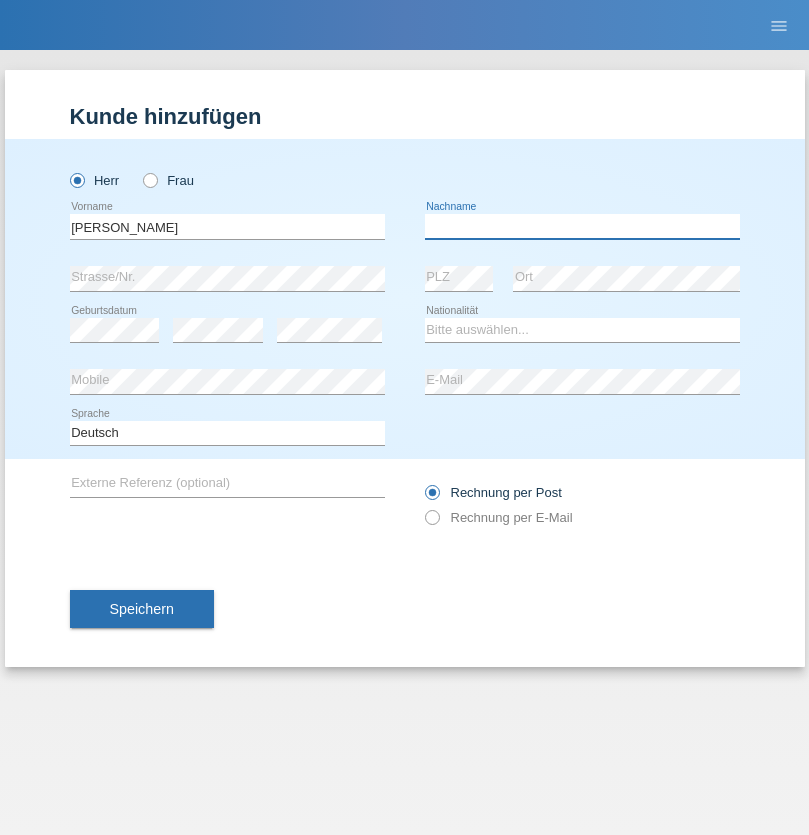 click at bounding box center [582, 226] 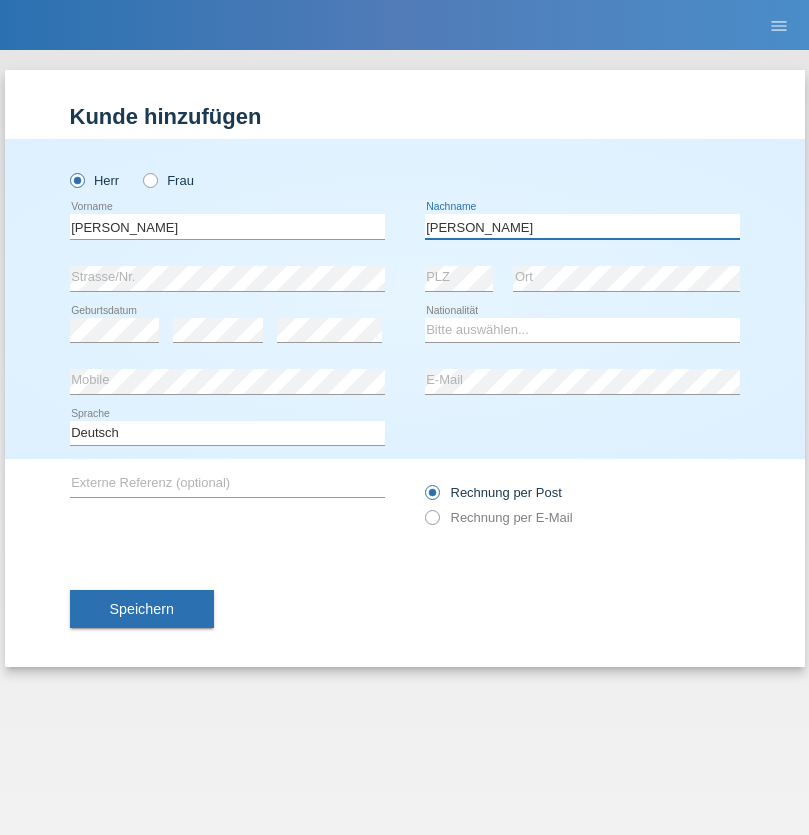 type on "Romero romero" 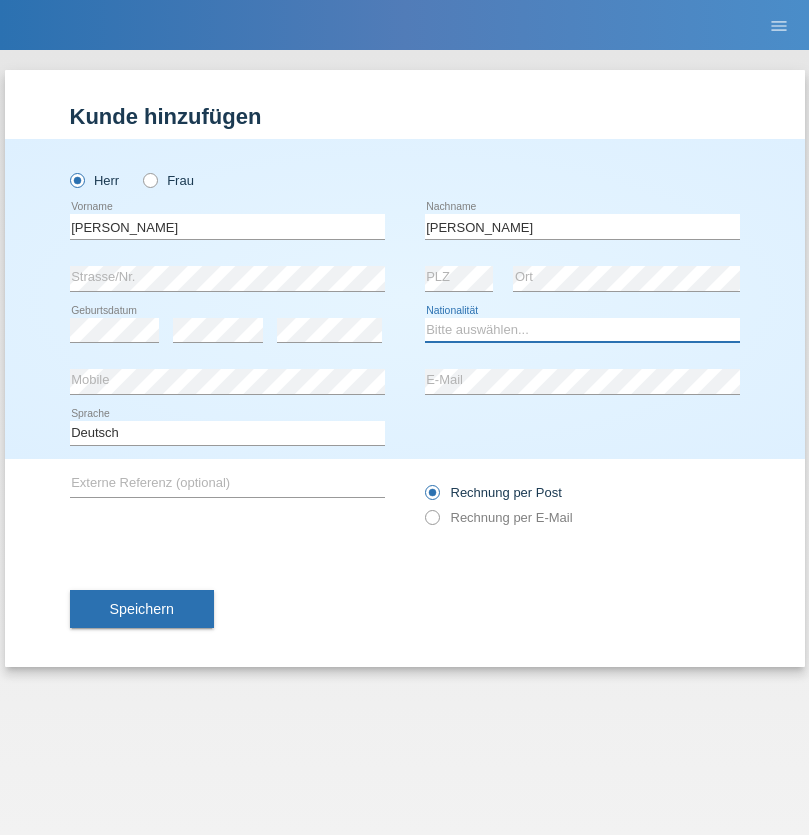 select on "AO" 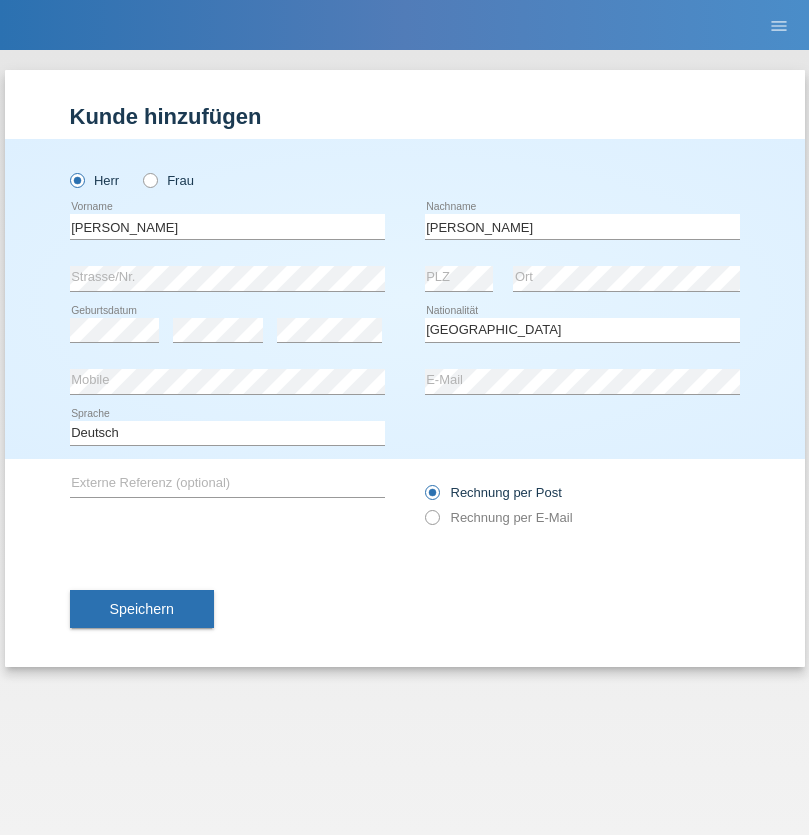 select on "C" 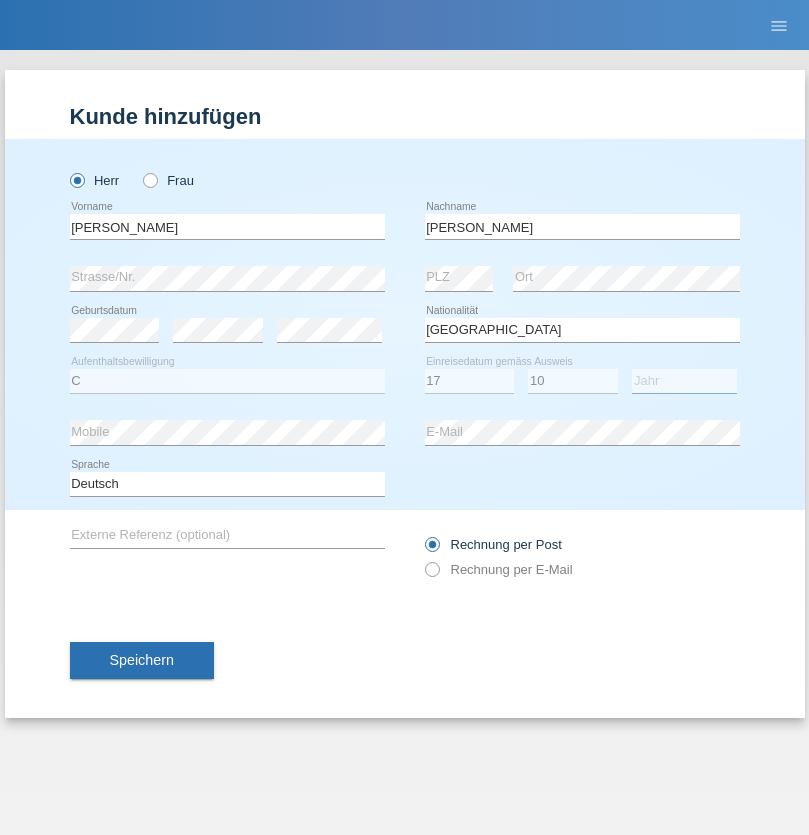 select on "2021" 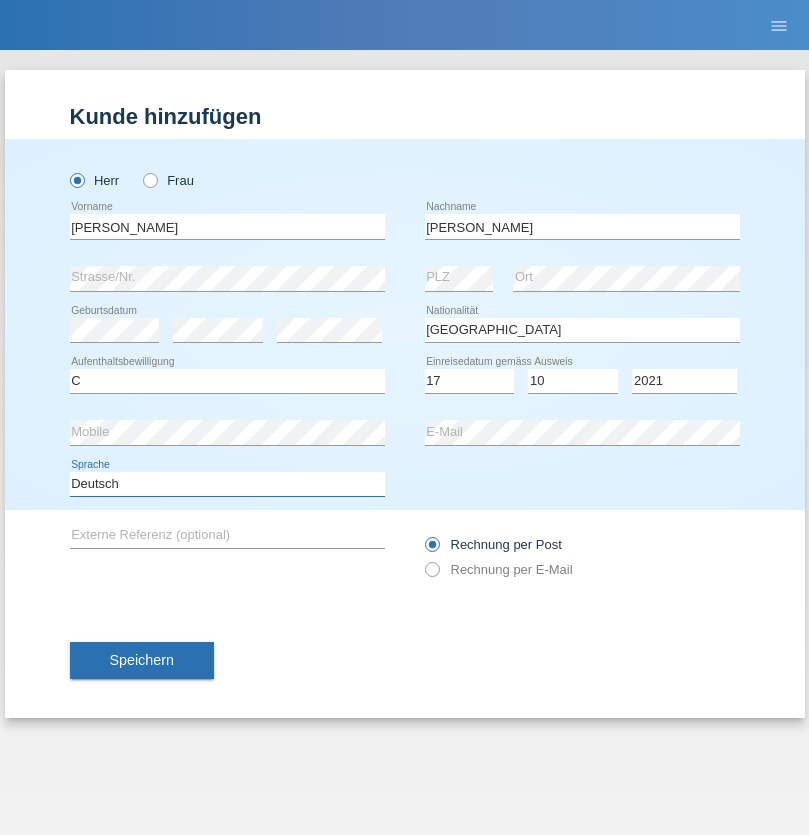 select on "en" 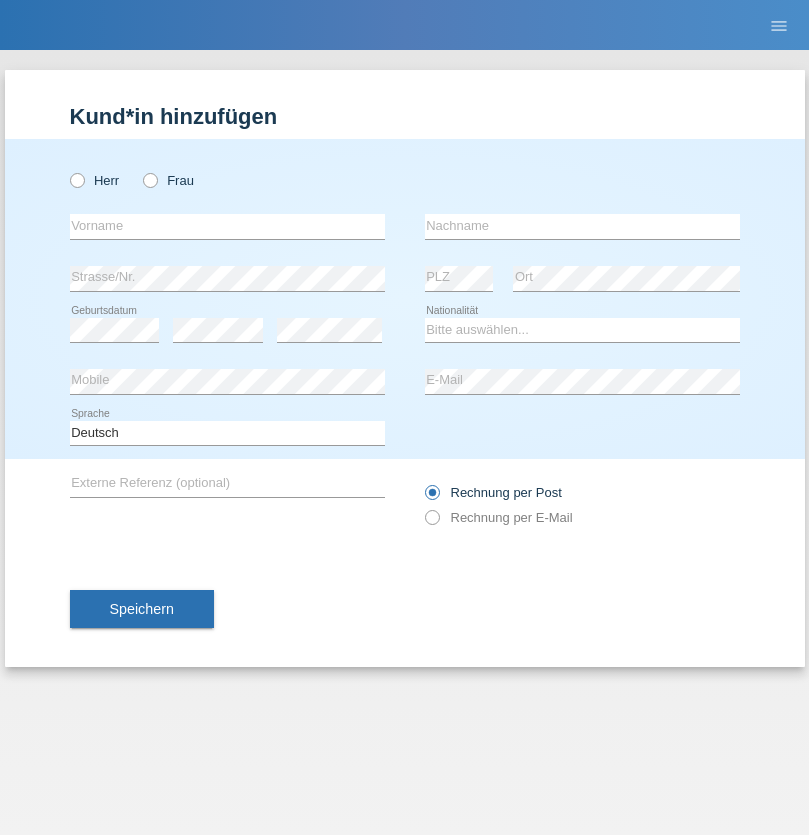 scroll, scrollTop: 0, scrollLeft: 0, axis: both 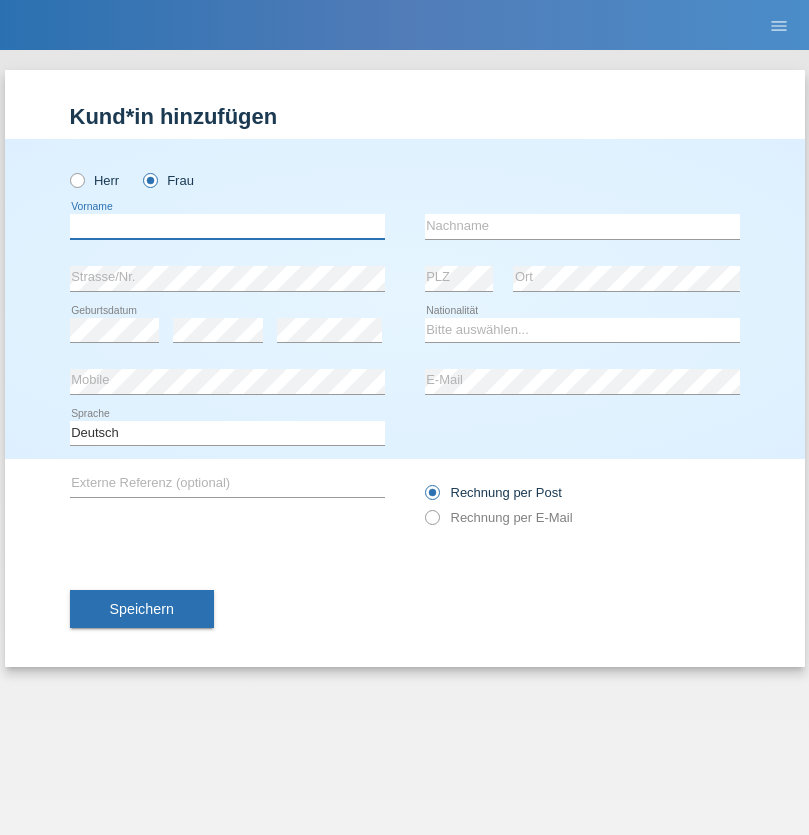 click at bounding box center (227, 226) 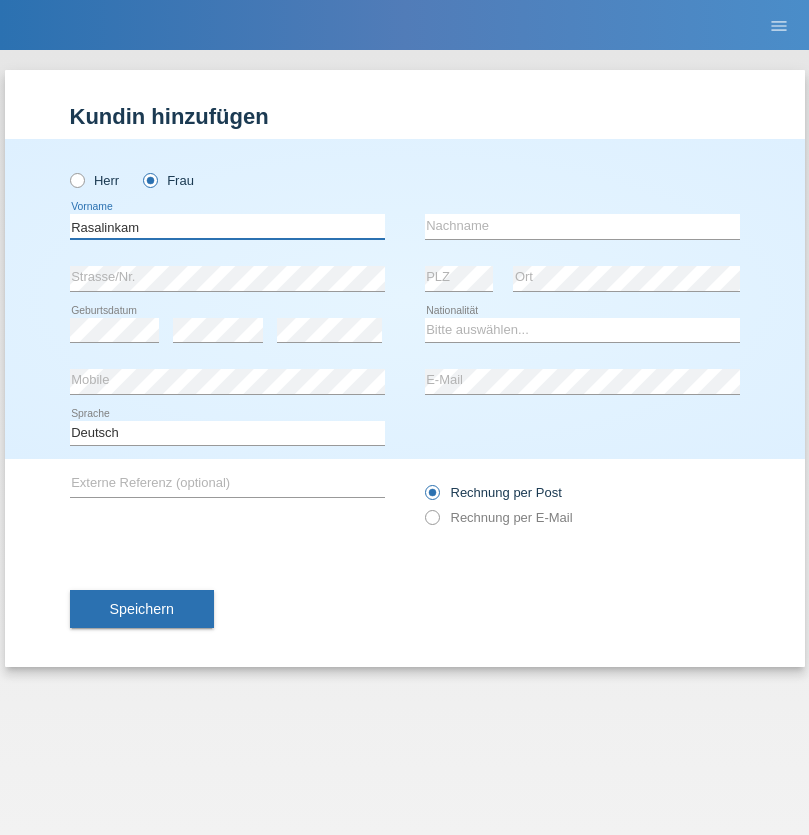 type on "Rasalinkam" 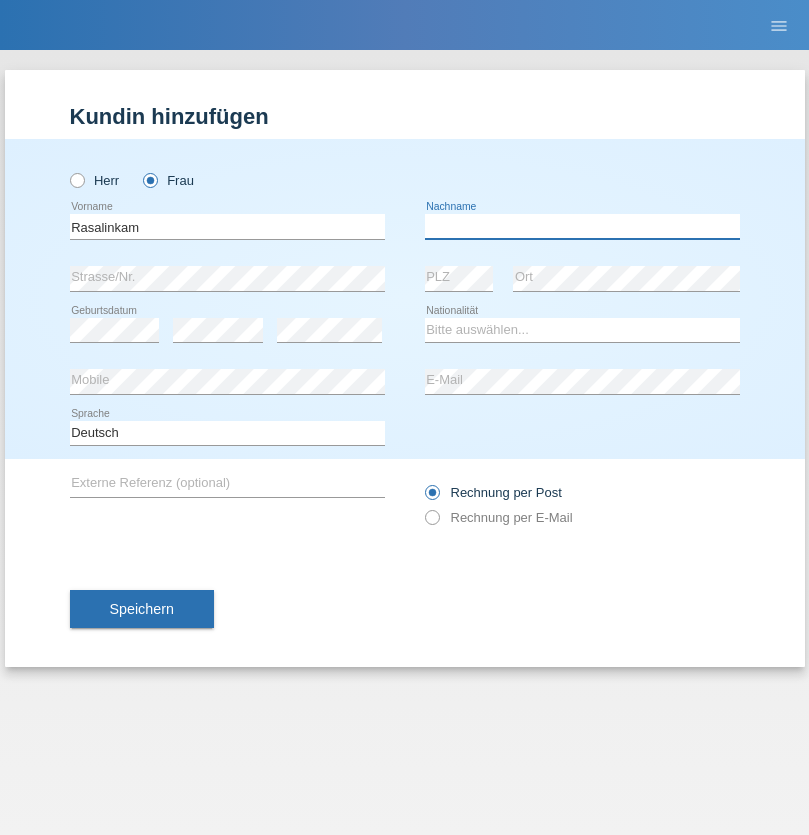 click at bounding box center [582, 226] 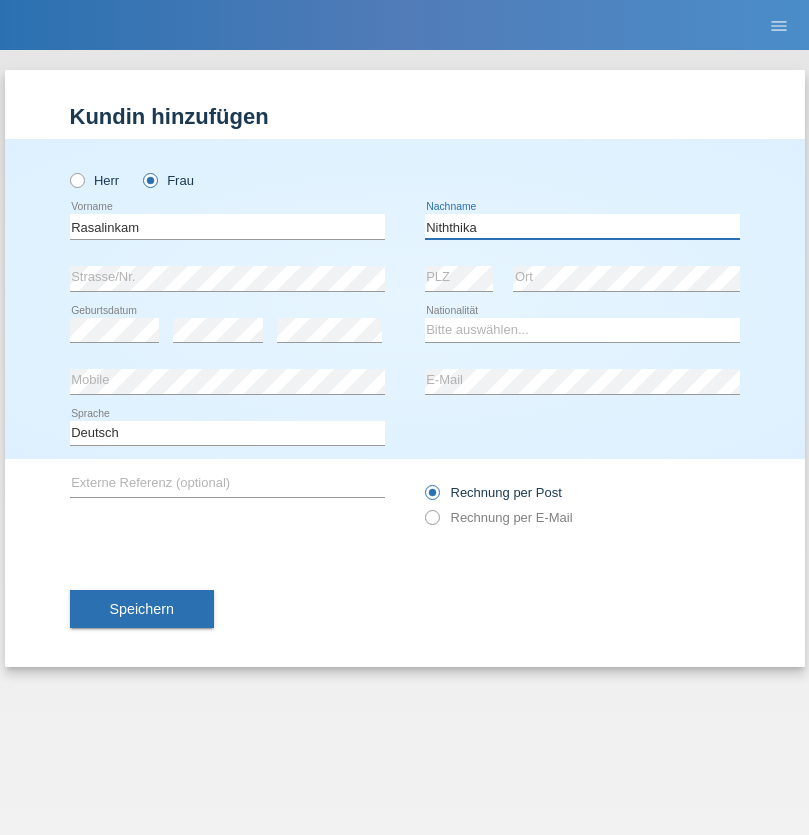 type on "Niththika" 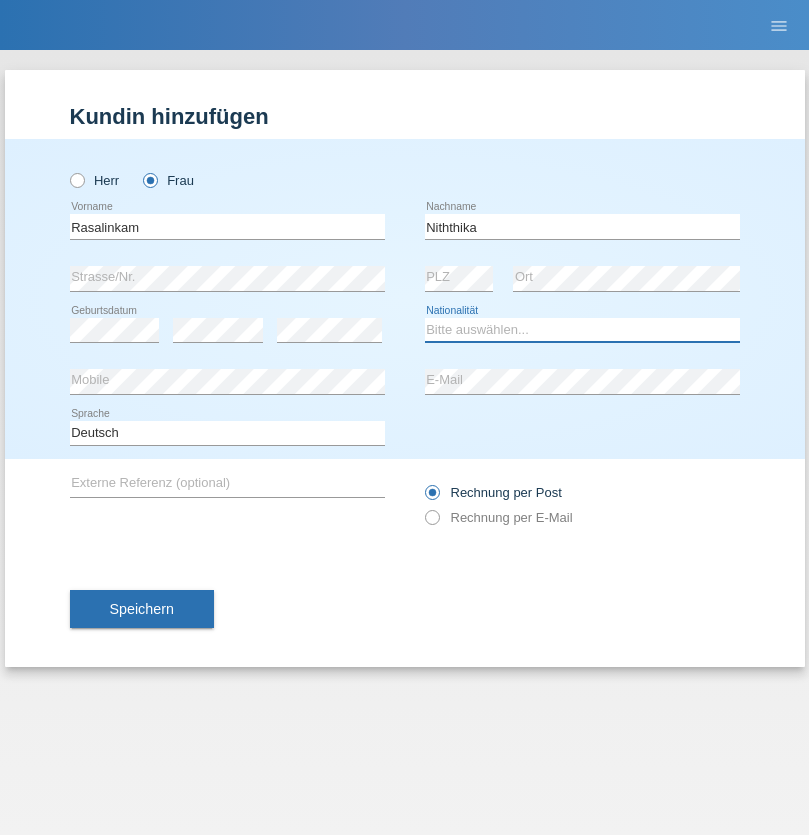 select on "LK" 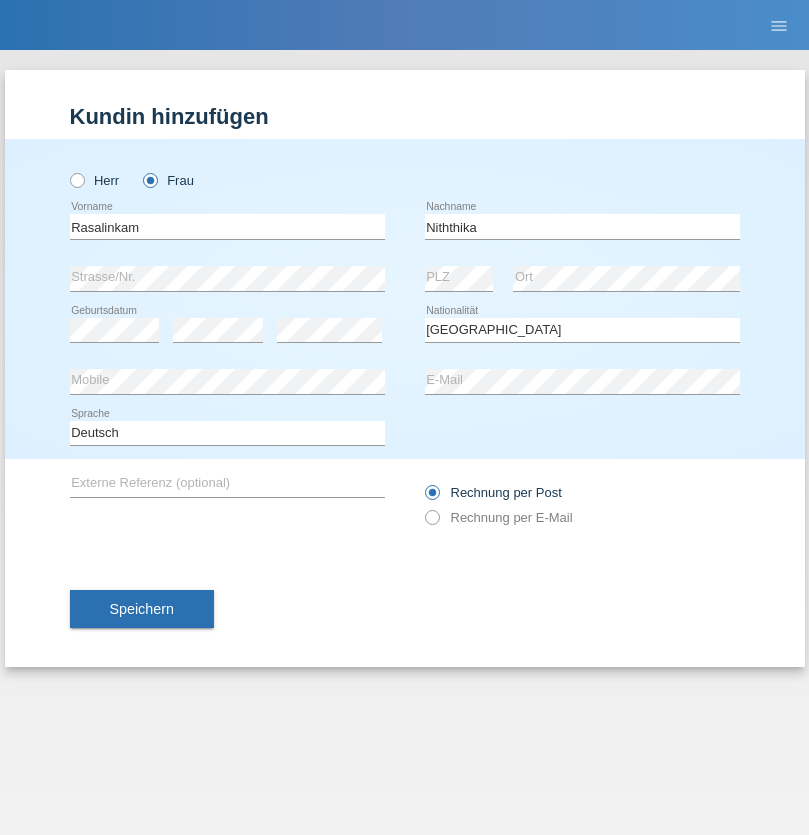 select on "C" 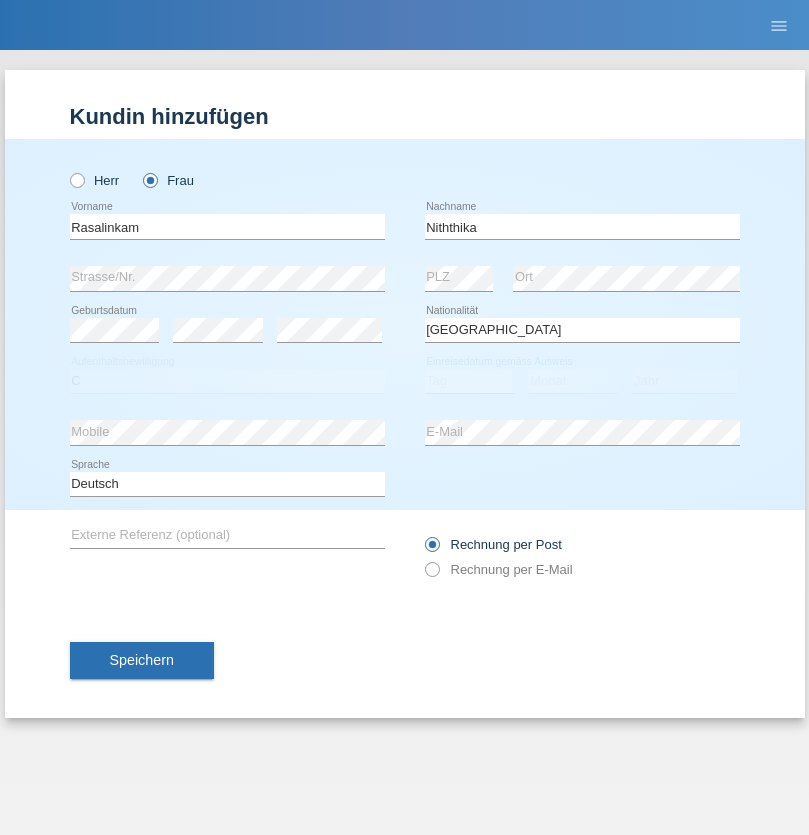 select on "20" 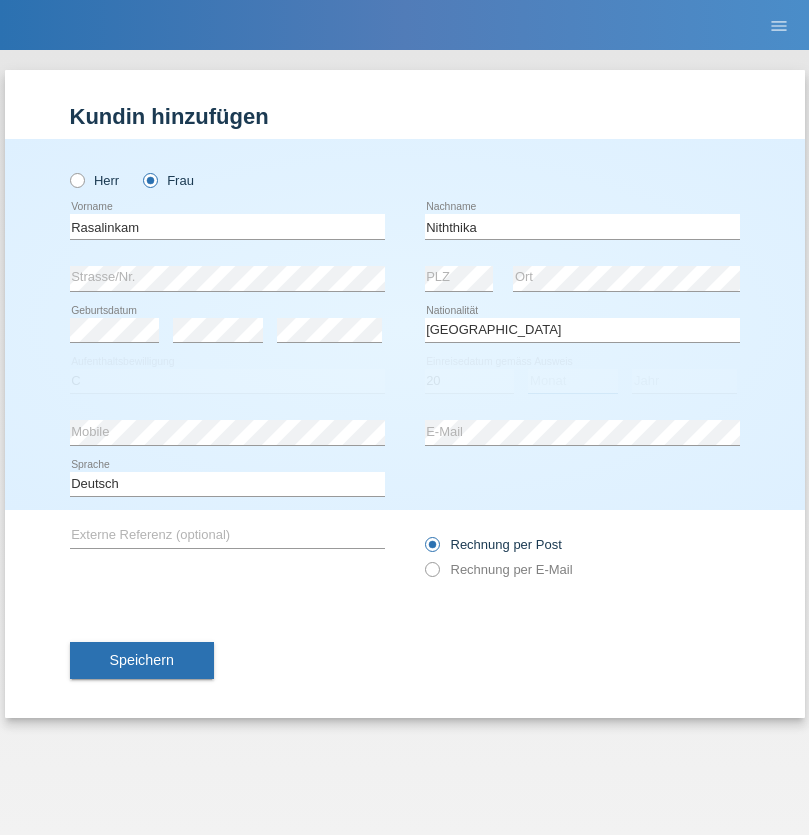 select on "07" 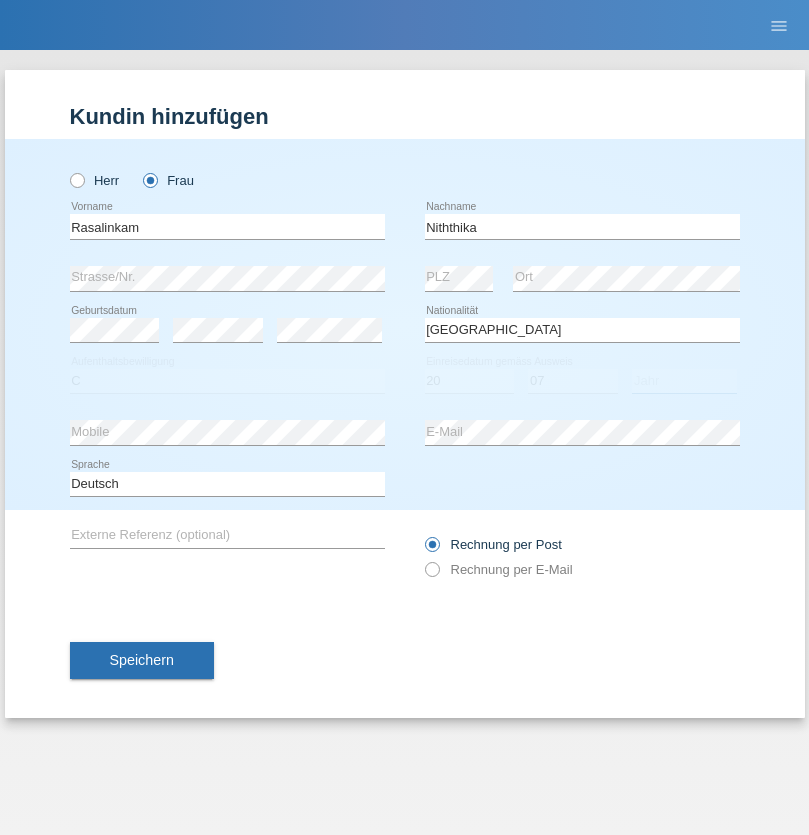 select on "2021" 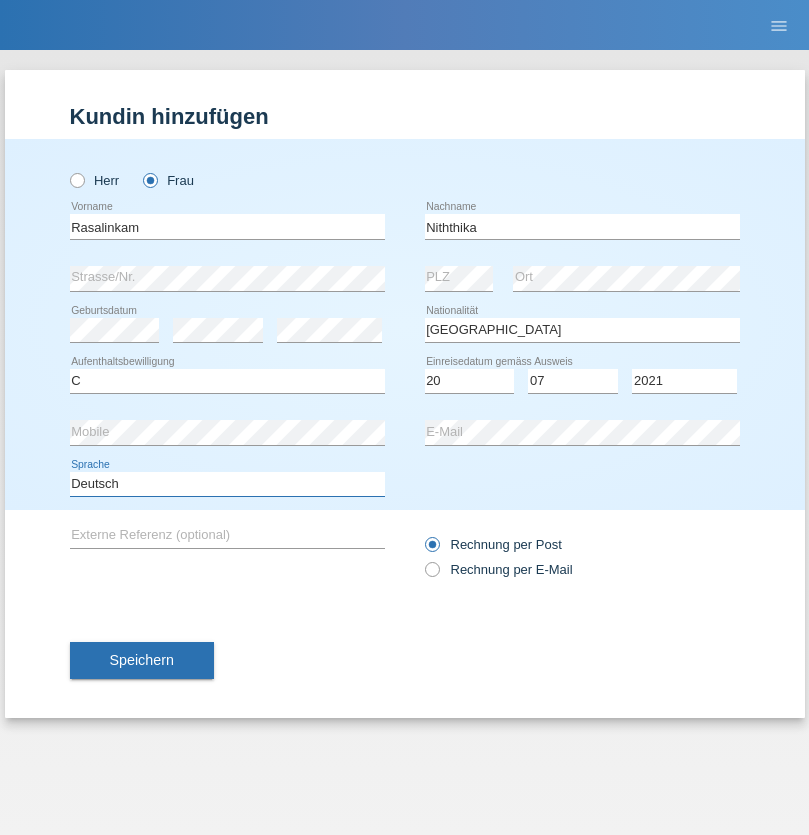 select on "en" 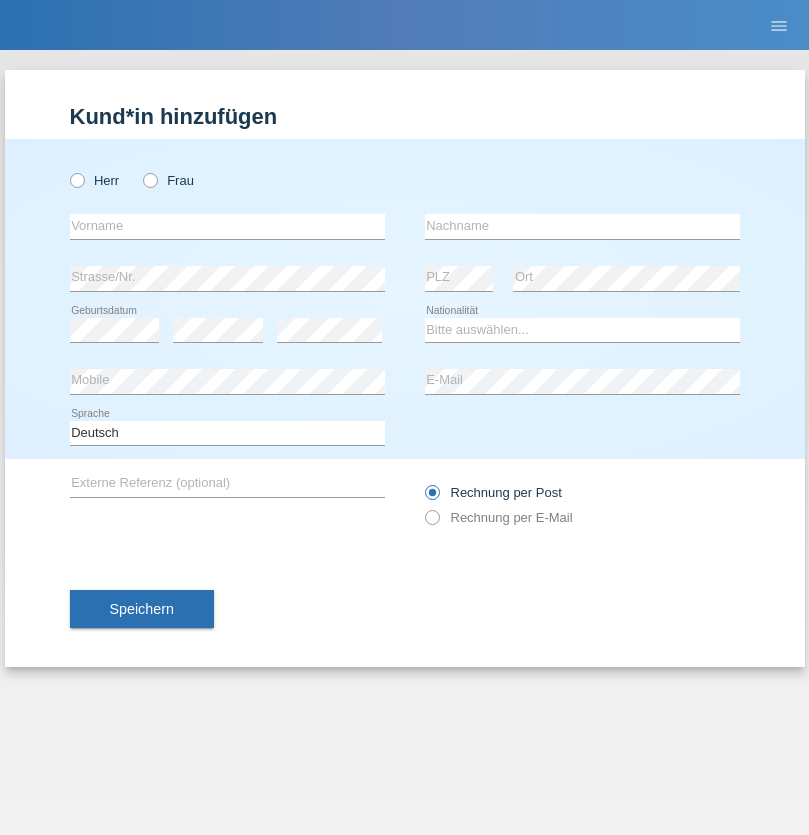 scroll, scrollTop: 0, scrollLeft: 0, axis: both 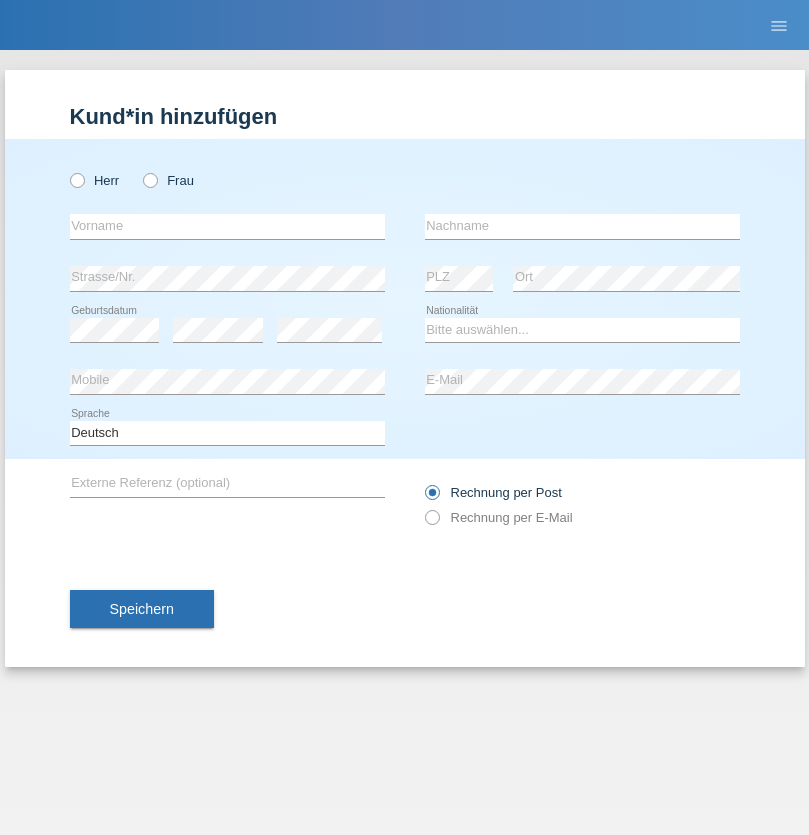 radio on "true" 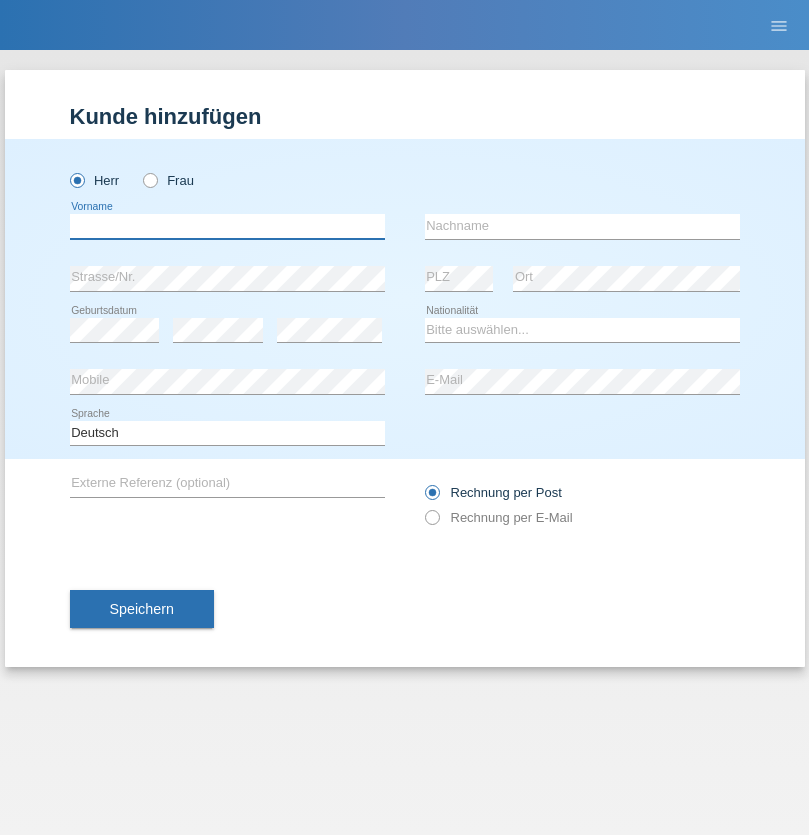 click at bounding box center (227, 226) 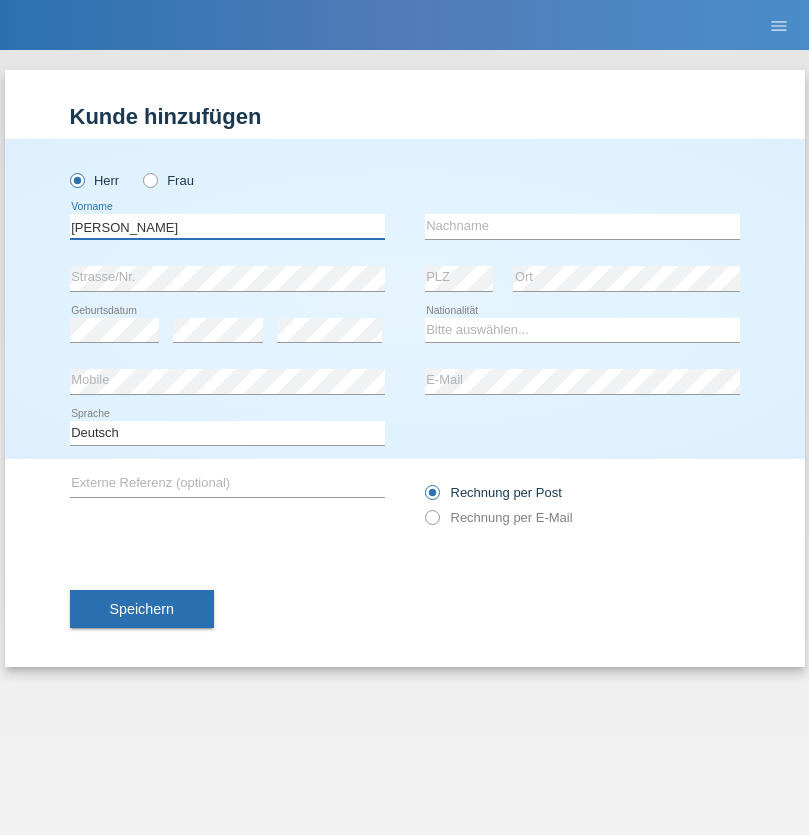 type on "[PERSON_NAME]" 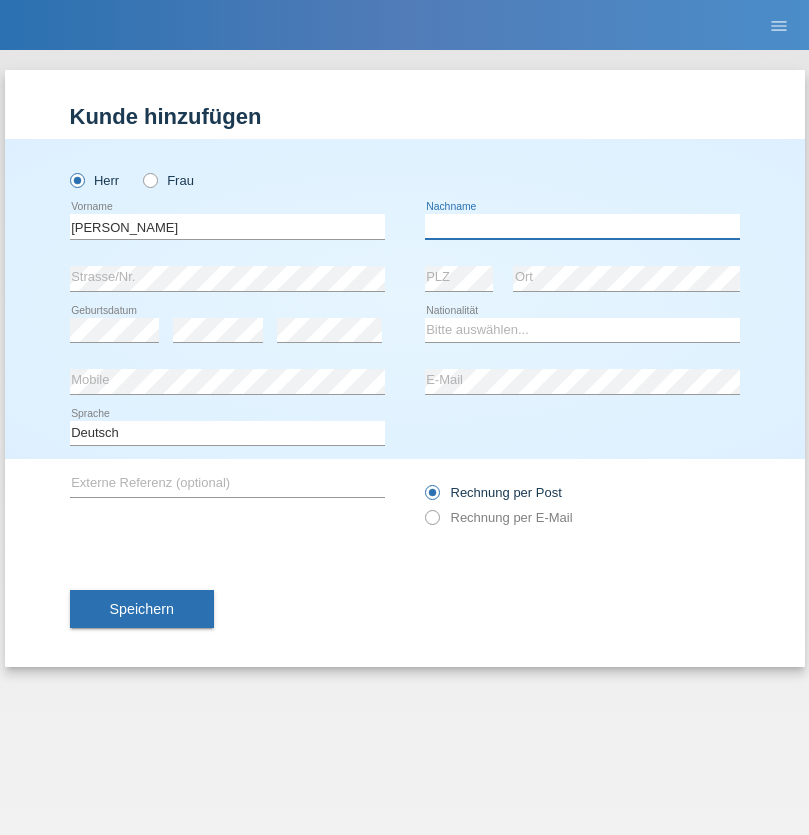 click at bounding box center [582, 226] 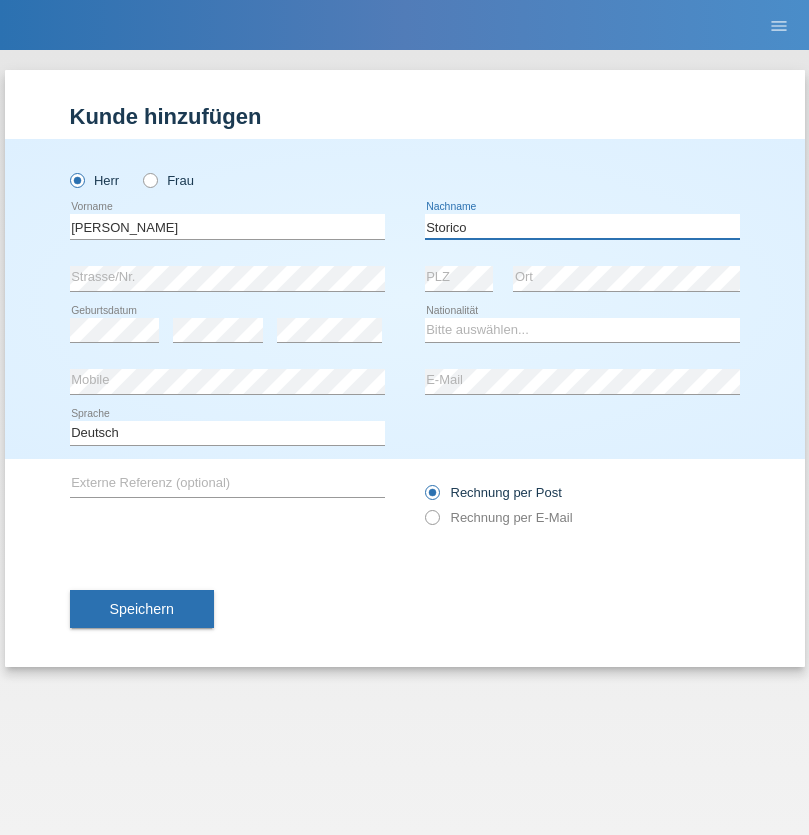 type on "Storico" 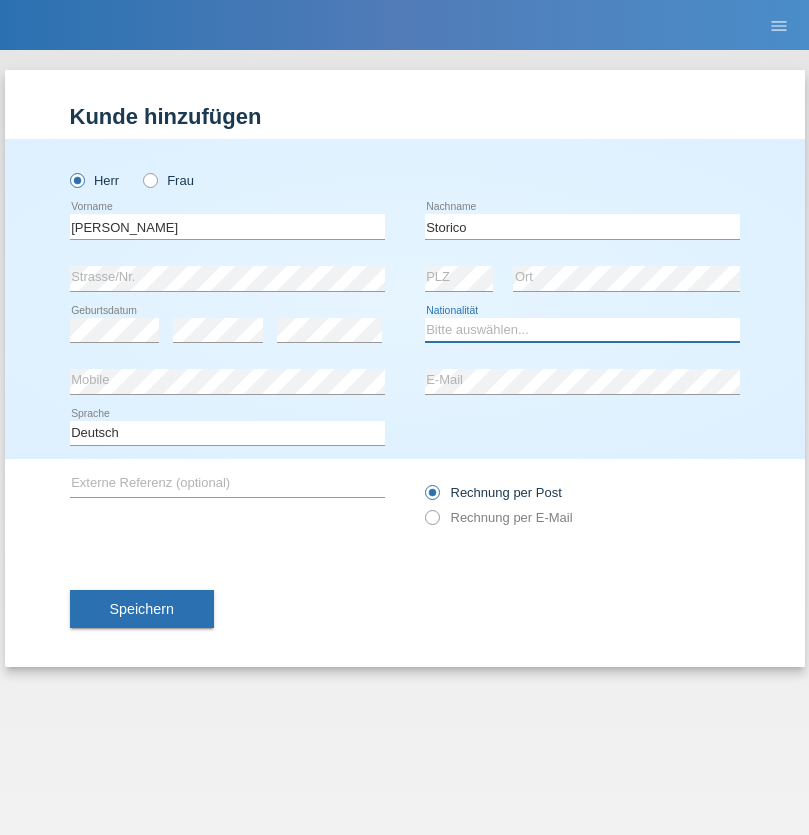 select on "IT" 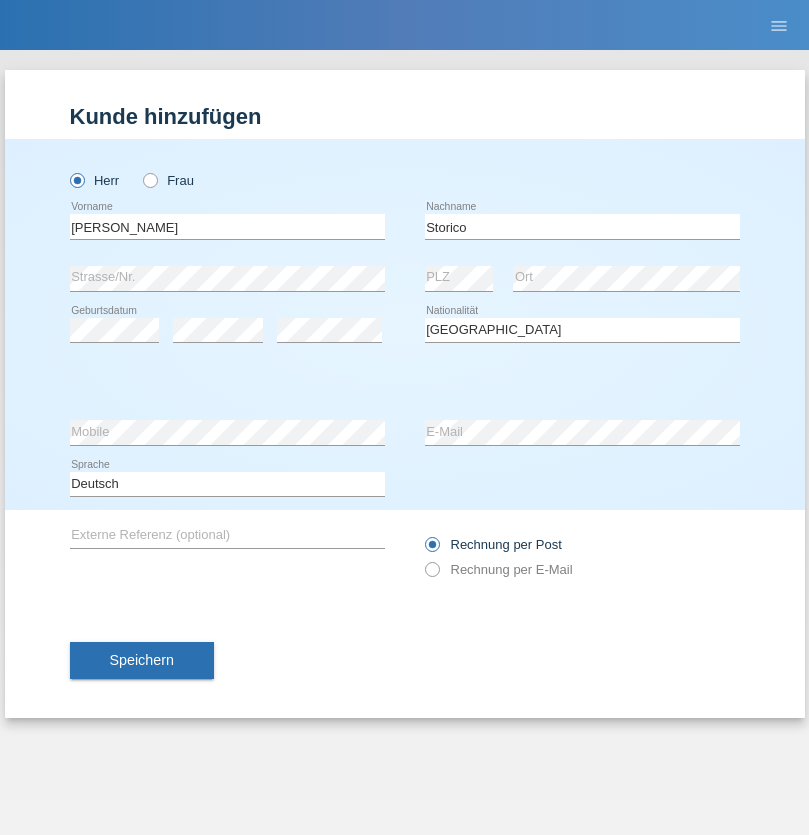 select on "C" 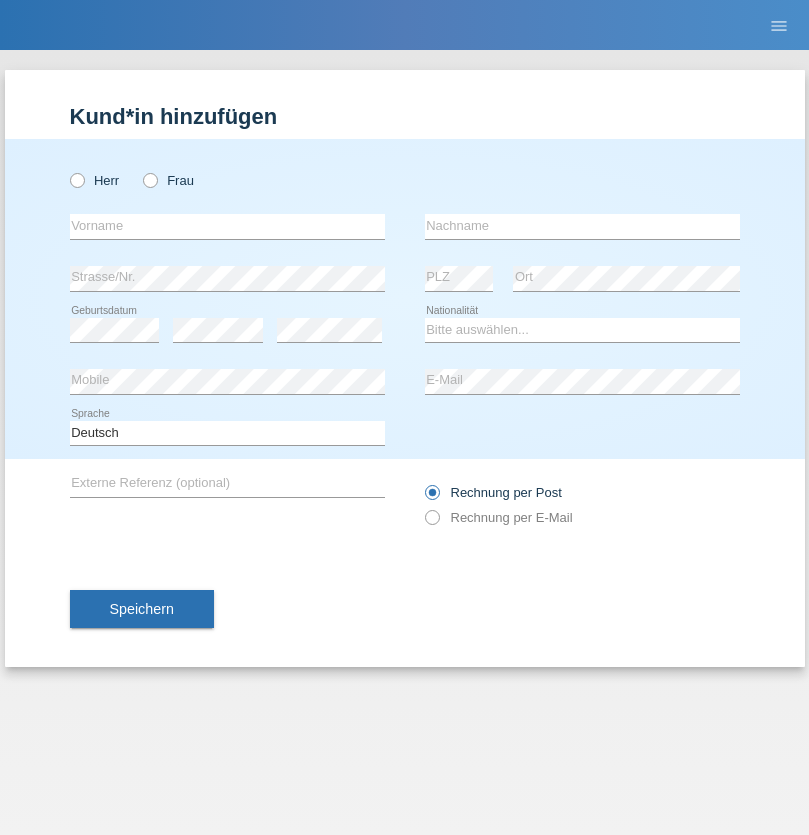 scroll, scrollTop: 0, scrollLeft: 0, axis: both 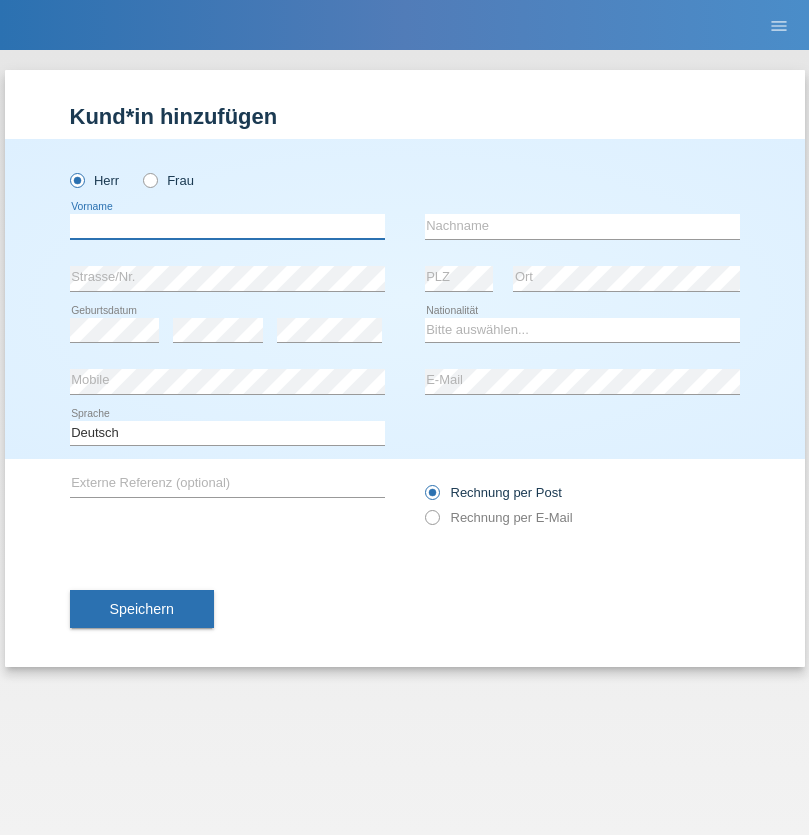 click at bounding box center [227, 226] 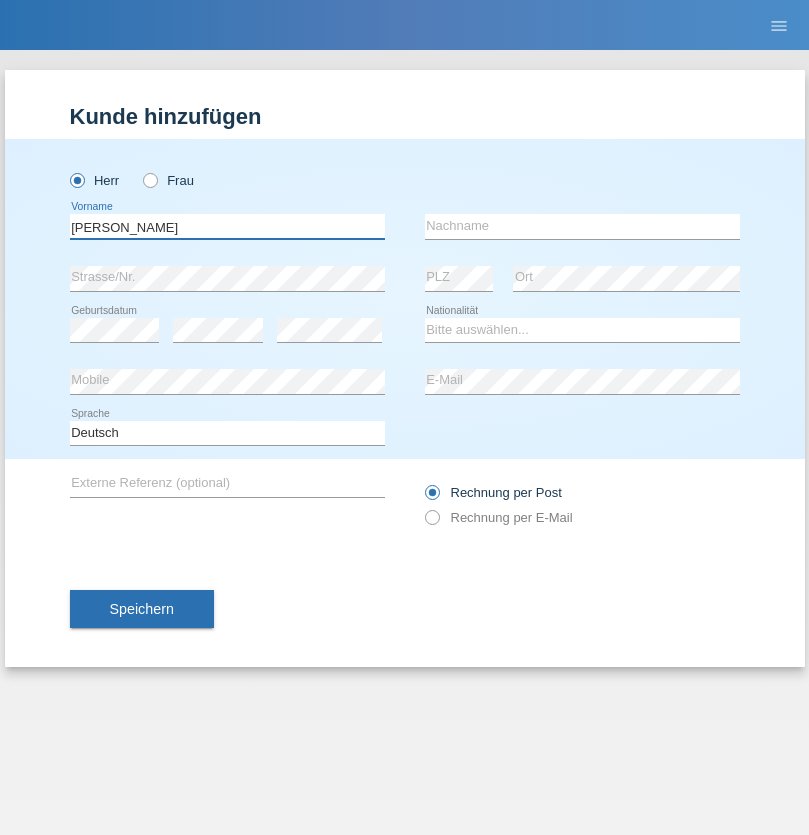type on "Sven" 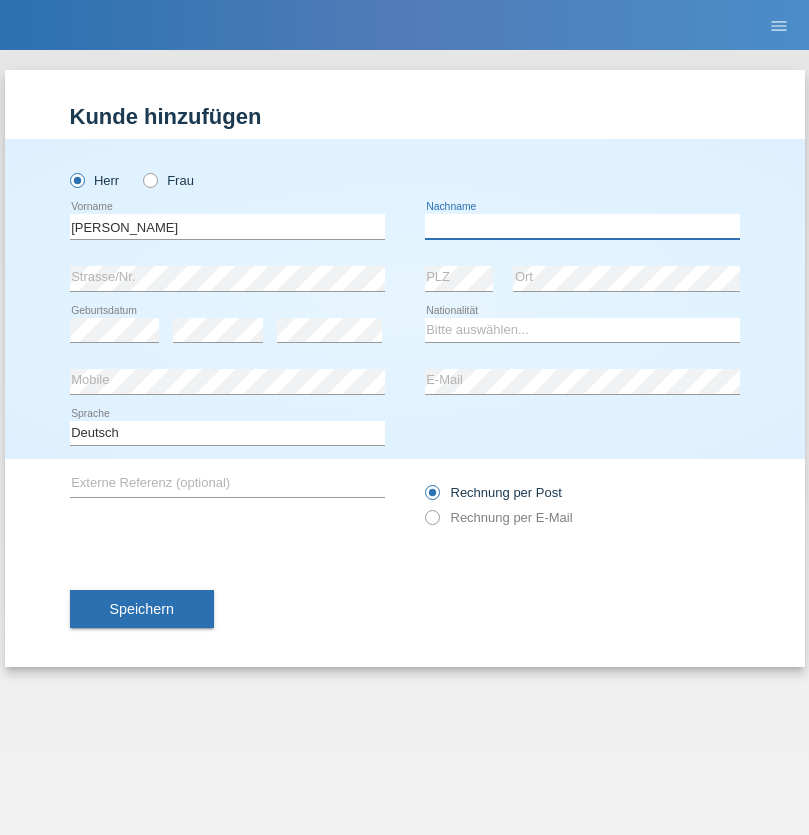 click at bounding box center [582, 226] 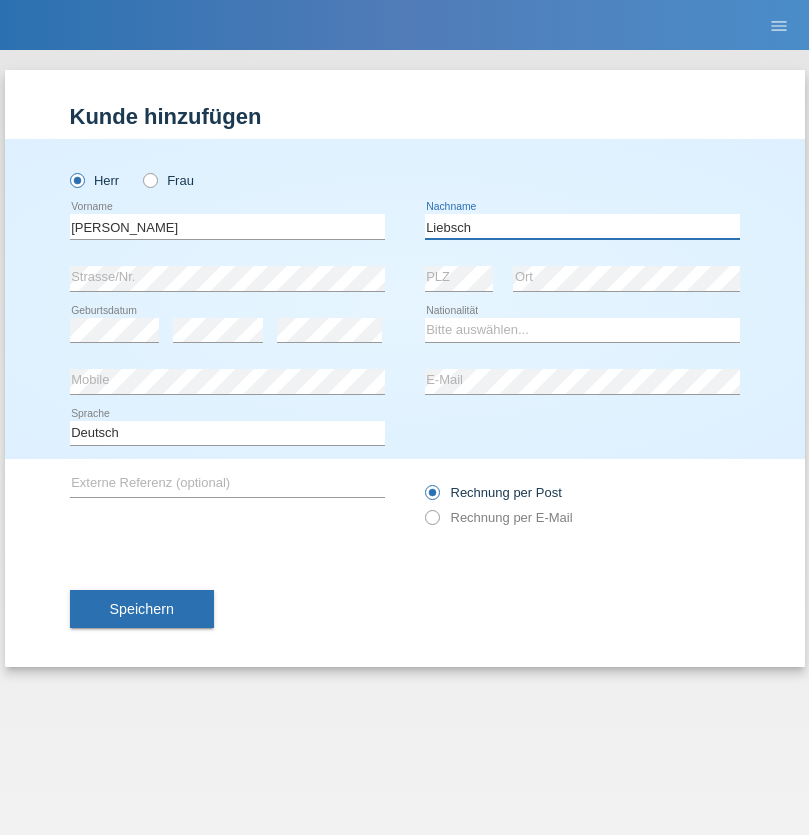type on "Liebsch" 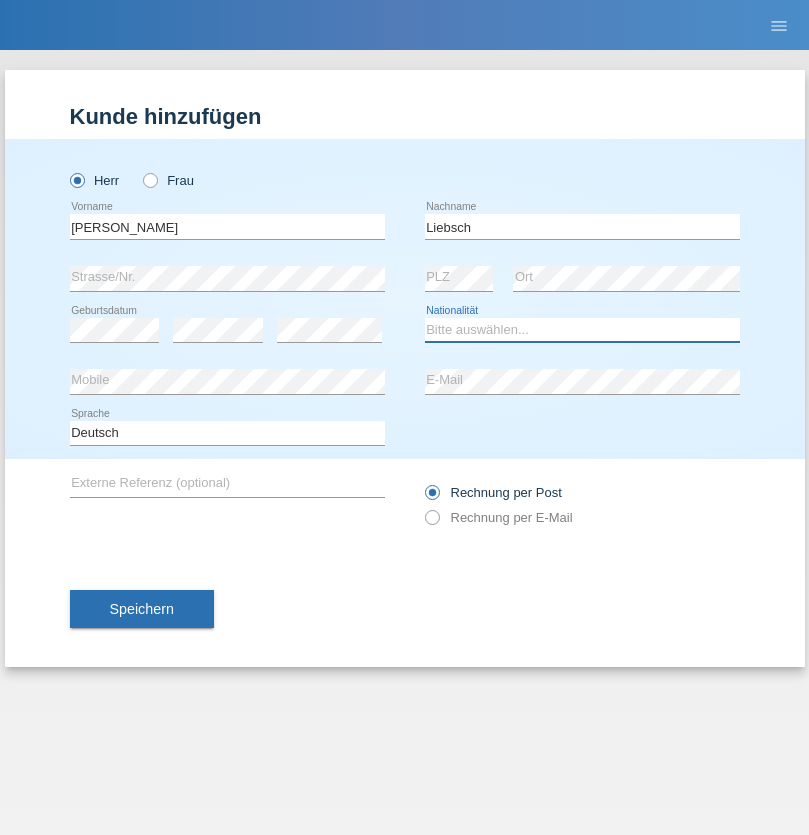 select on "DE" 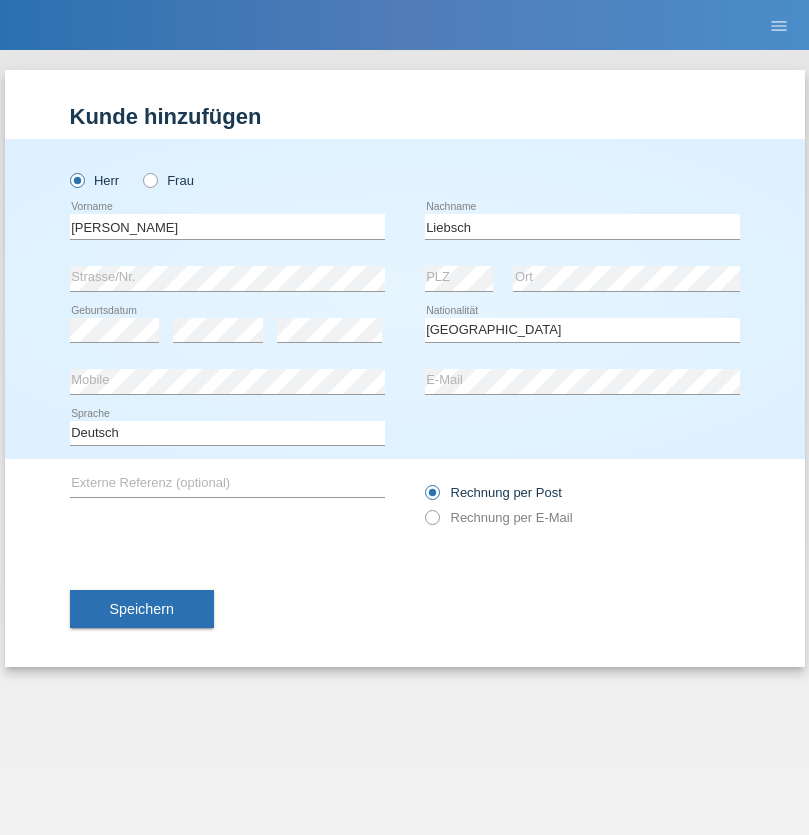 select on "C" 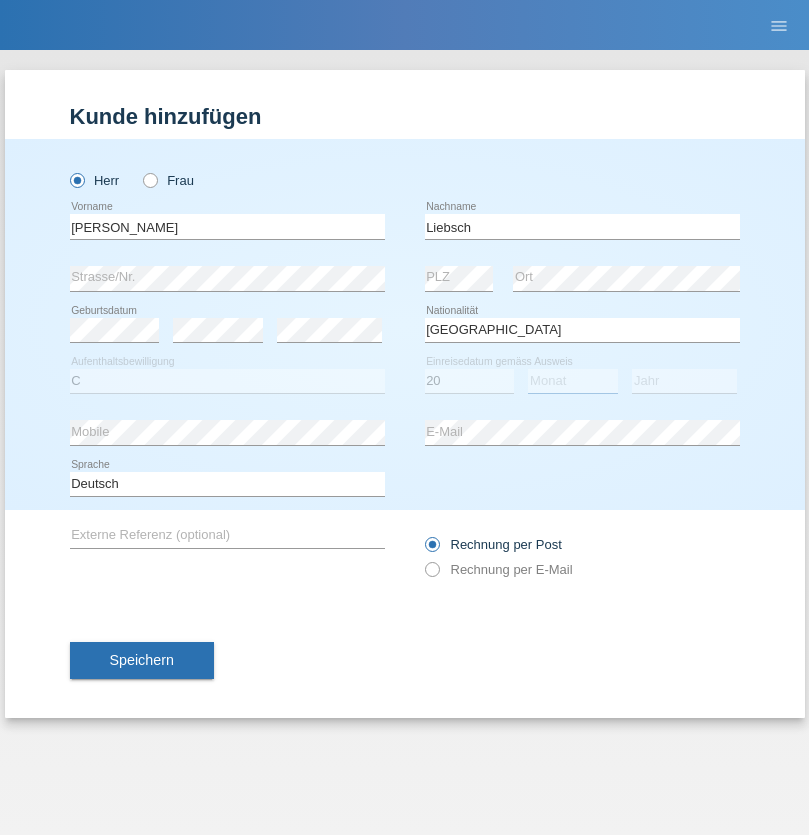 select on "07" 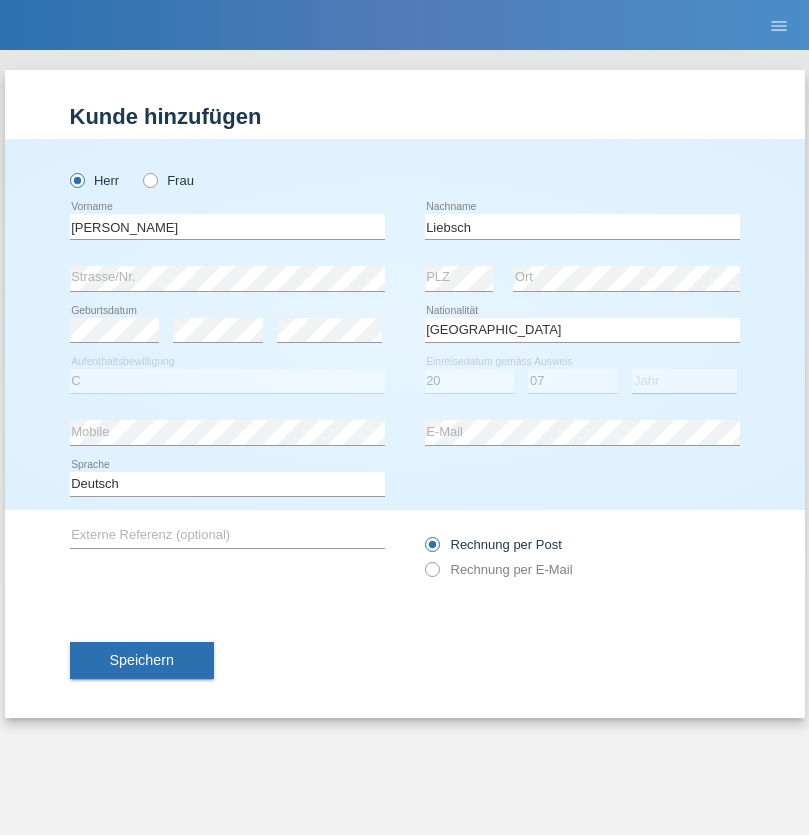 select on "2021" 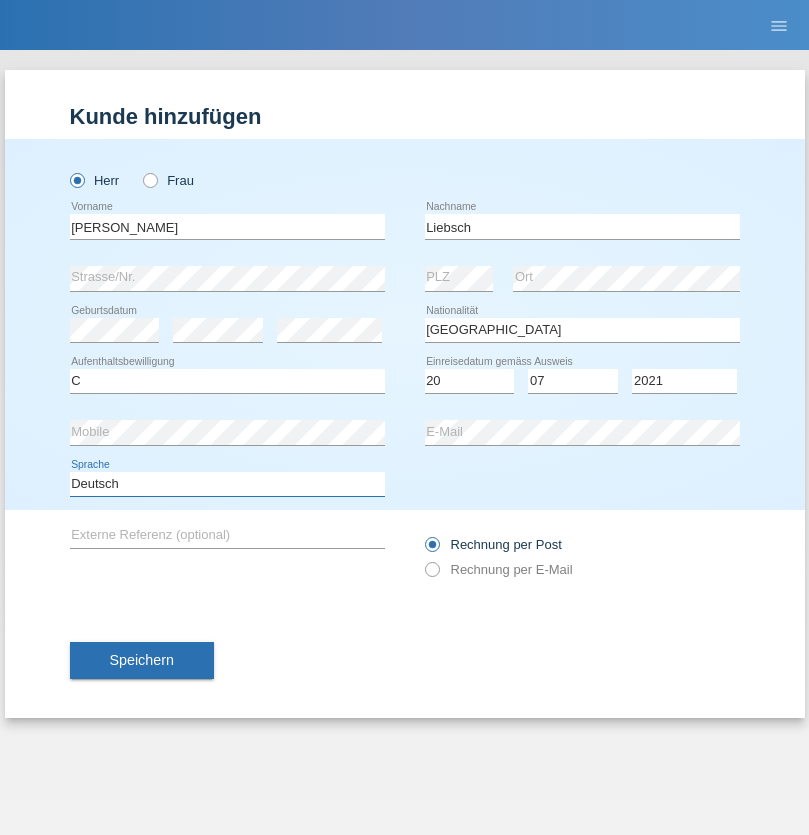 select on "en" 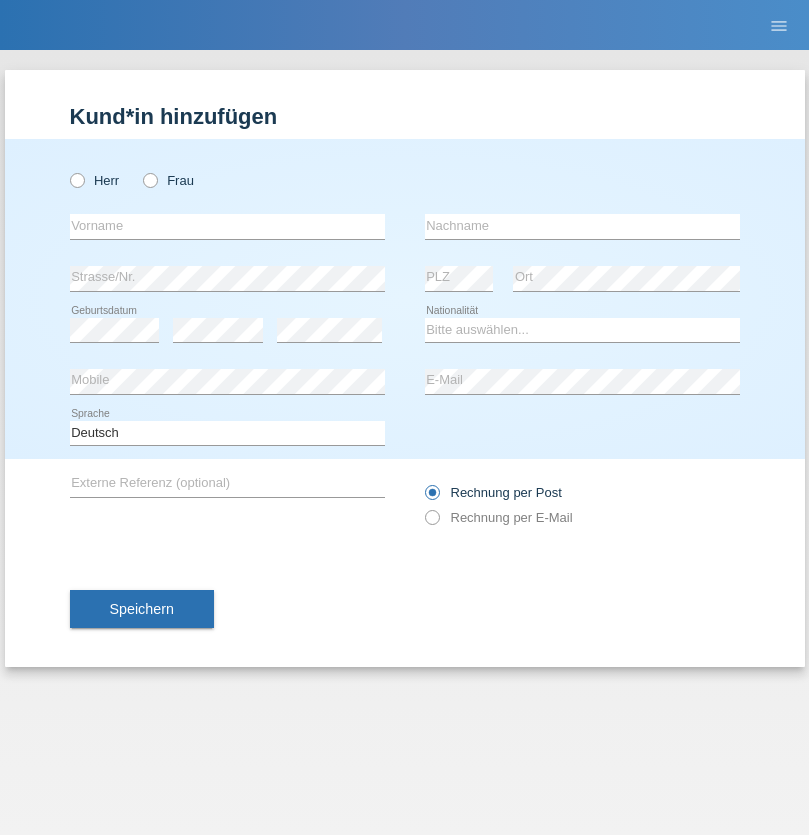 scroll, scrollTop: 0, scrollLeft: 0, axis: both 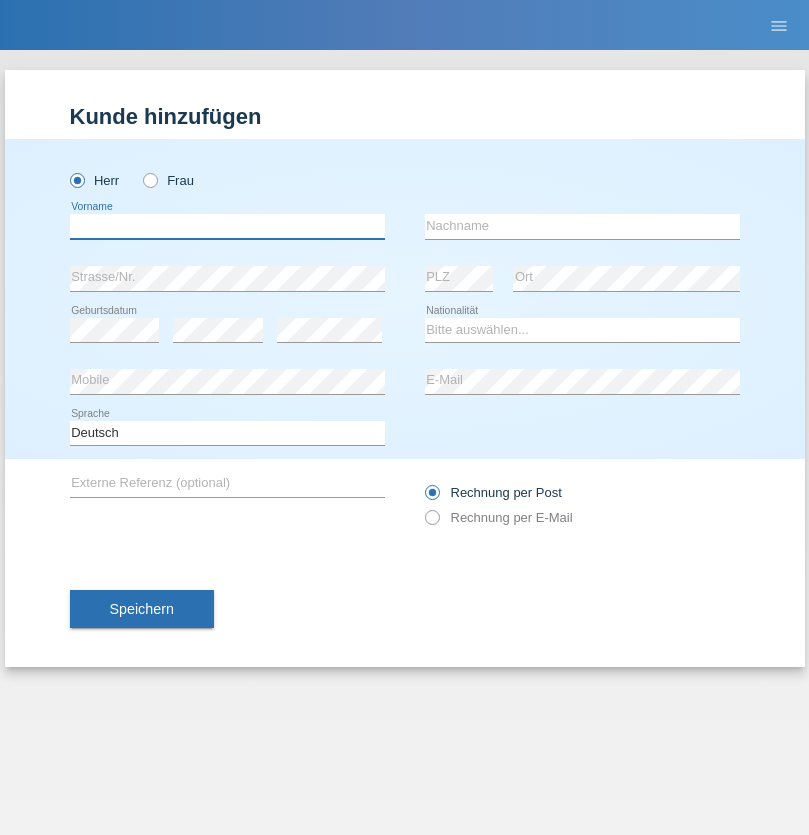 click at bounding box center (227, 226) 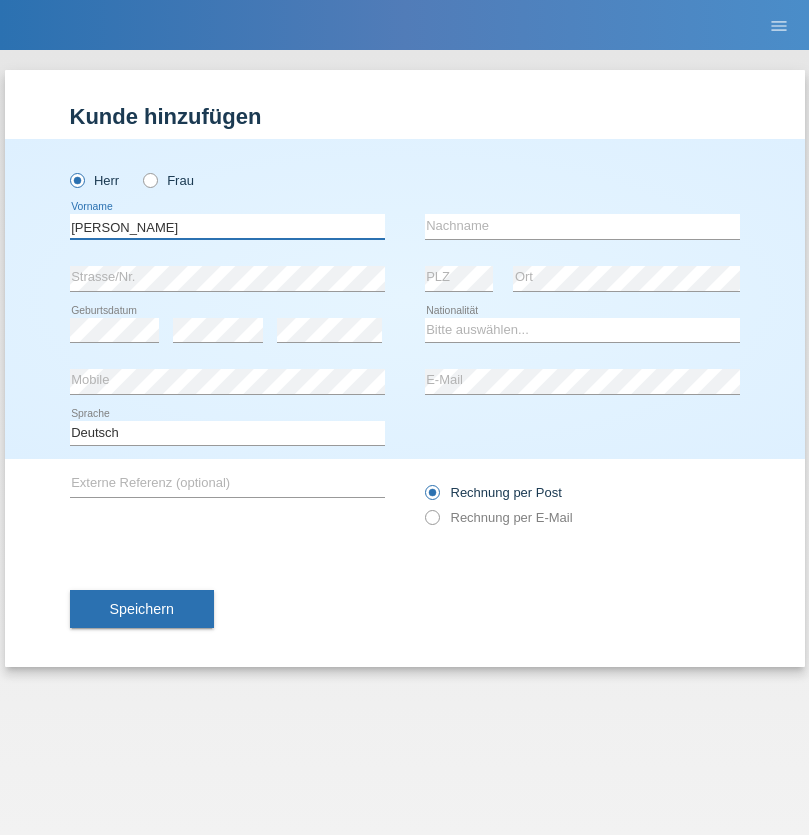 type on "[PERSON_NAME]" 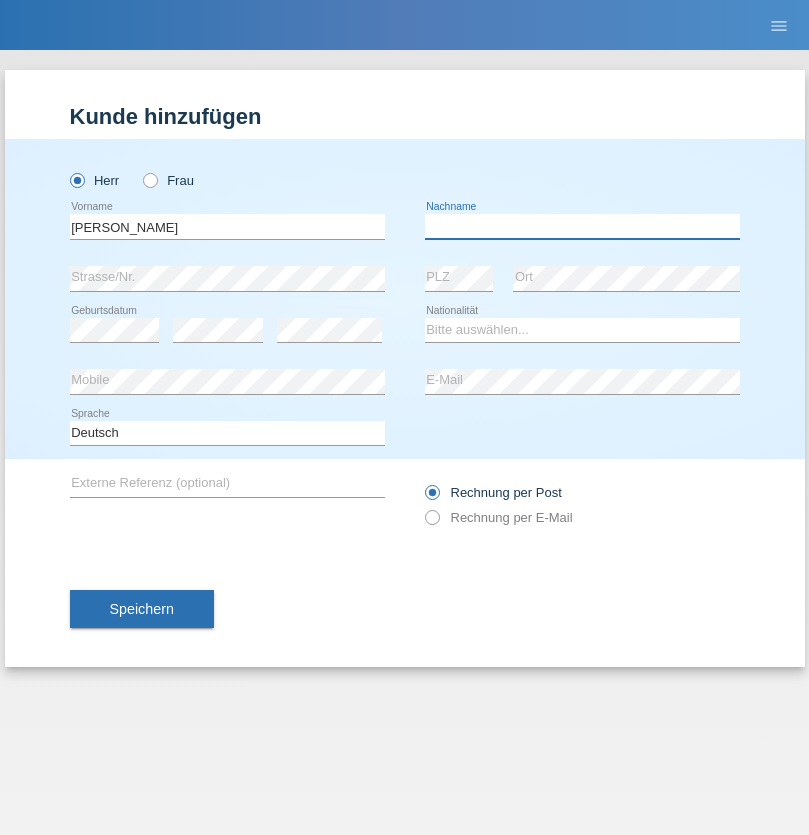 click at bounding box center (582, 226) 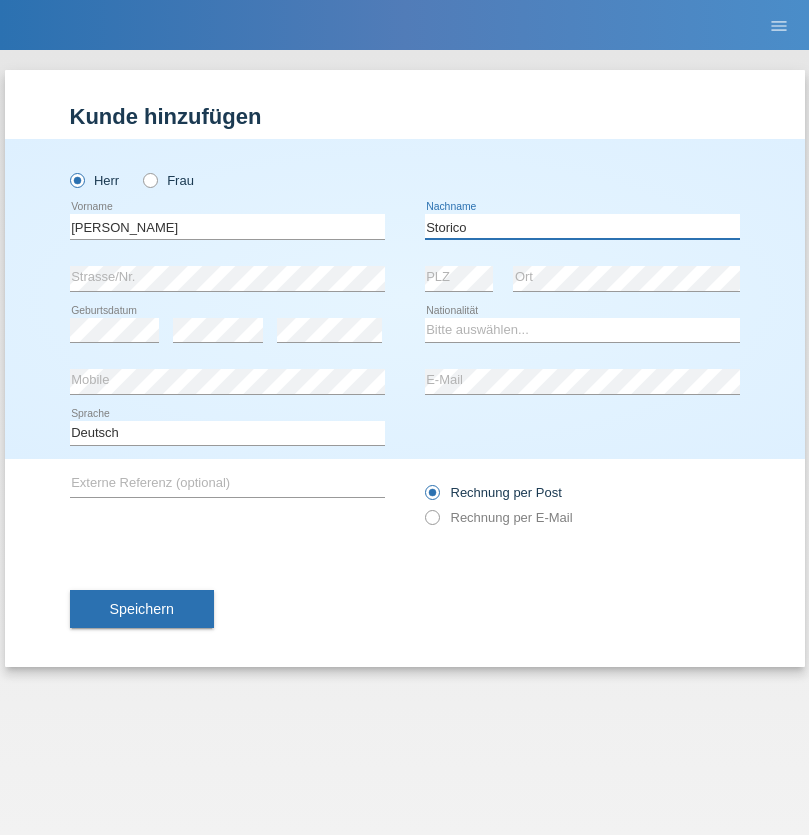 type on "Storico" 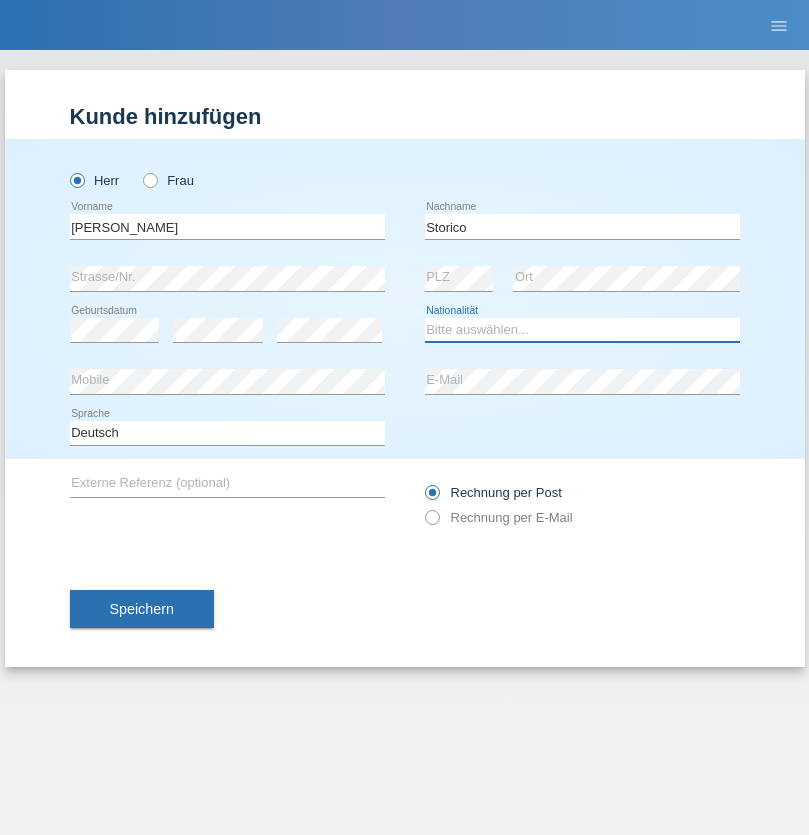 select on "IT" 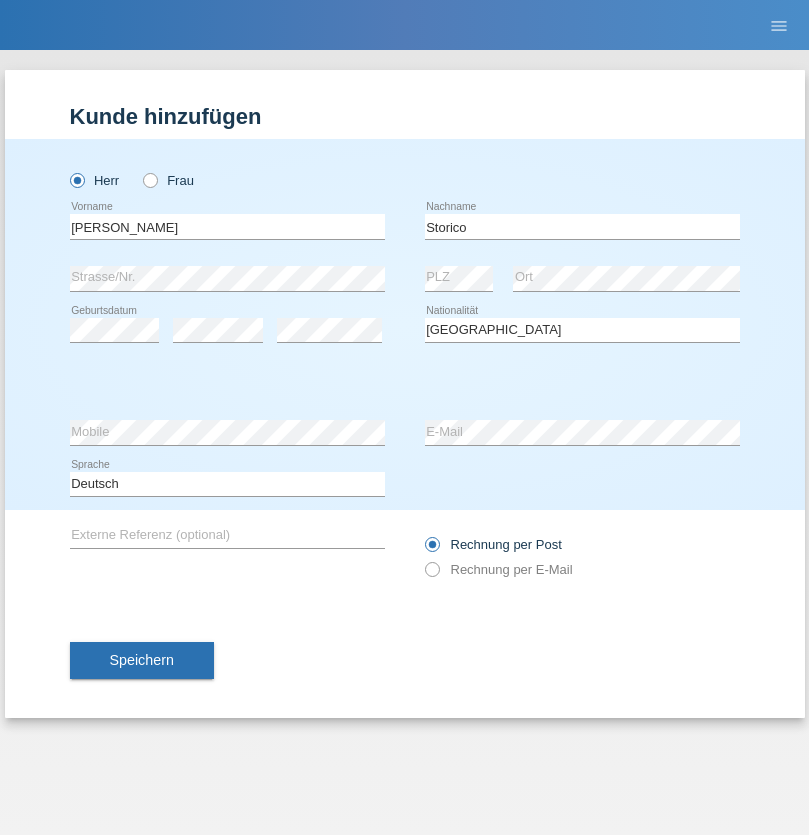 select on "C" 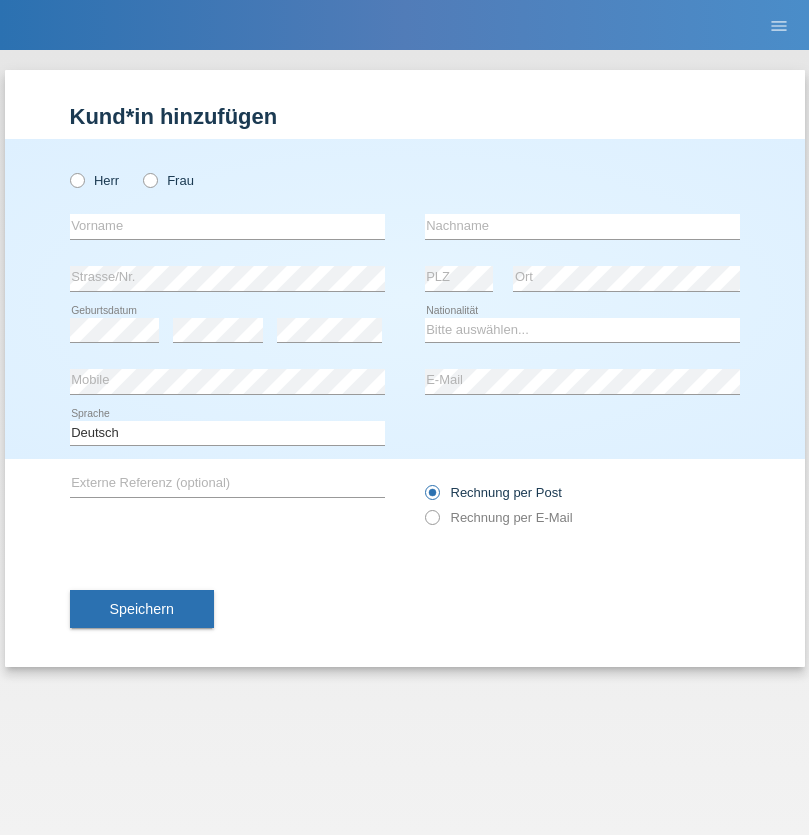 scroll, scrollTop: 0, scrollLeft: 0, axis: both 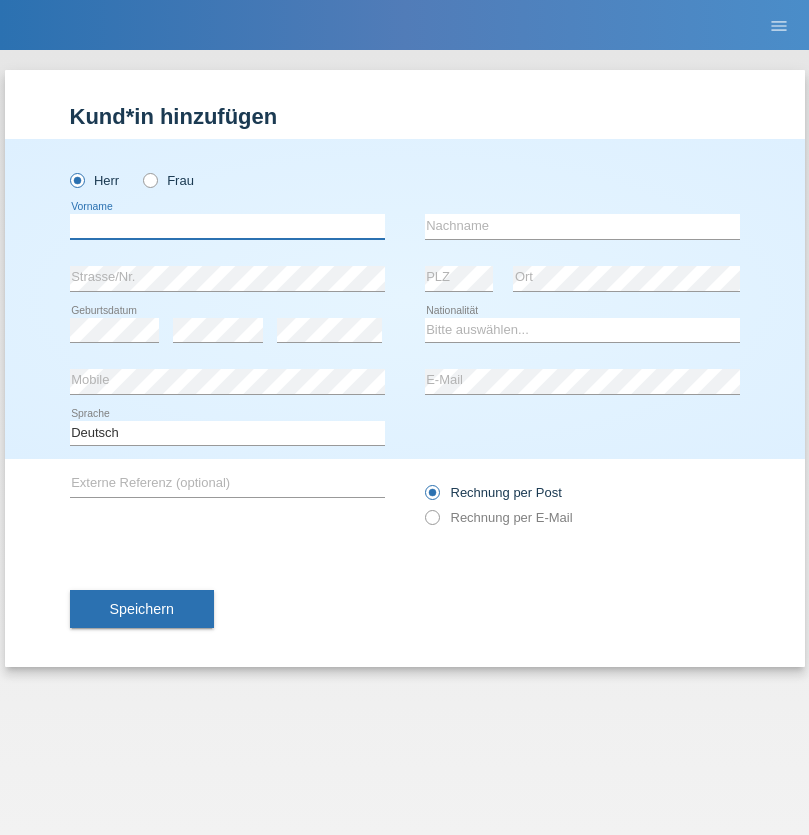 click at bounding box center (227, 226) 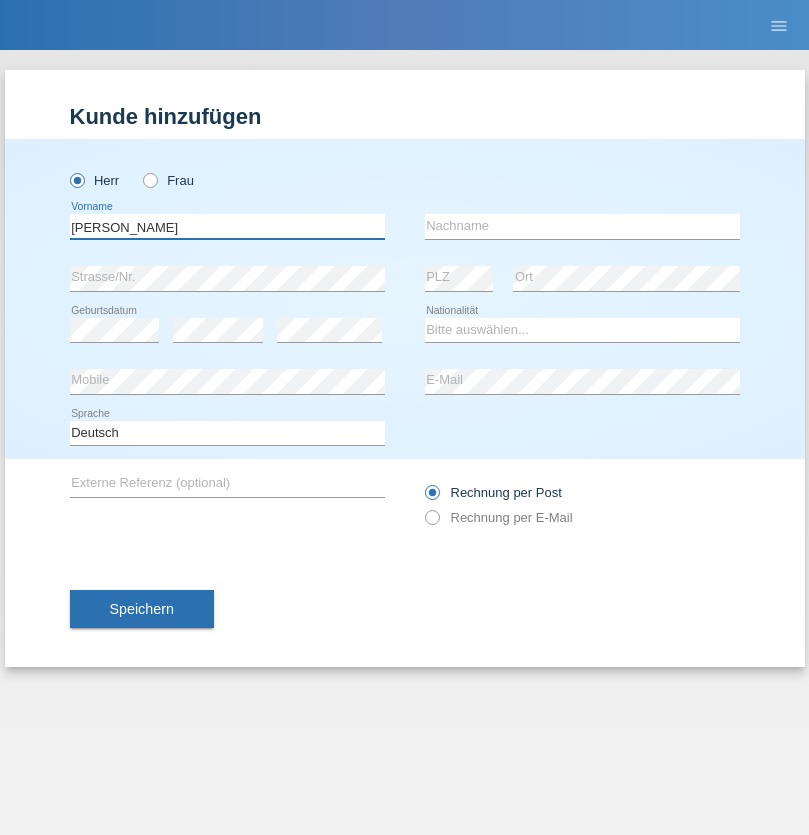 type on "[PERSON_NAME]" 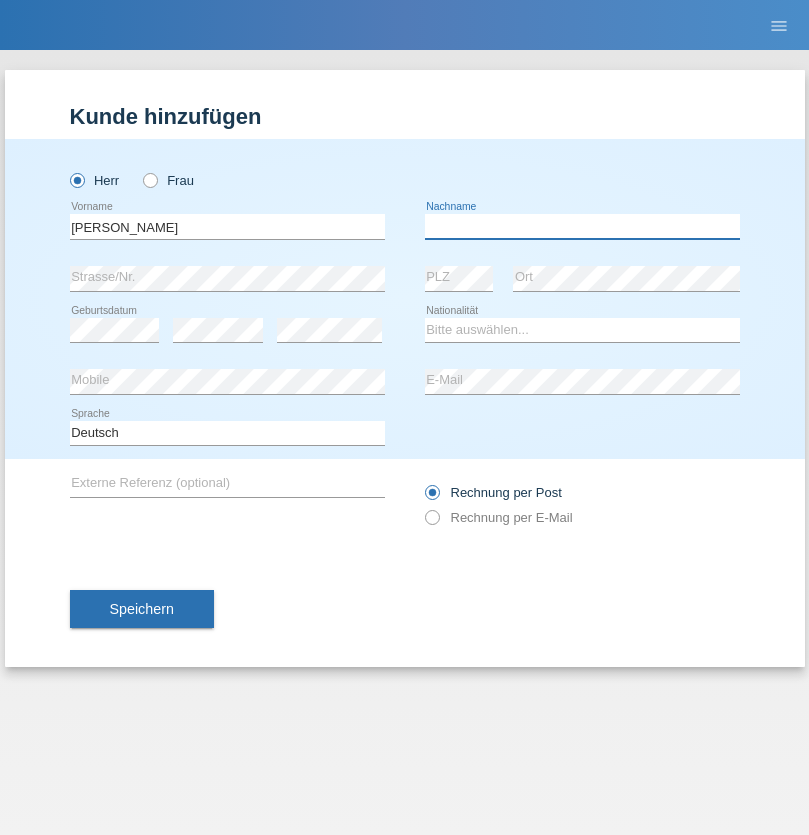 click at bounding box center [582, 226] 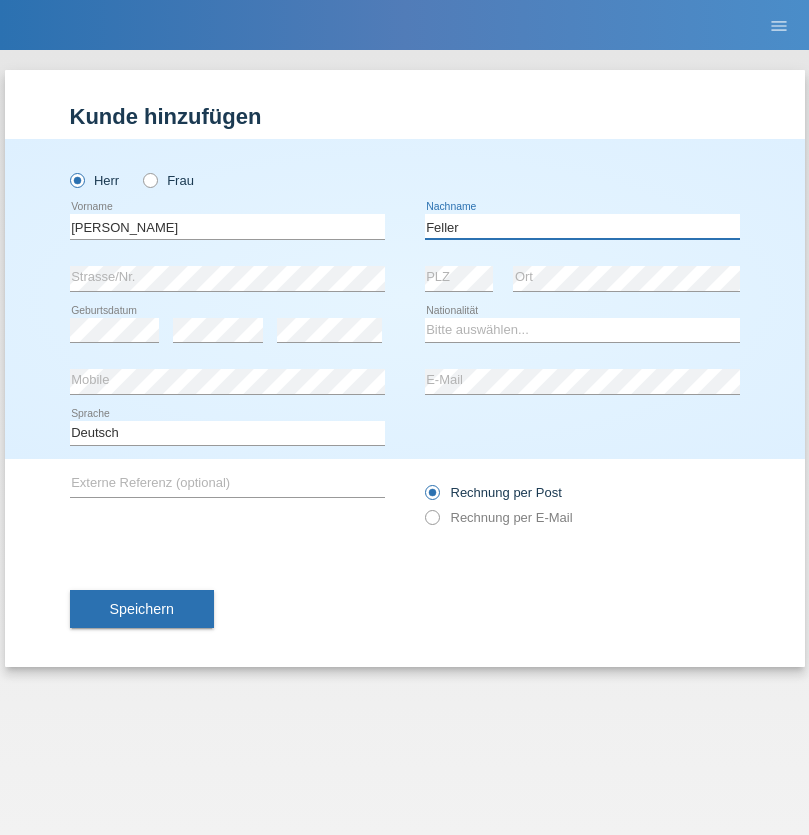 type on "Feller" 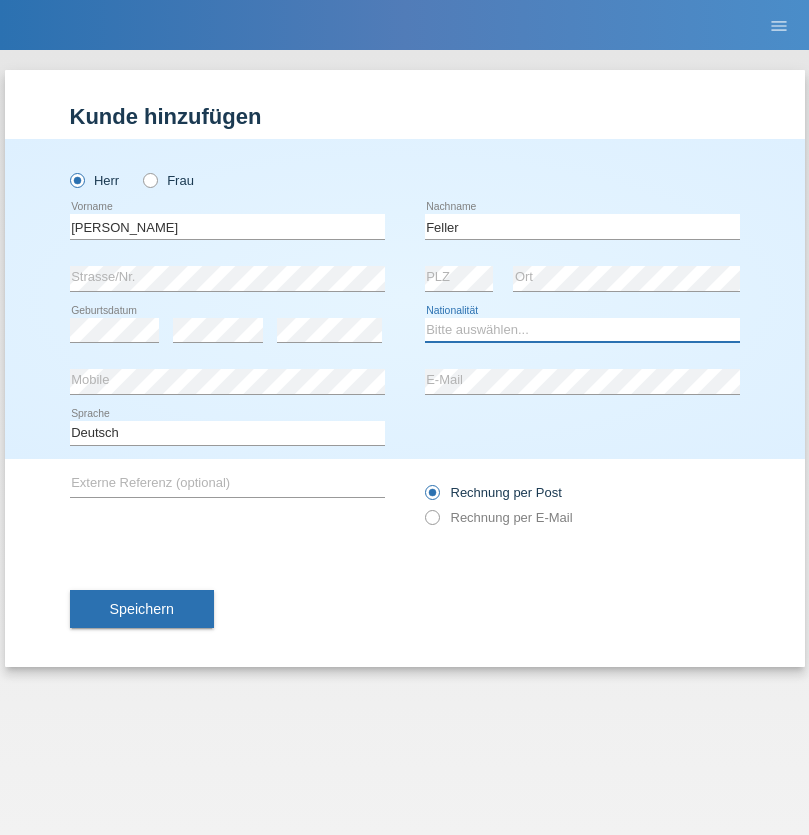 select on "CH" 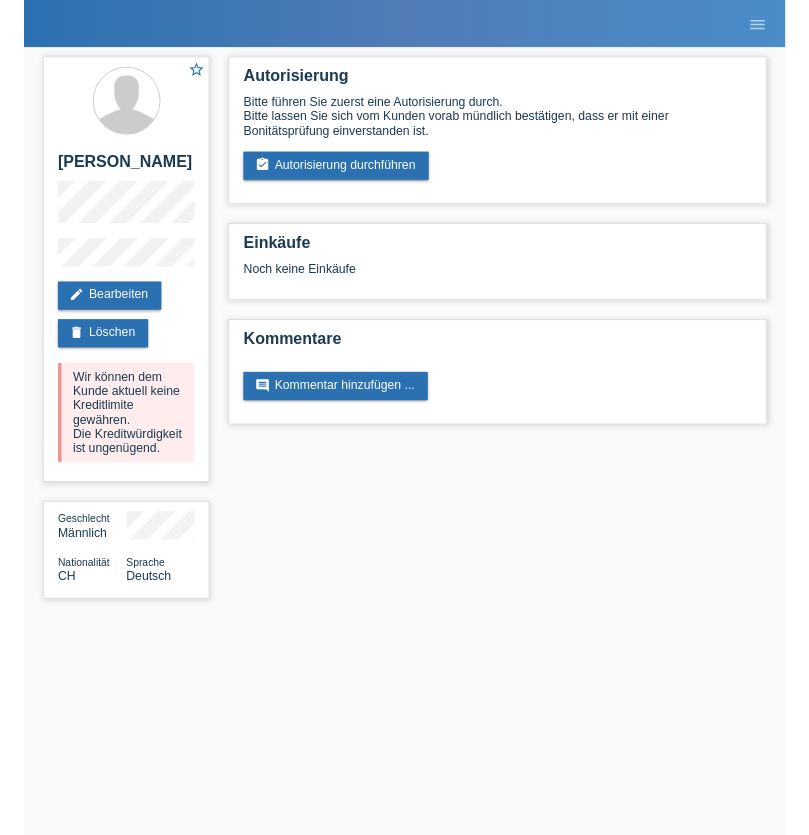 scroll, scrollTop: 0, scrollLeft: 0, axis: both 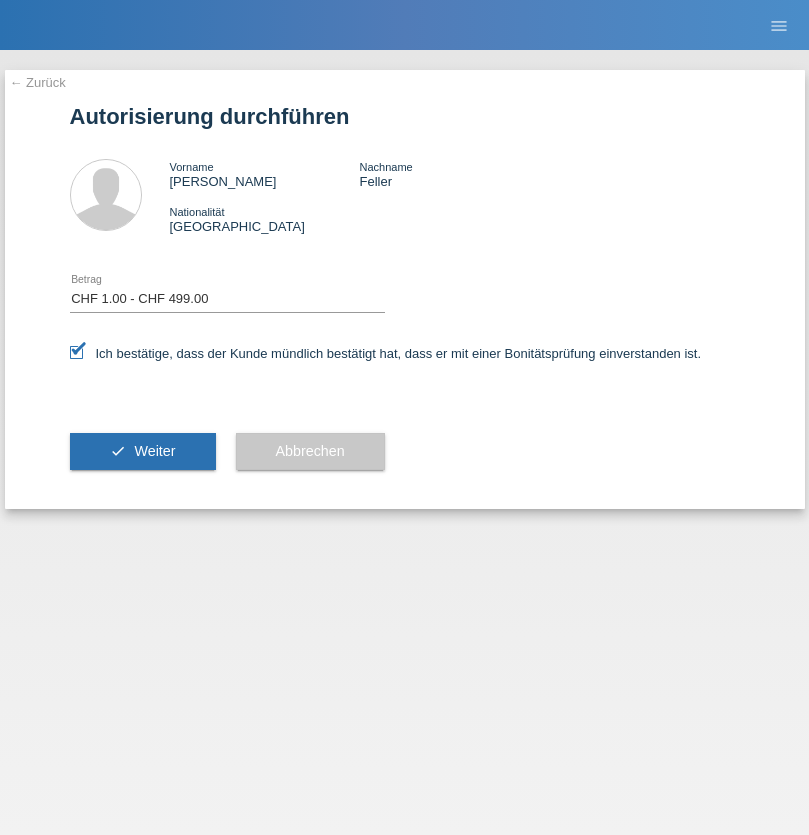 select on "1" 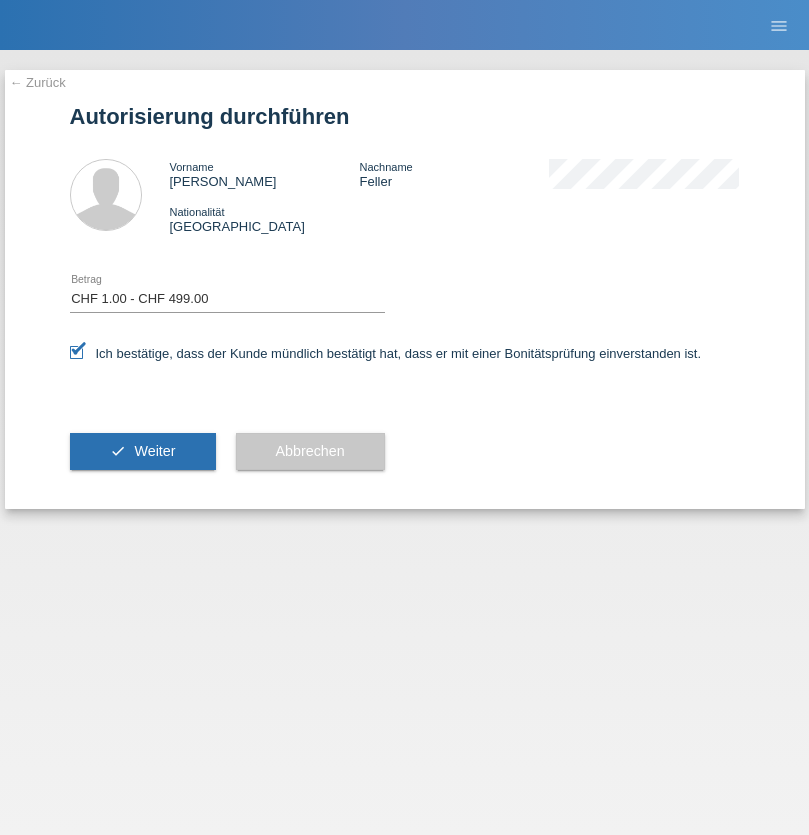 scroll, scrollTop: 0, scrollLeft: 0, axis: both 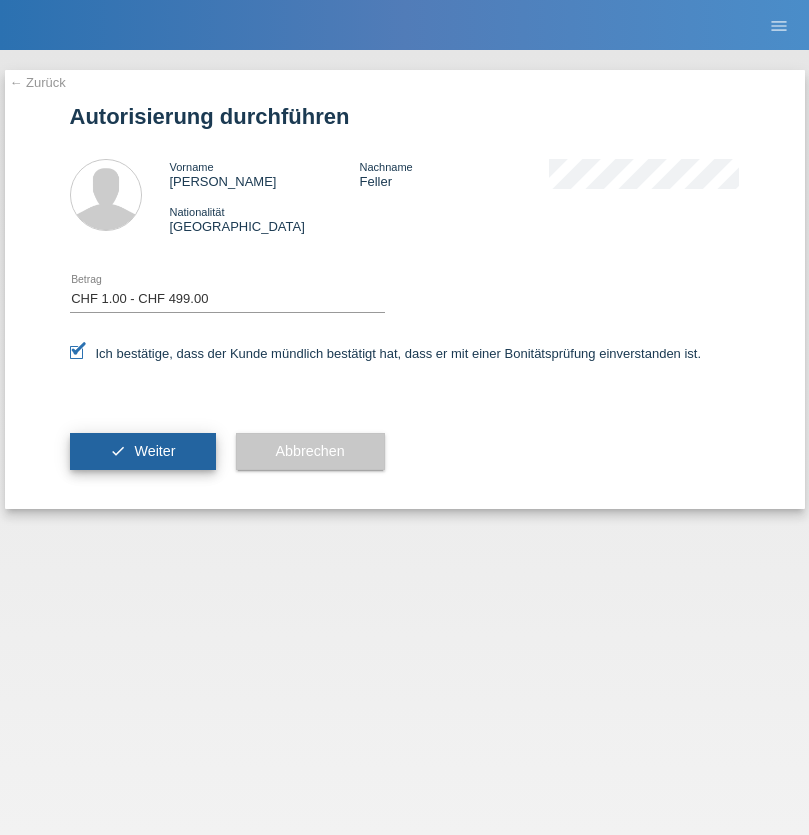 click on "Weiter" at bounding box center (154, 451) 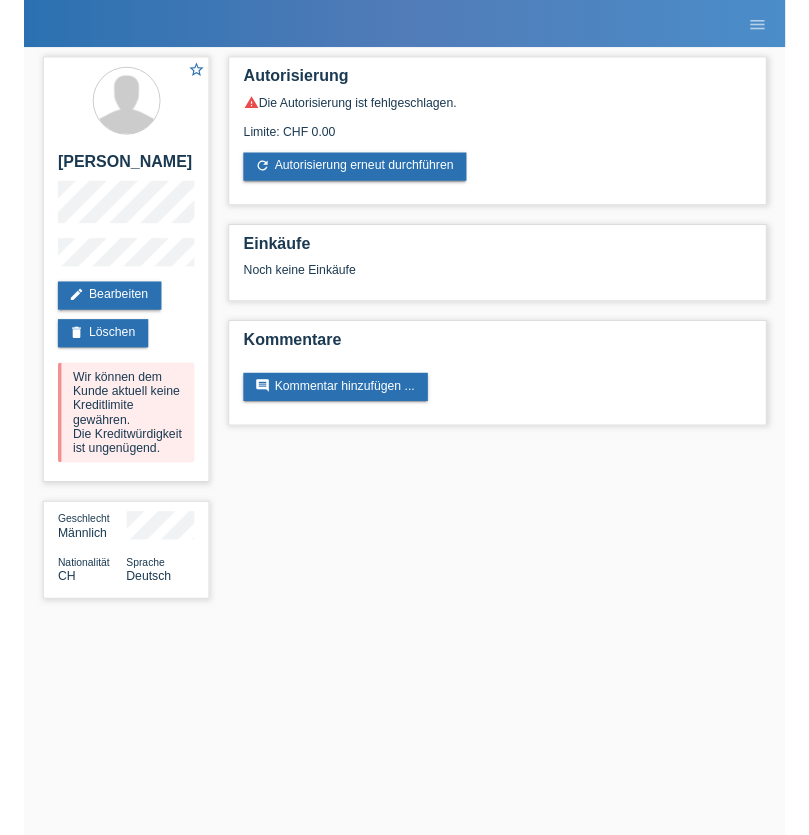 scroll, scrollTop: 0, scrollLeft: 0, axis: both 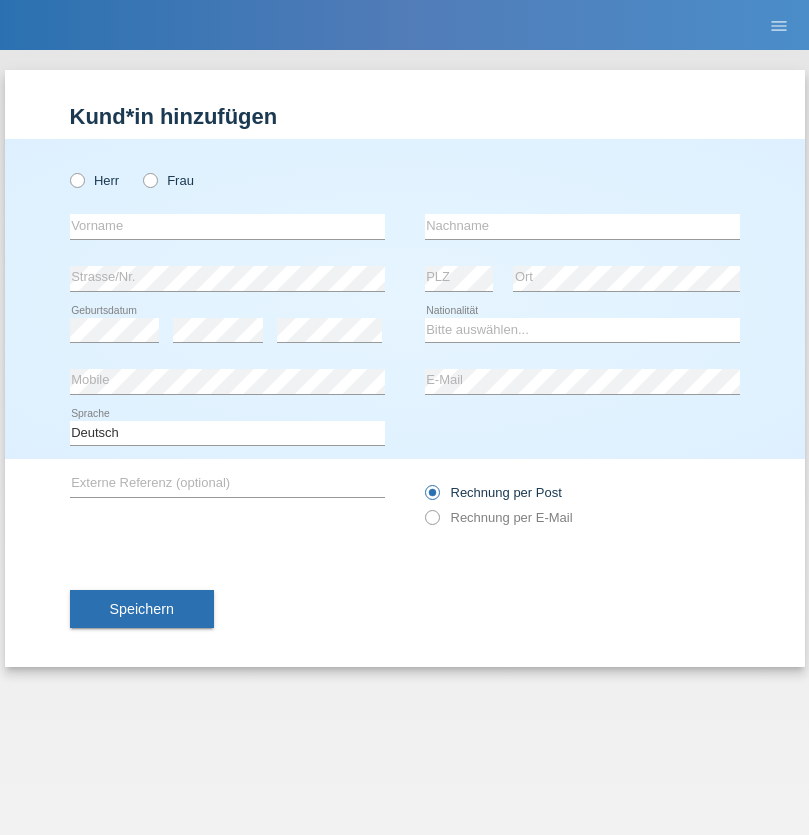 radio on "true" 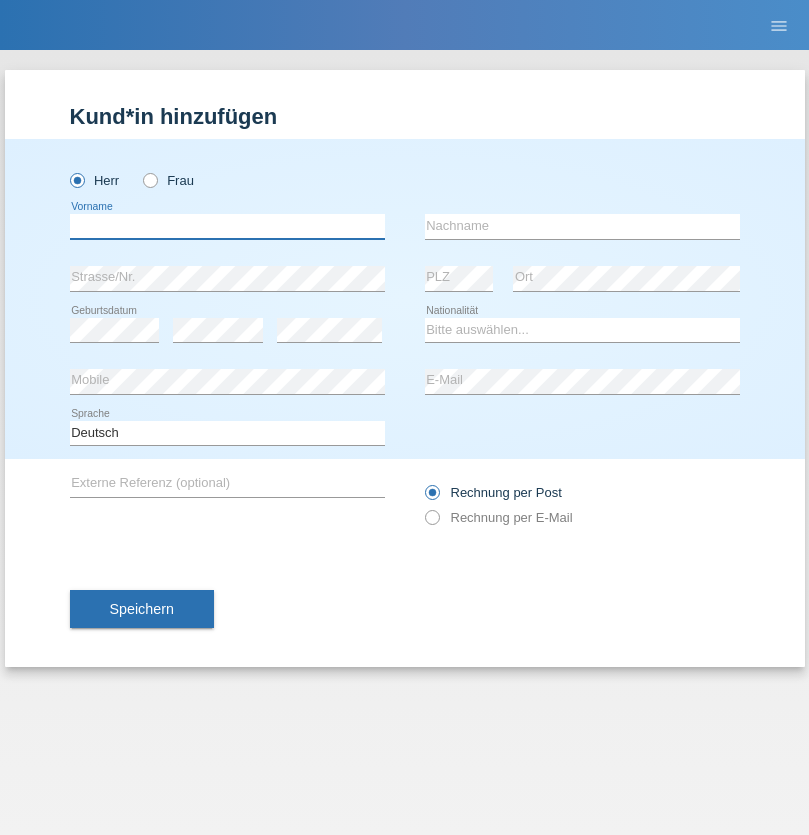 click at bounding box center [227, 226] 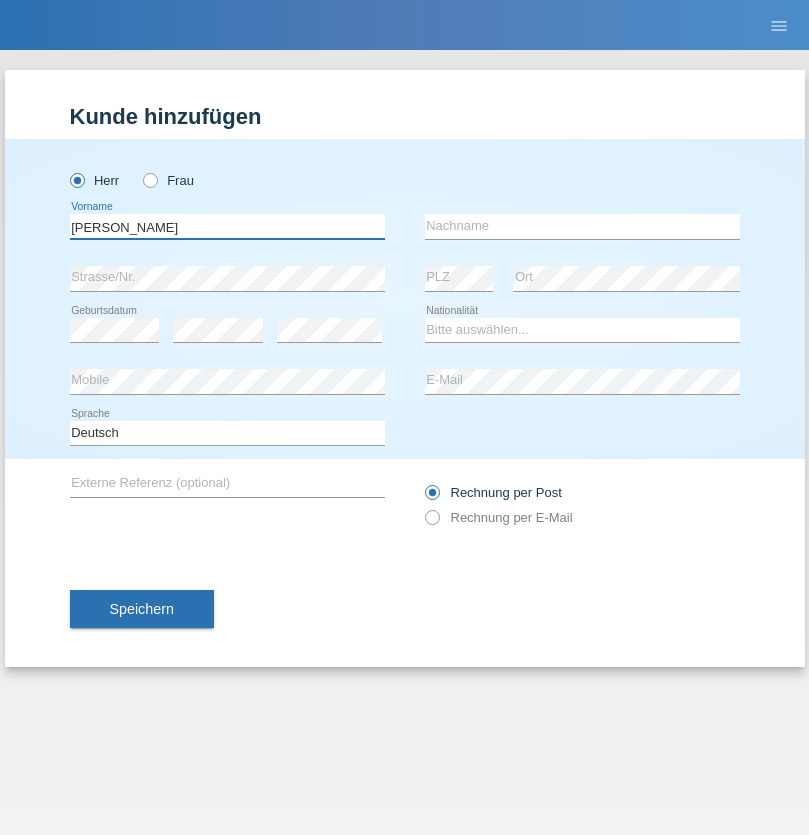 type on "Daniel" 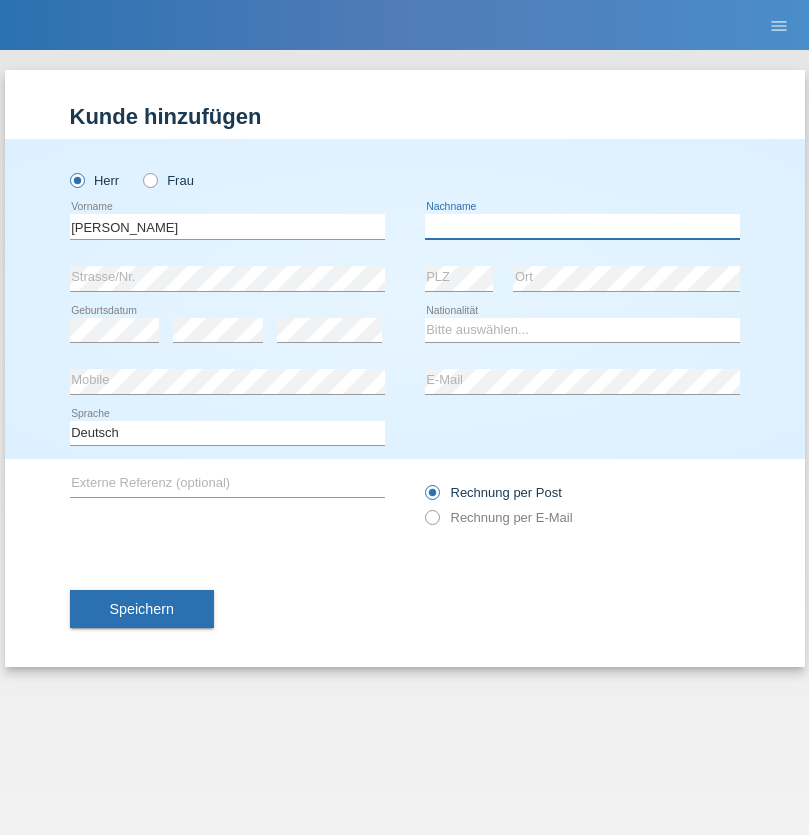 click at bounding box center (582, 226) 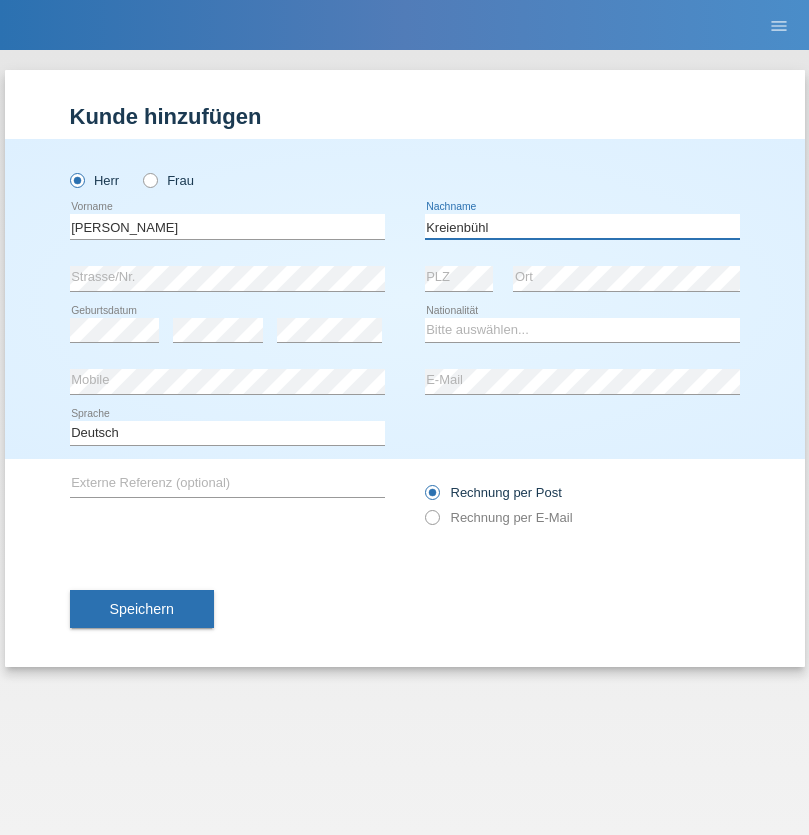 type on "Kreienbühl" 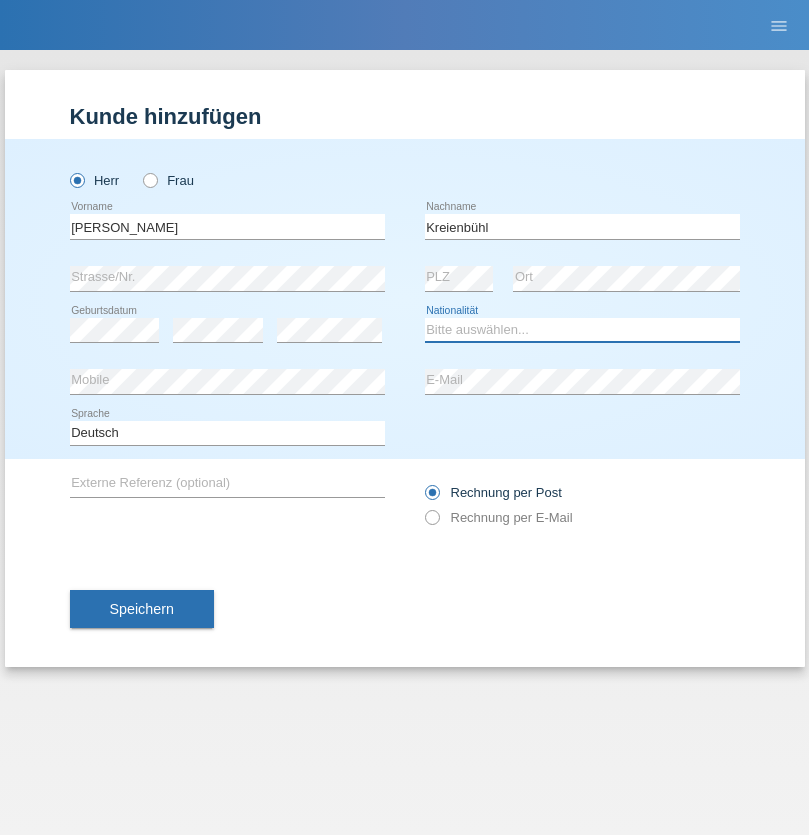 select on "CH" 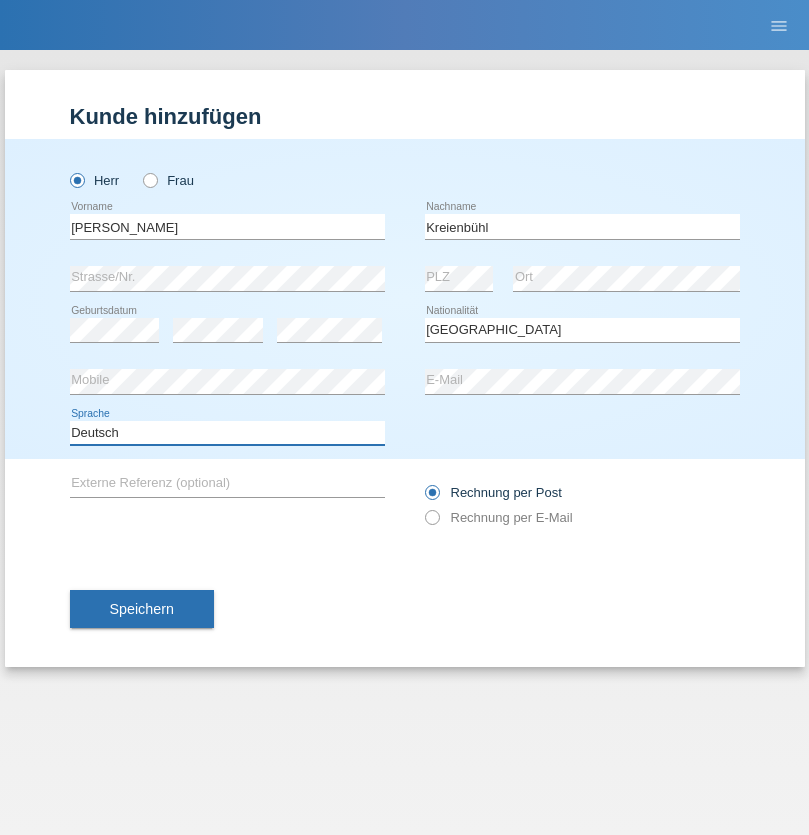 select on "en" 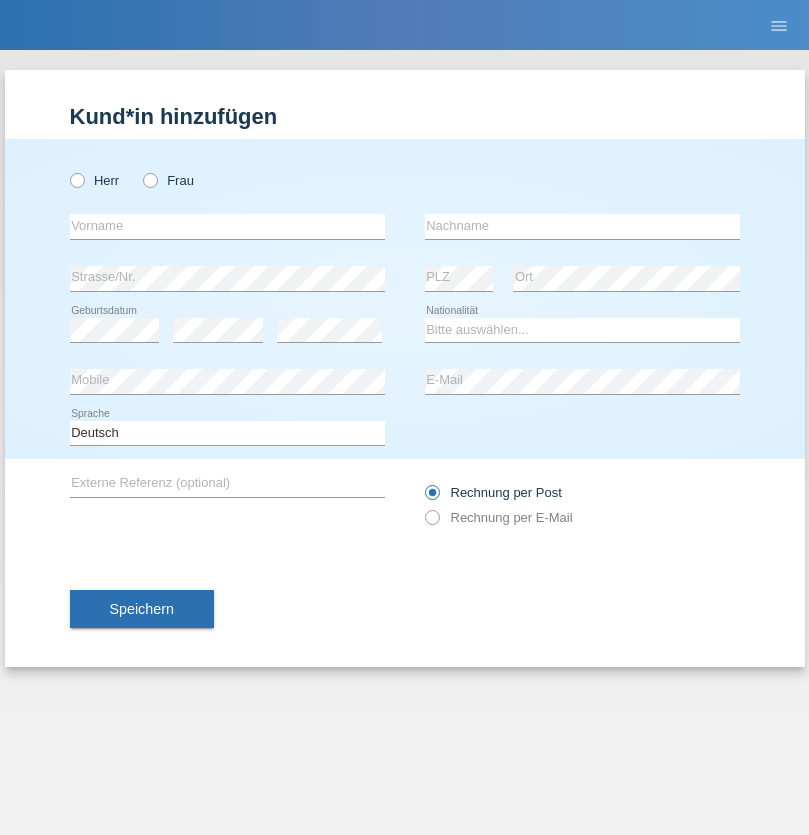 scroll, scrollTop: 0, scrollLeft: 0, axis: both 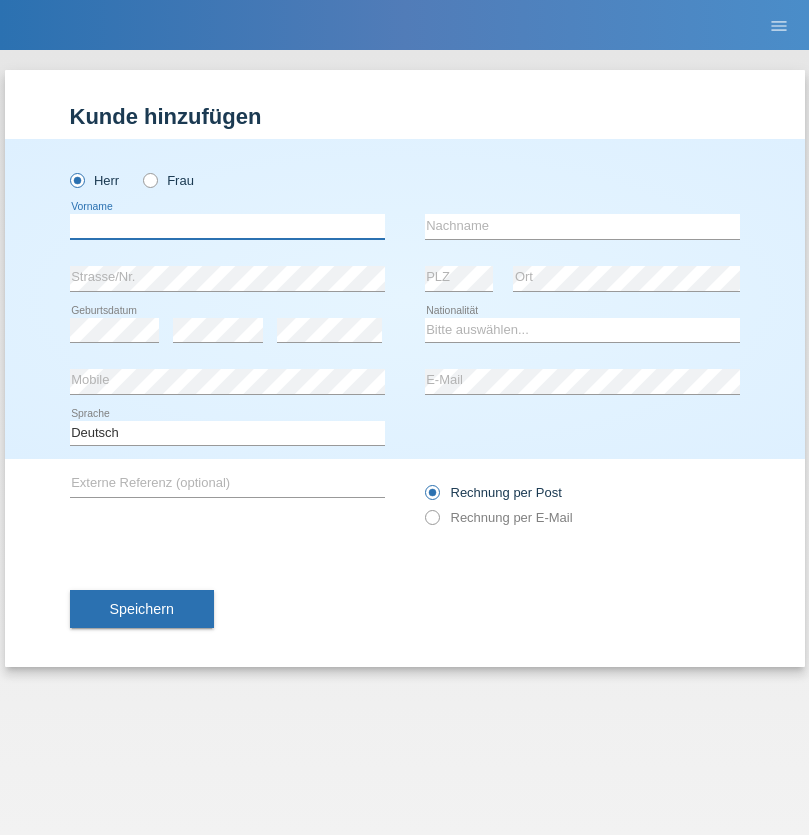 click at bounding box center (227, 226) 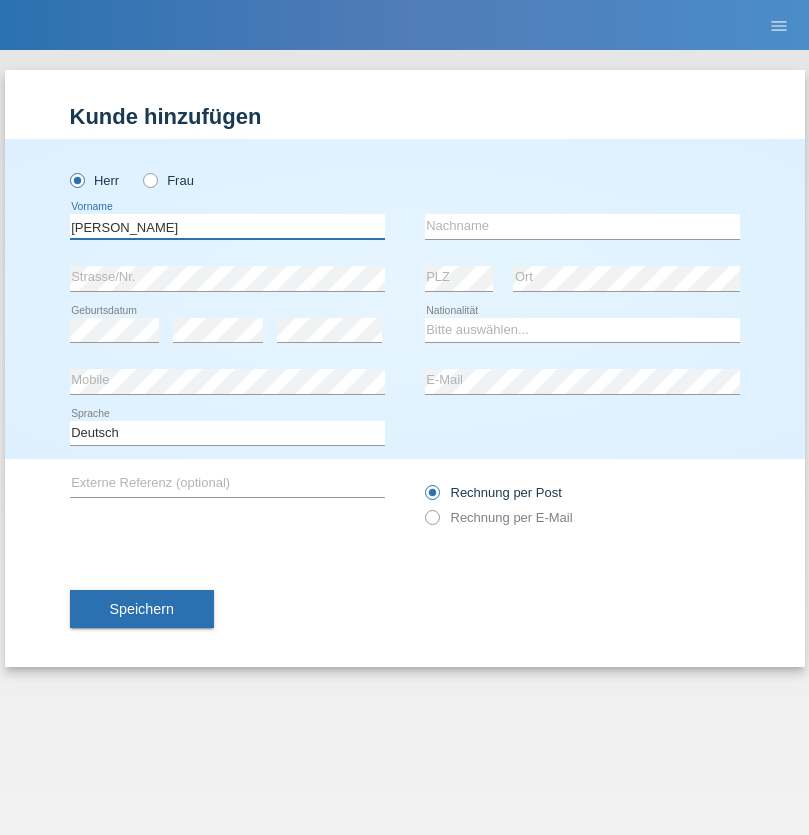 type on "Artur" 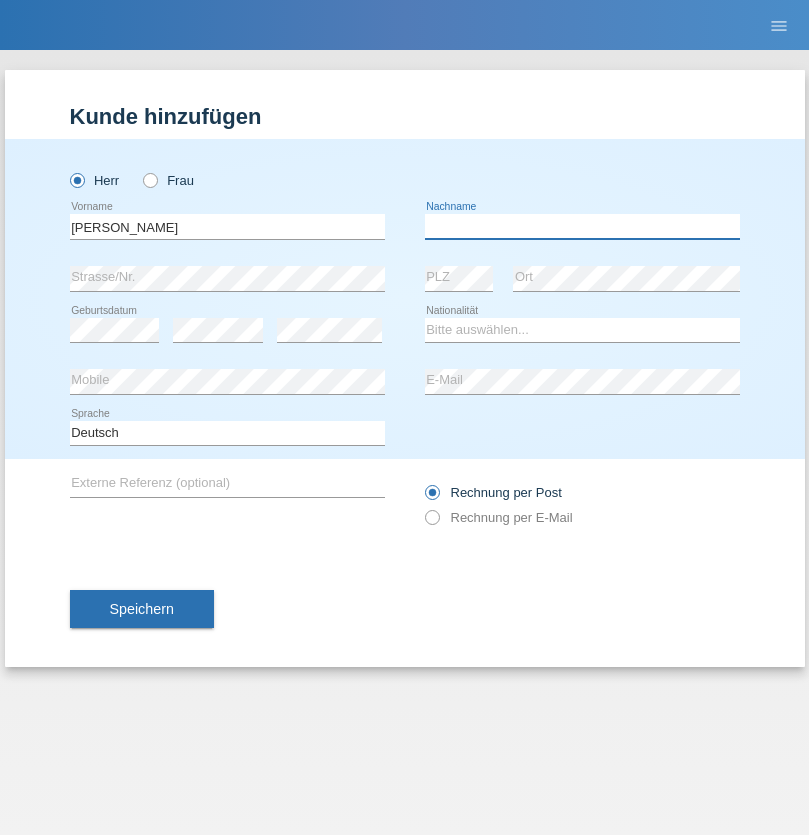 click at bounding box center [582, 226] 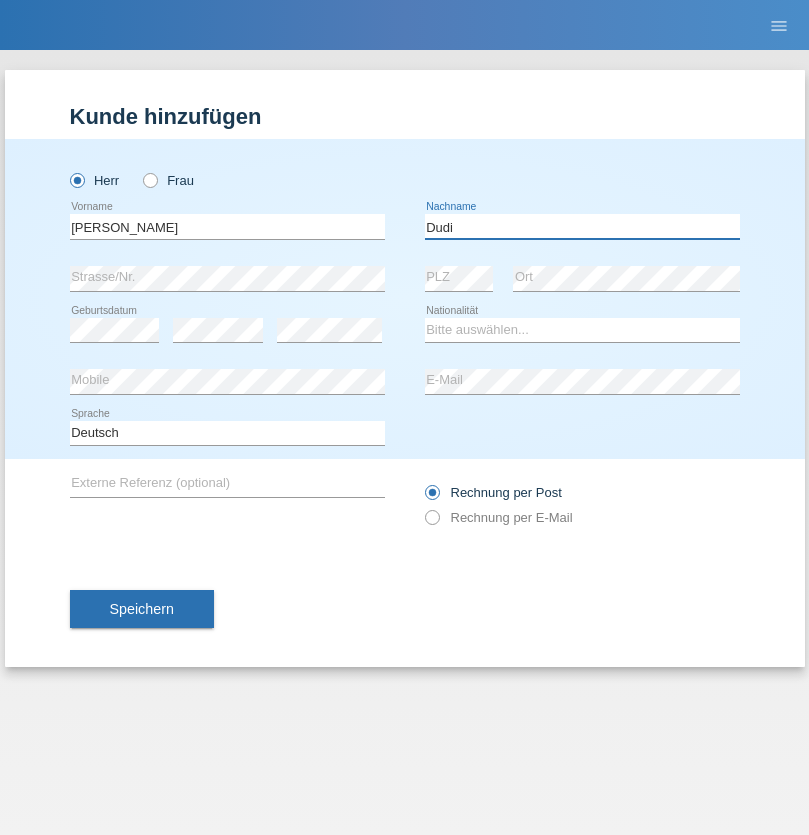 type on "Dudi" 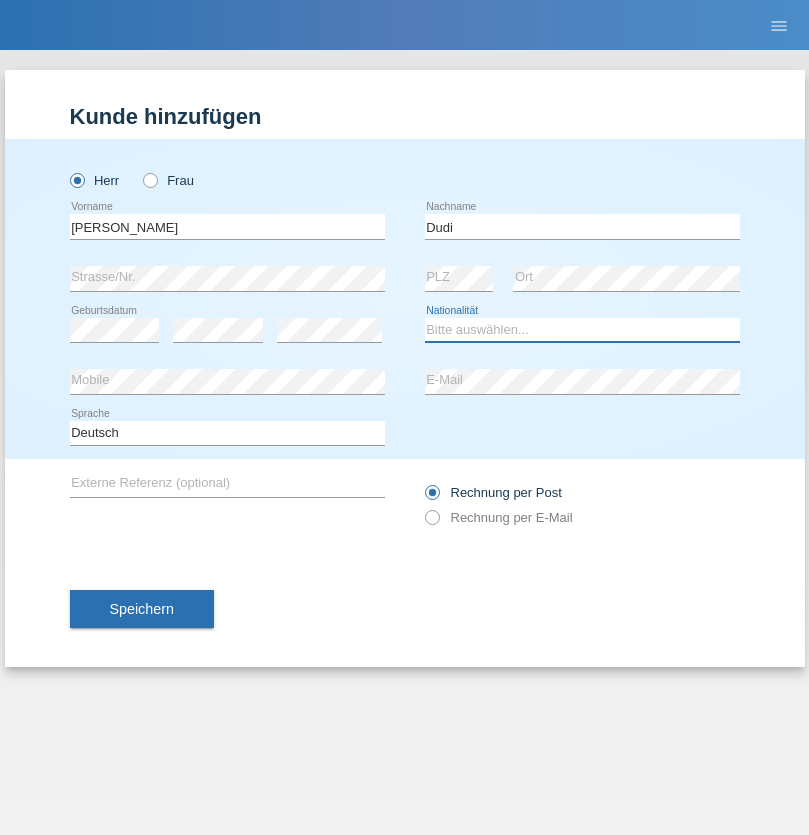 select on "SK" 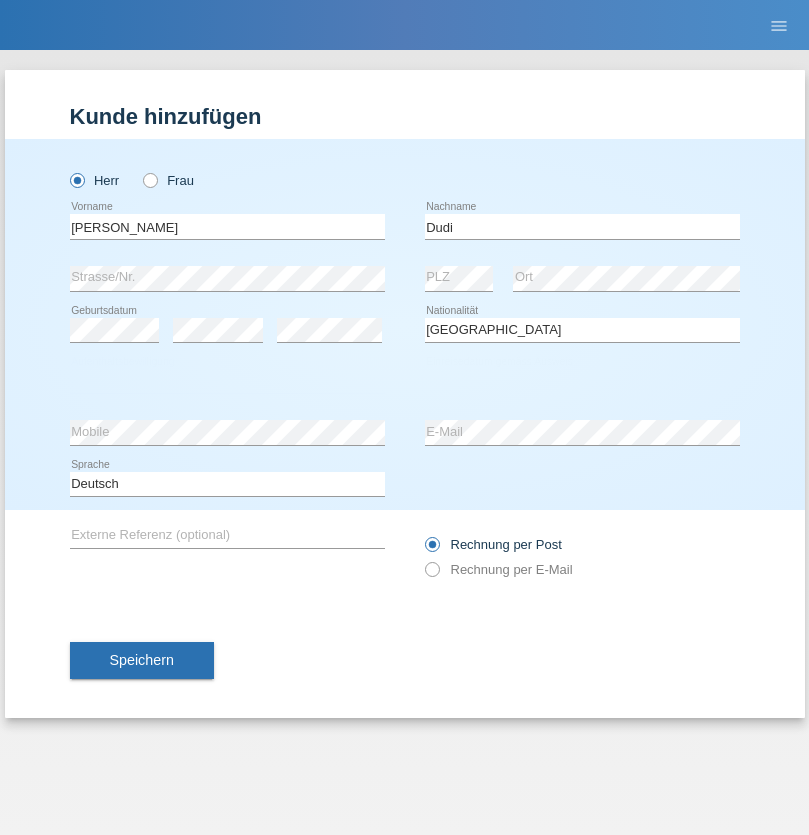 select on "C" 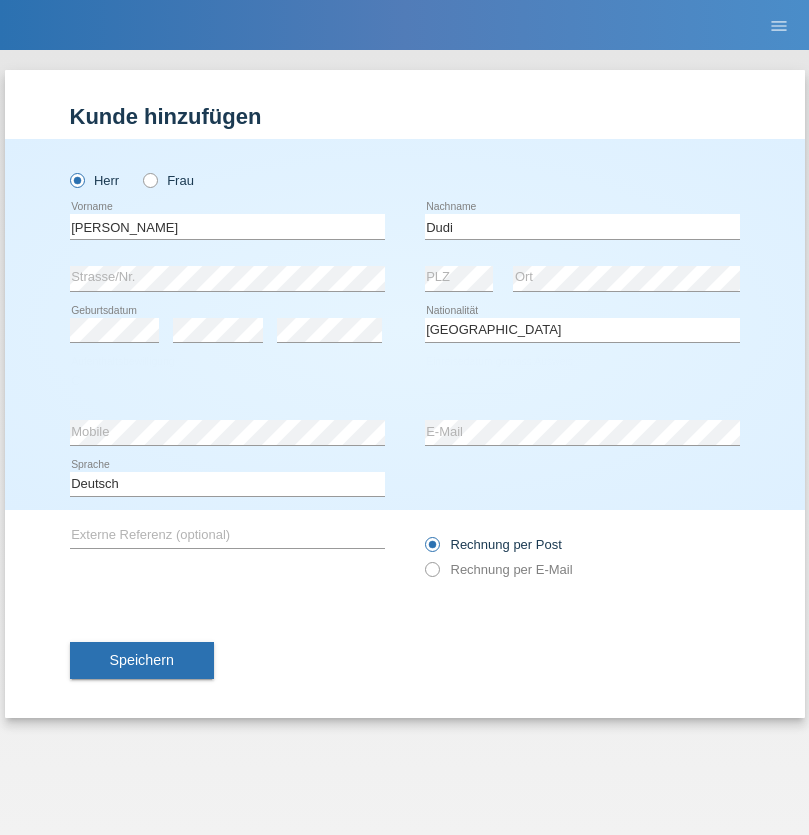 select on "25" 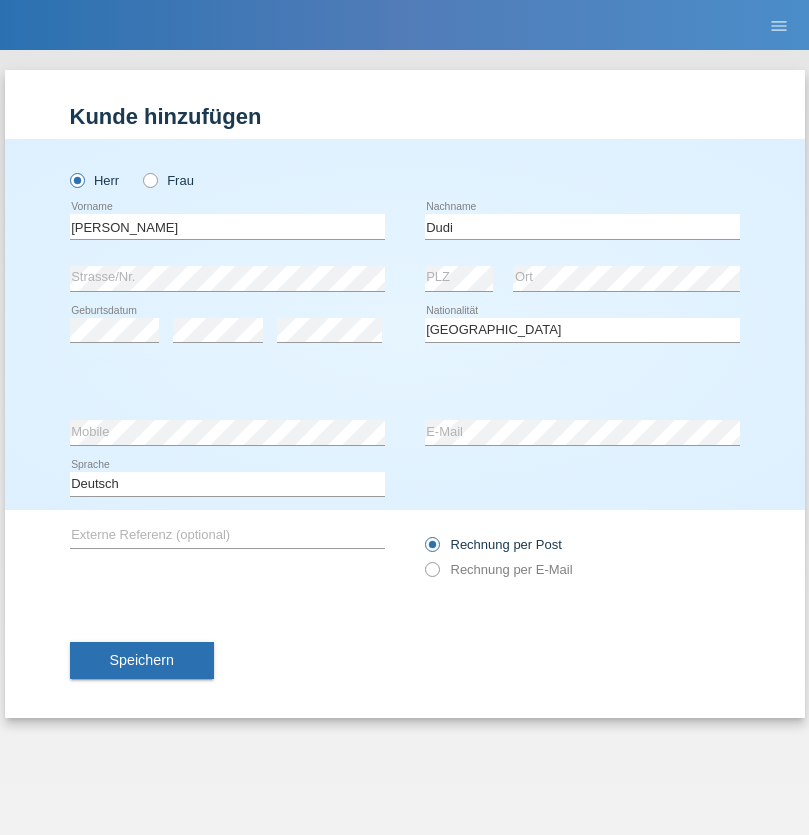 select on "05" 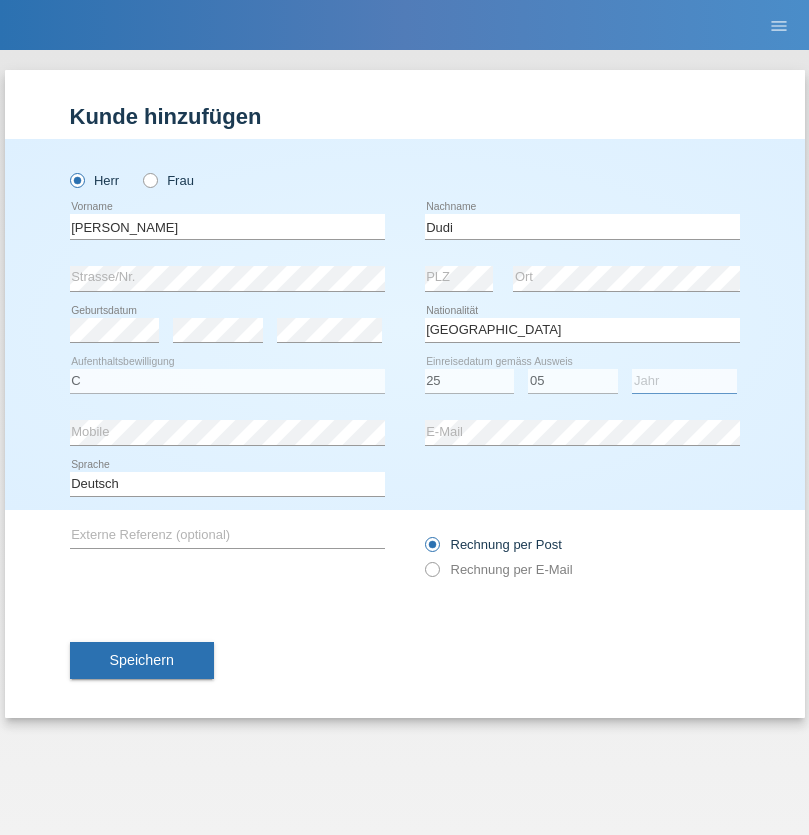 select on "2021" 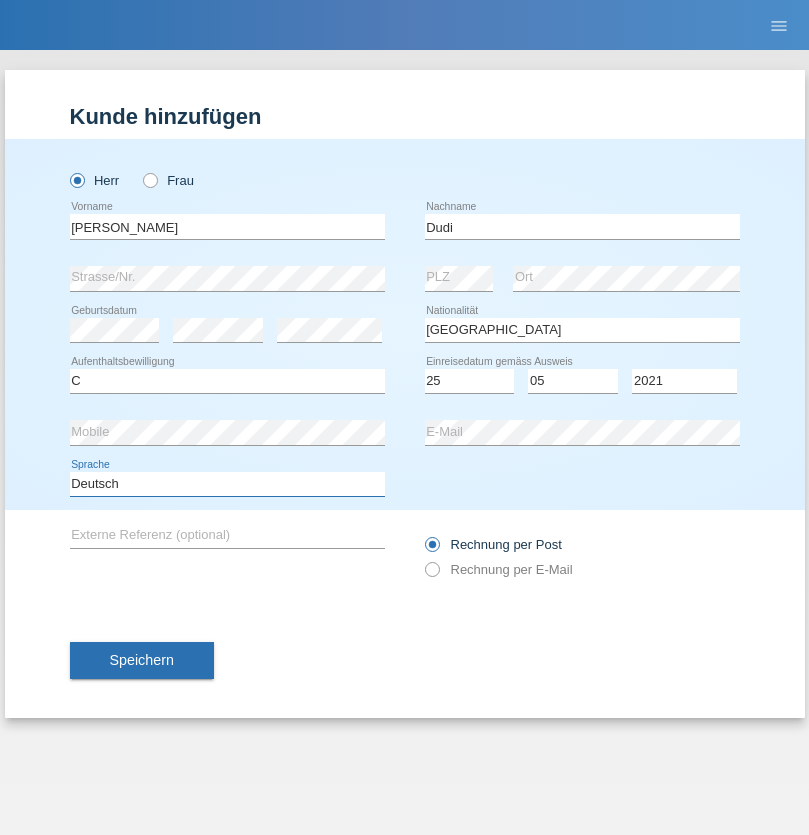 select on "en" 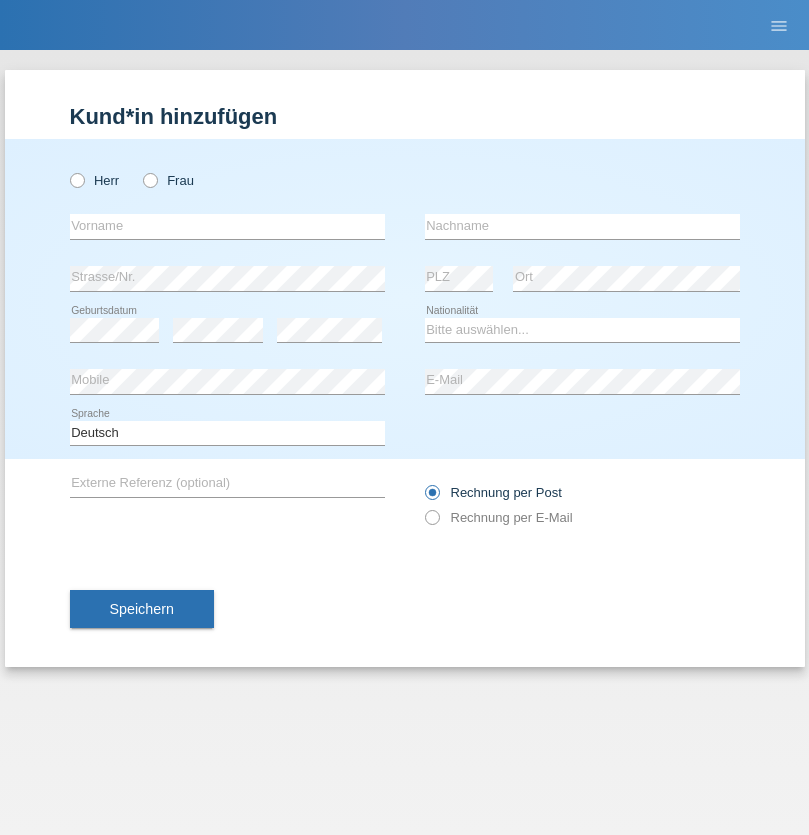 scroll, scrollTop: 0, scrollLeft: 0, axis: both 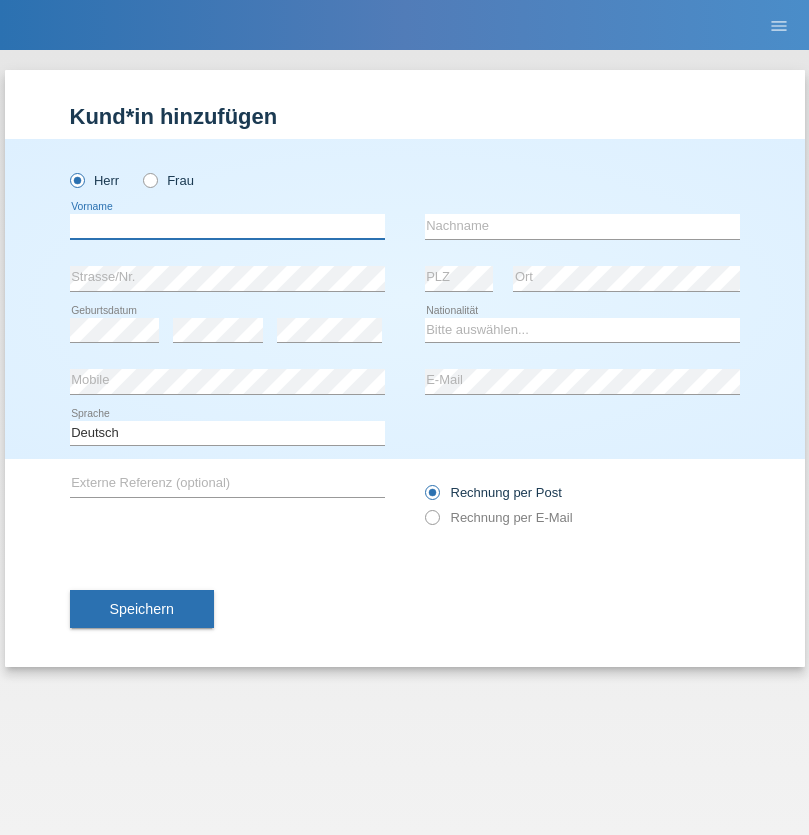 click at bounding box center (227, 226) 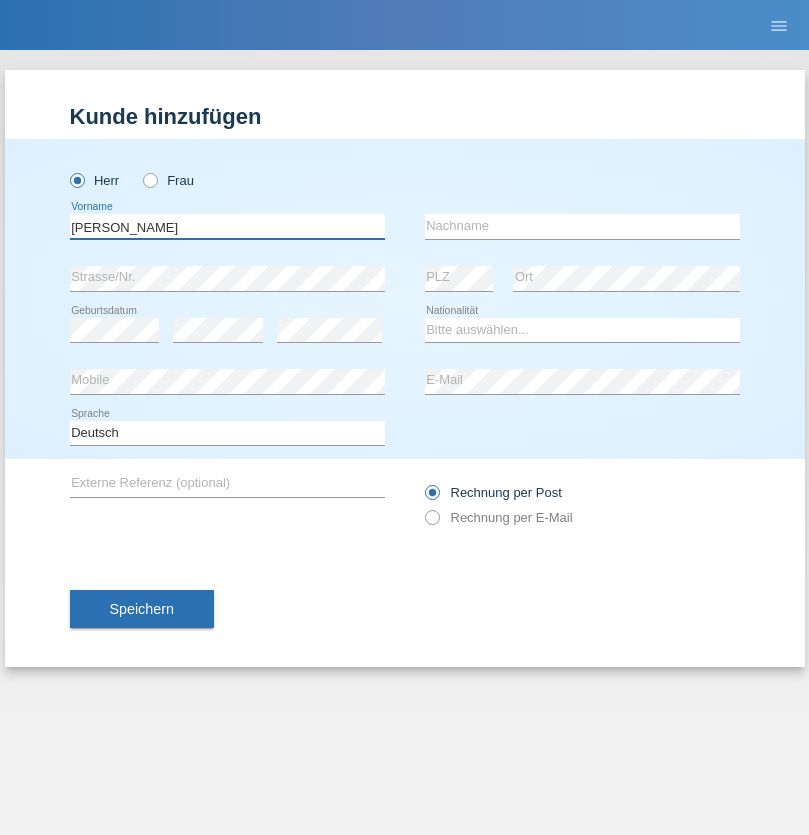 type on "[PERSON_NAME]" 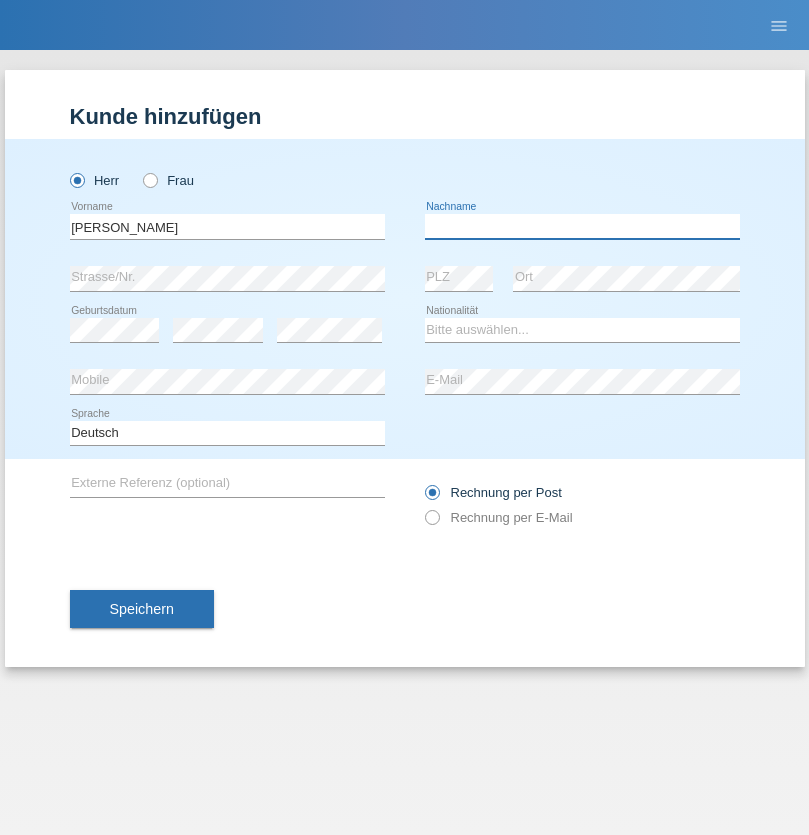 click at bounding box center [582, 226] 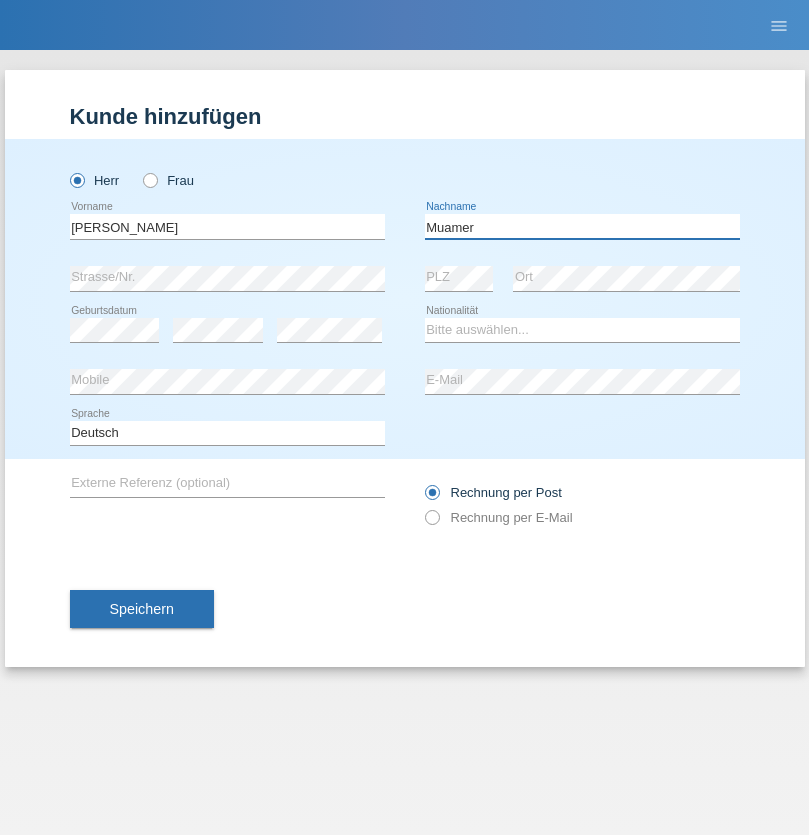 type on "Muamer" 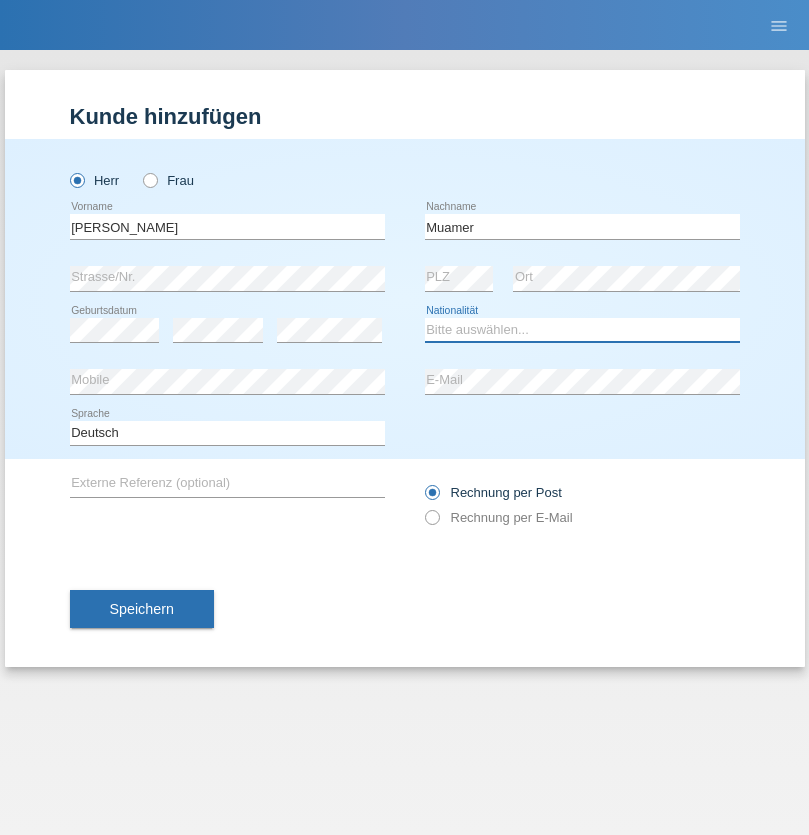 select on "CH" 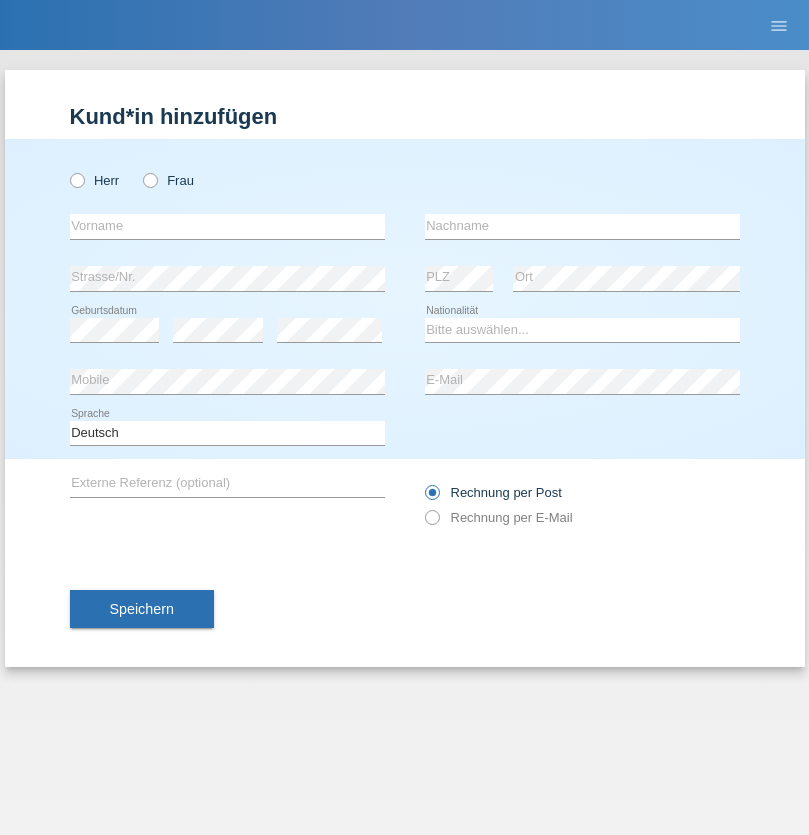 scroll, scrollTop: 0, scrollLeft: 0, axis: both 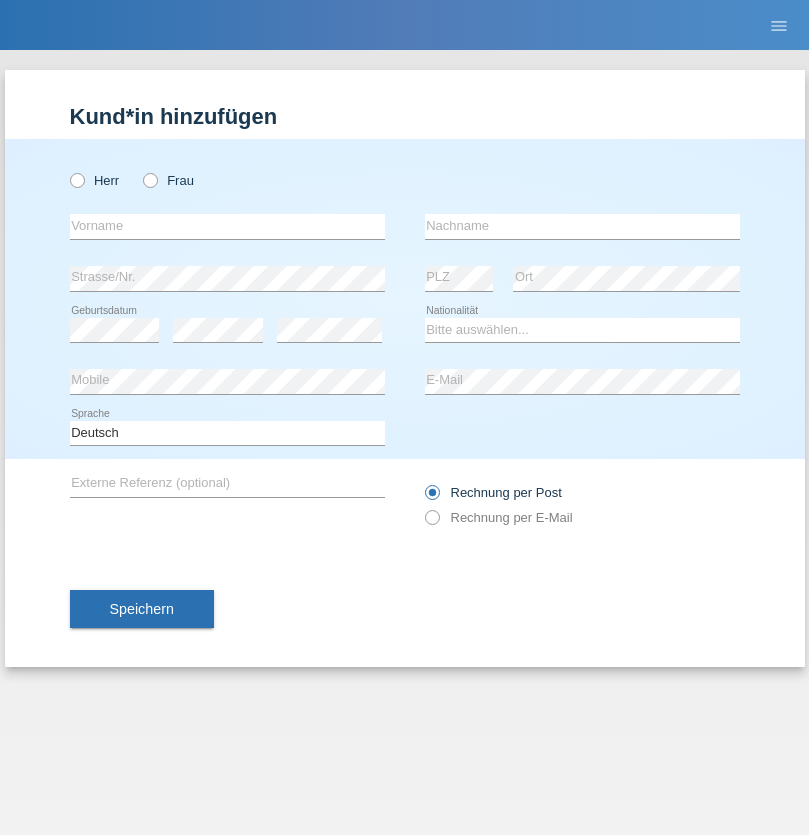 radio on "true" 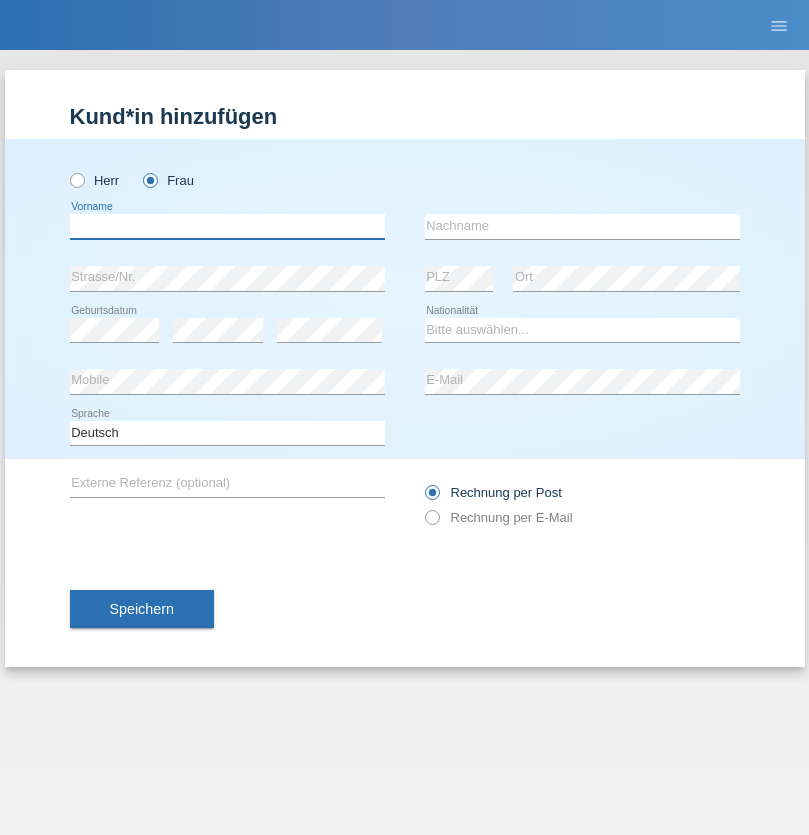 click at bounding box center (227, 226) 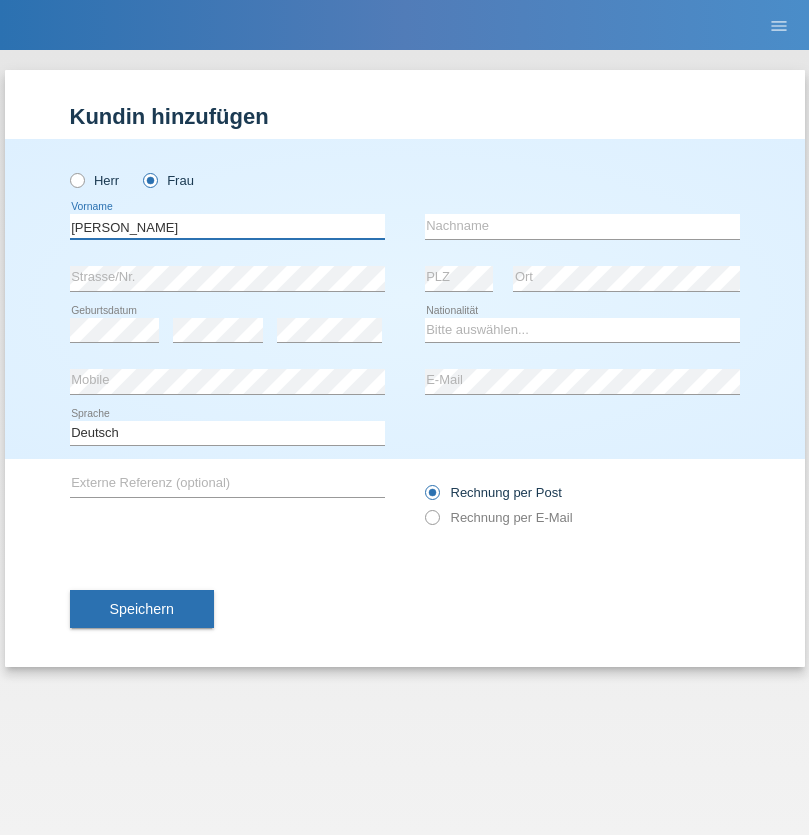 type on "Alberto" 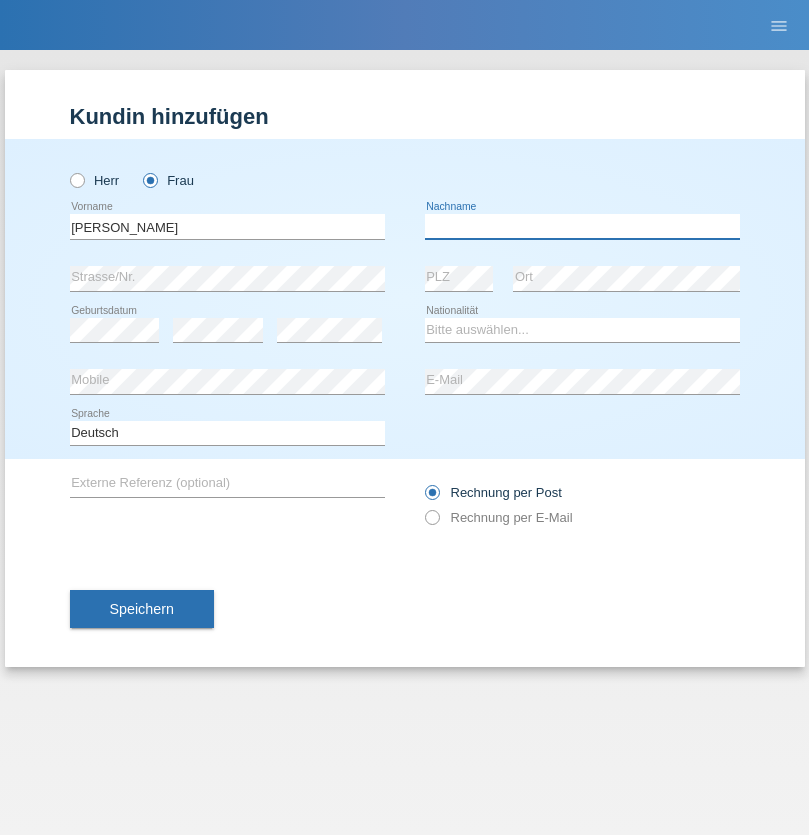 click at bounding box center (582, 226) 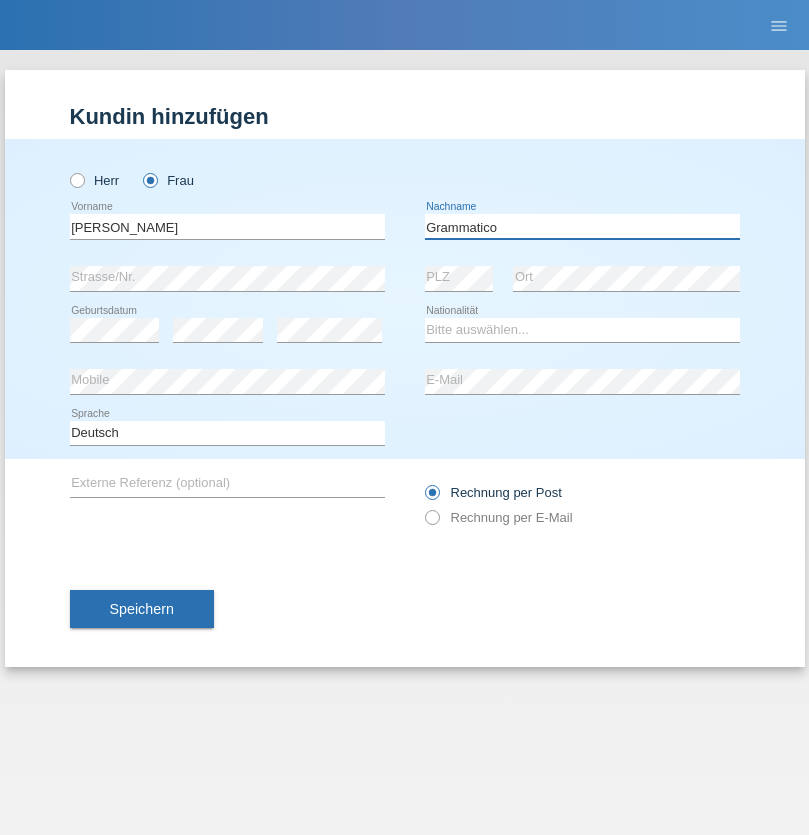 type on "Grammatico" 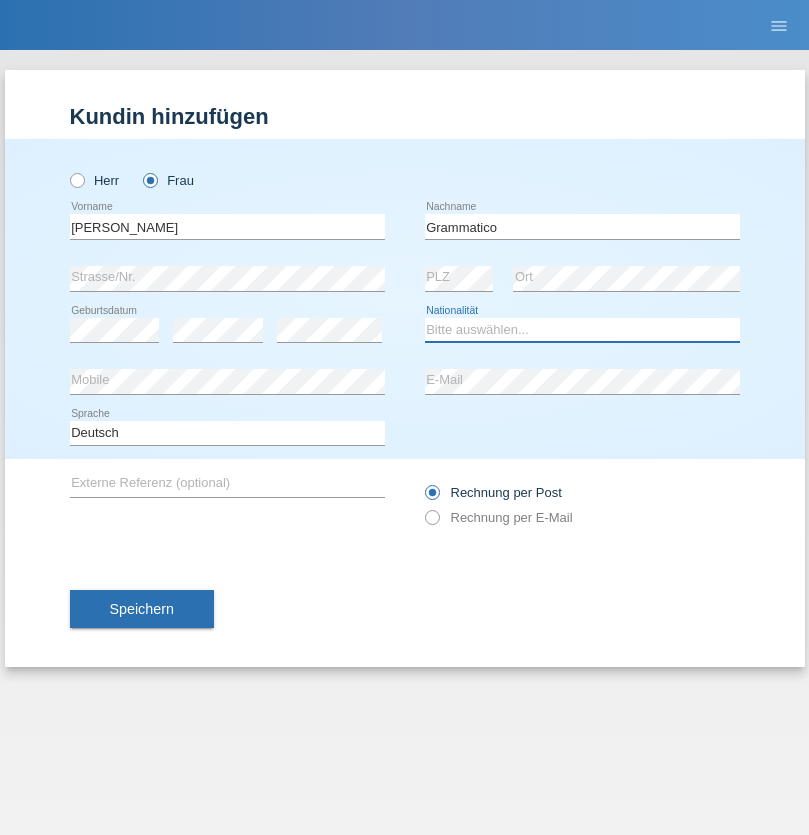 select on "CH" 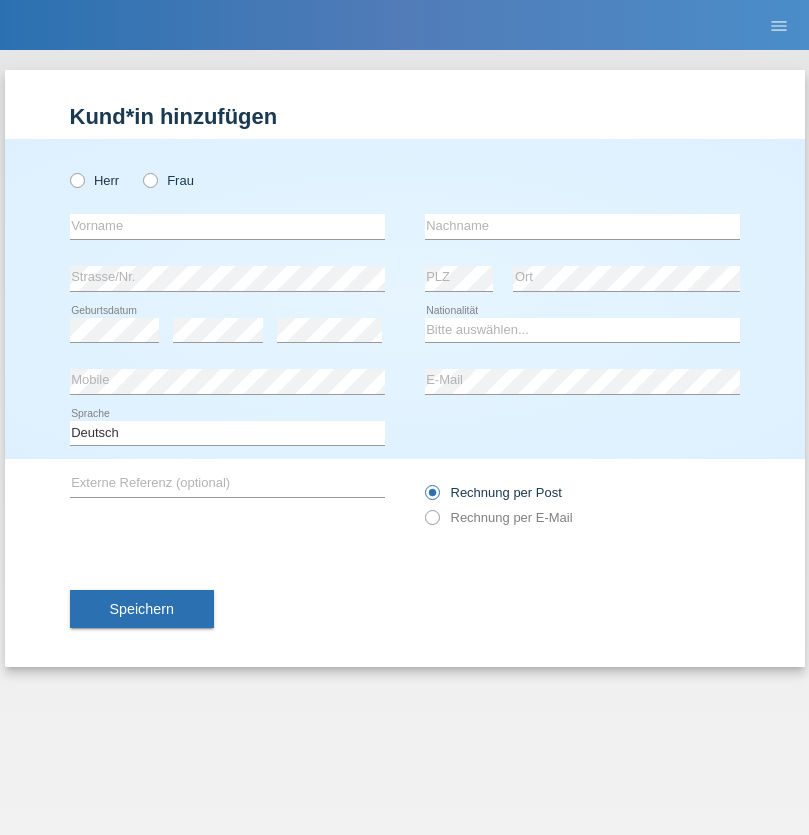 scroll, scrollTop: 0, scrollLeft: 0, axis: both 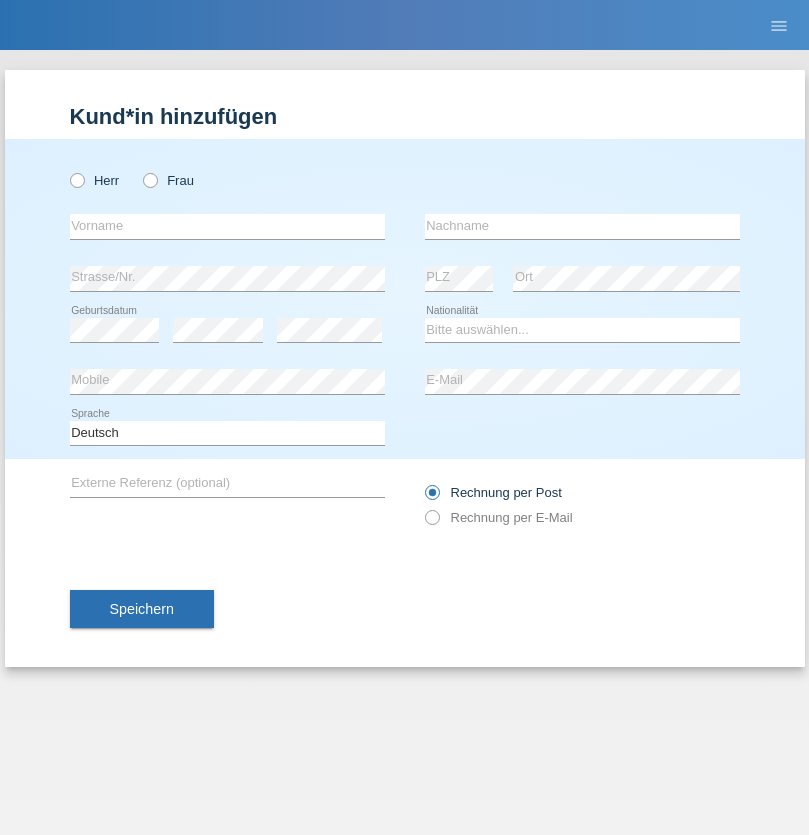 radio on "true" 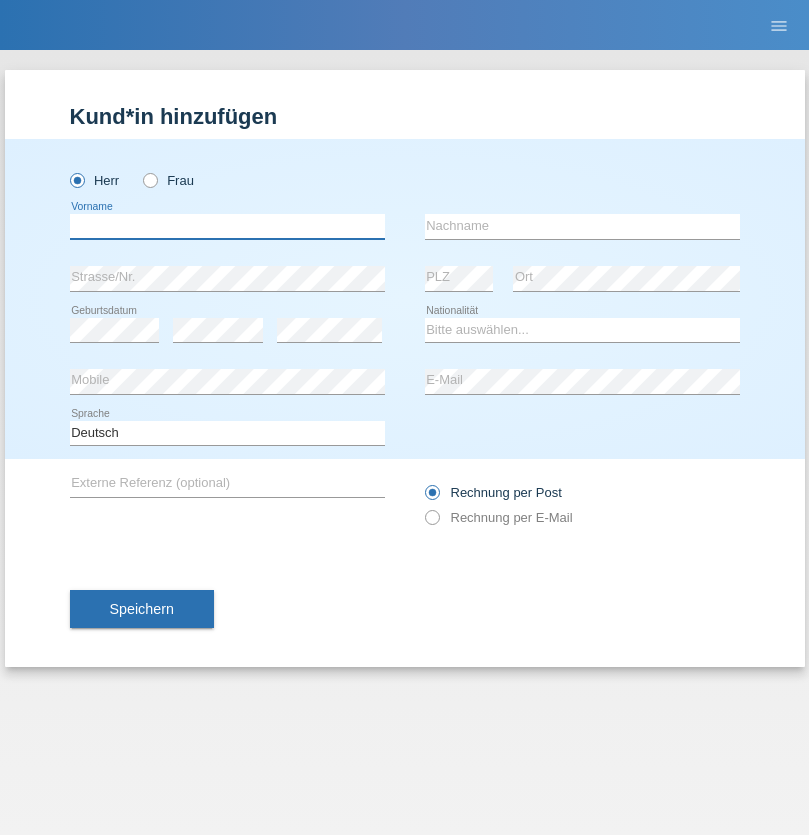 click at bounding box center [227, 226] 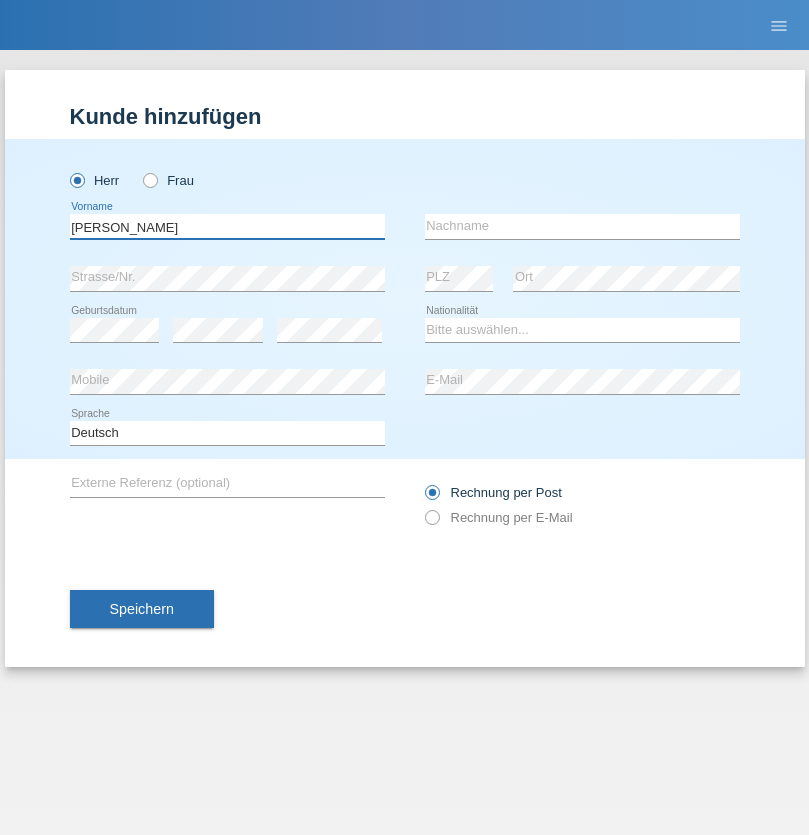 type on "Ivo" 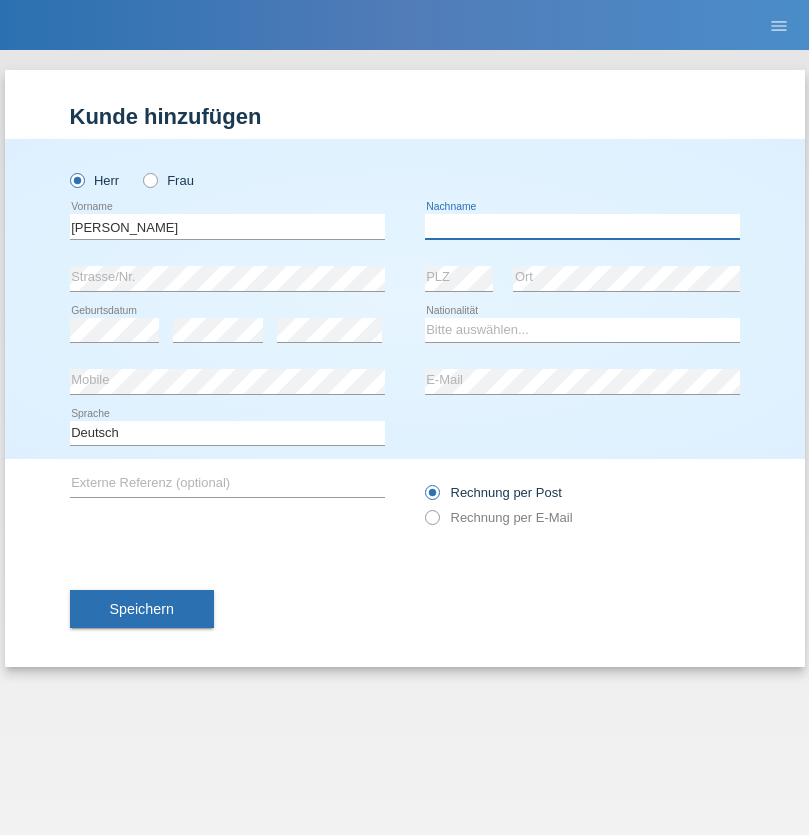 click at bounding box center (582, 226) 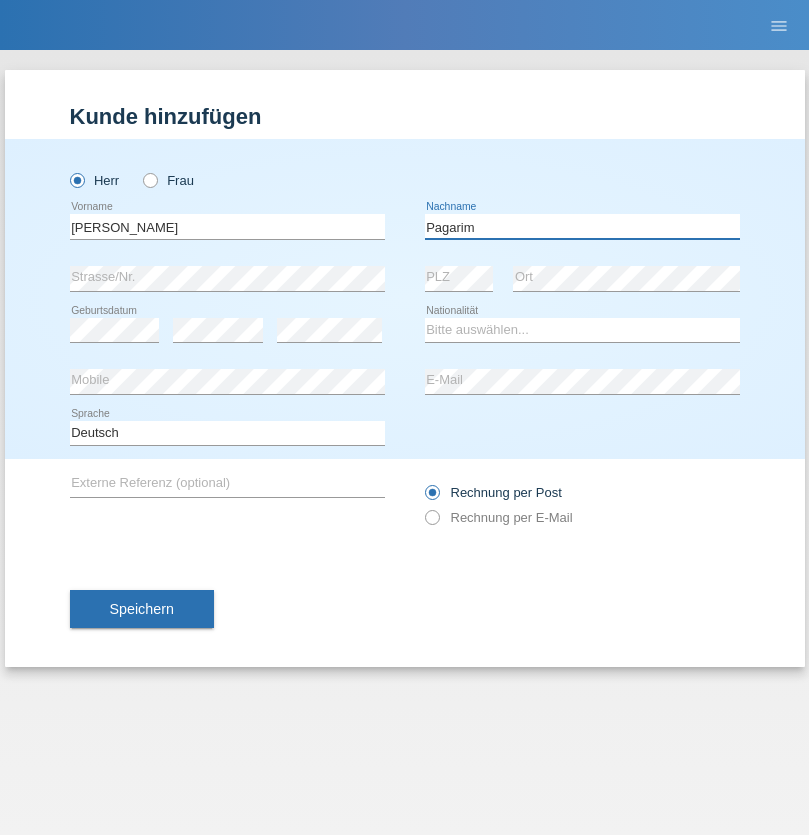 type on "Pagarim" 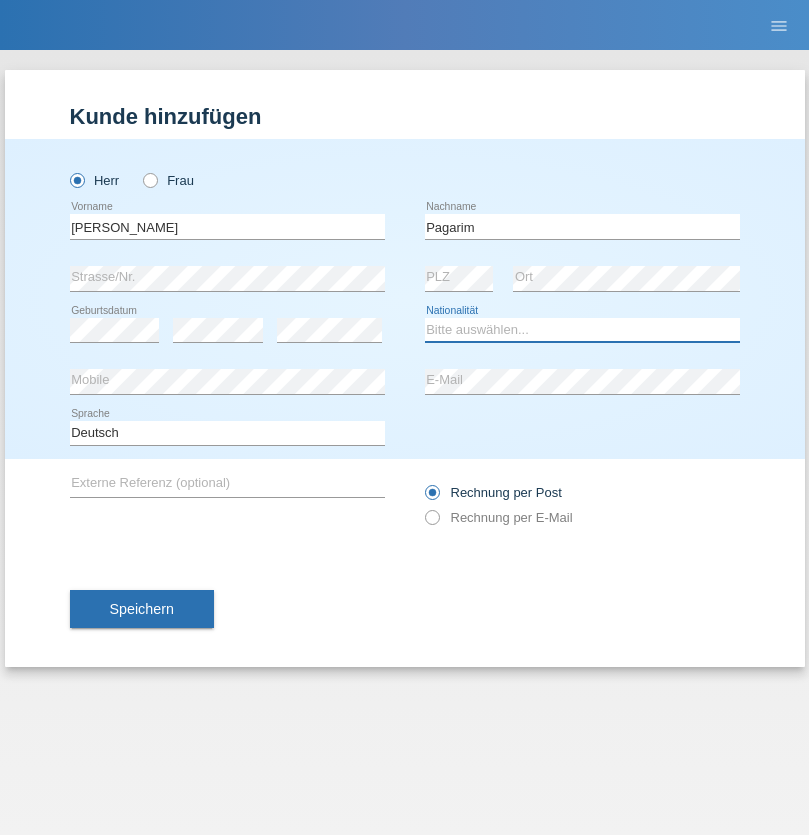 select on "CH" 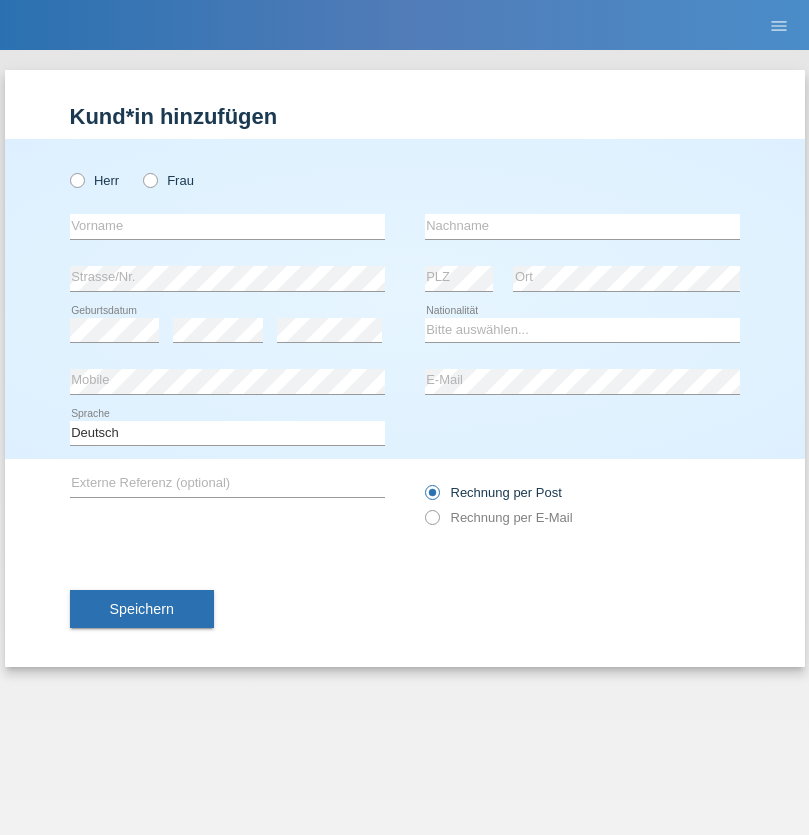 scroll, scrollTop: 0, scrollLeft: 0, axis: both 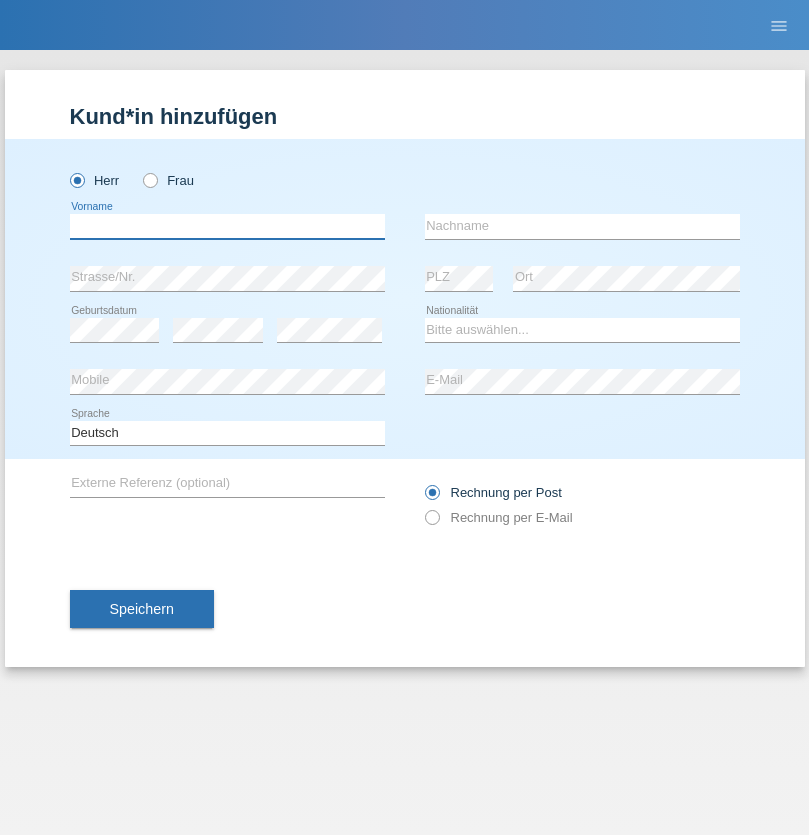 click at bounding box center (227, 226) 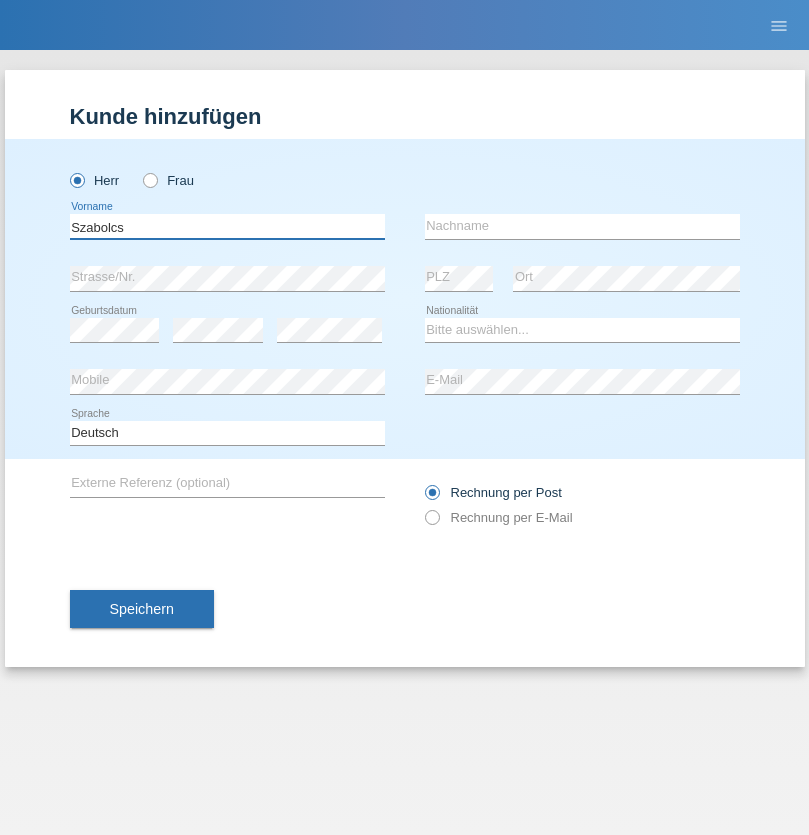 type on "Szabolcs" 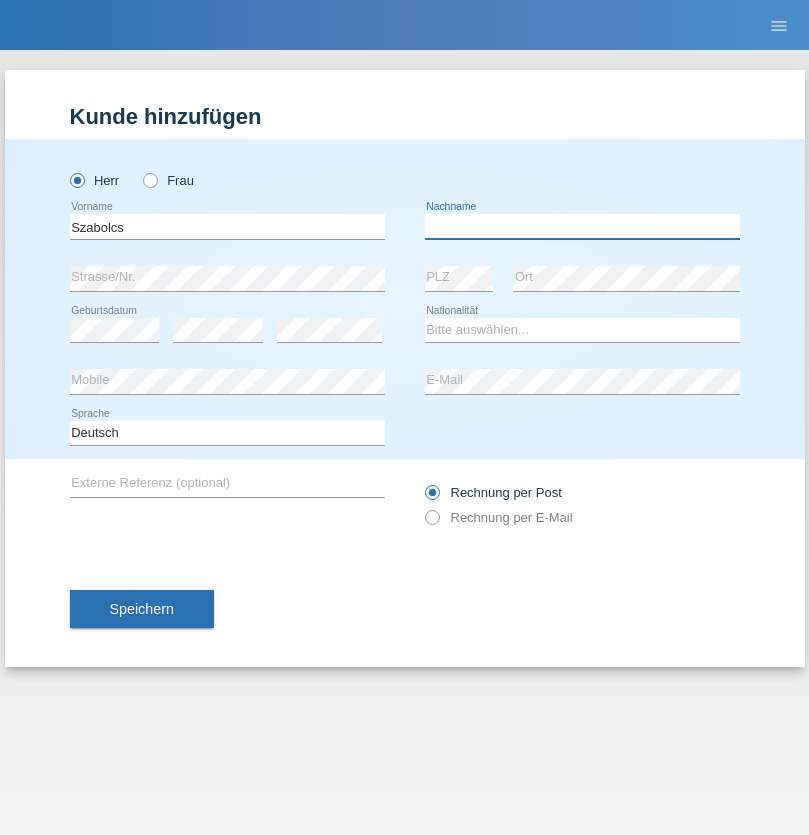 click at bounding box center (582, 226) 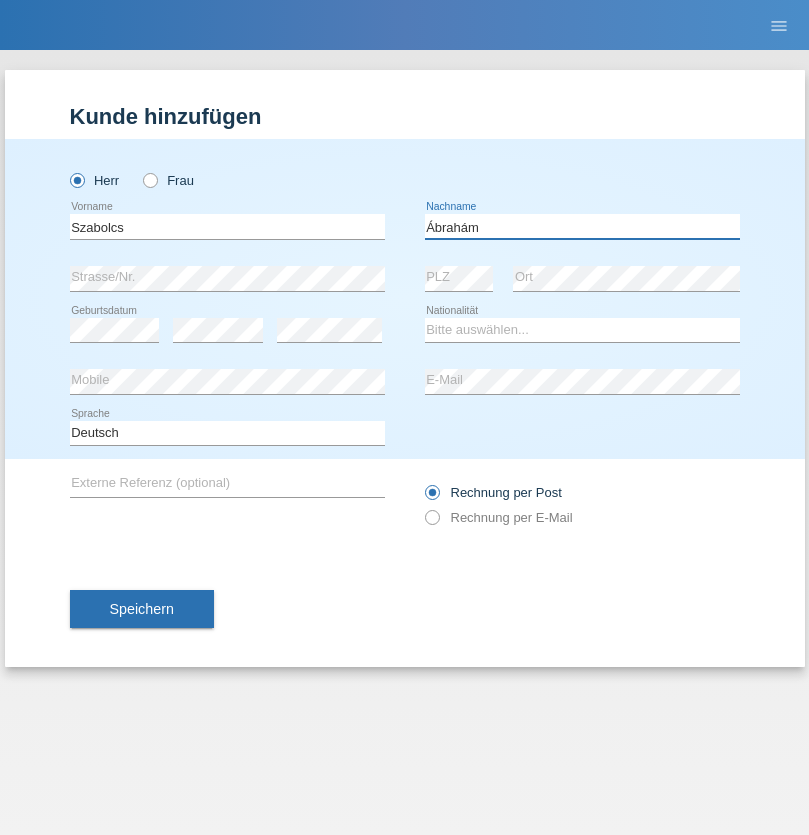 type on "Ábrahám" 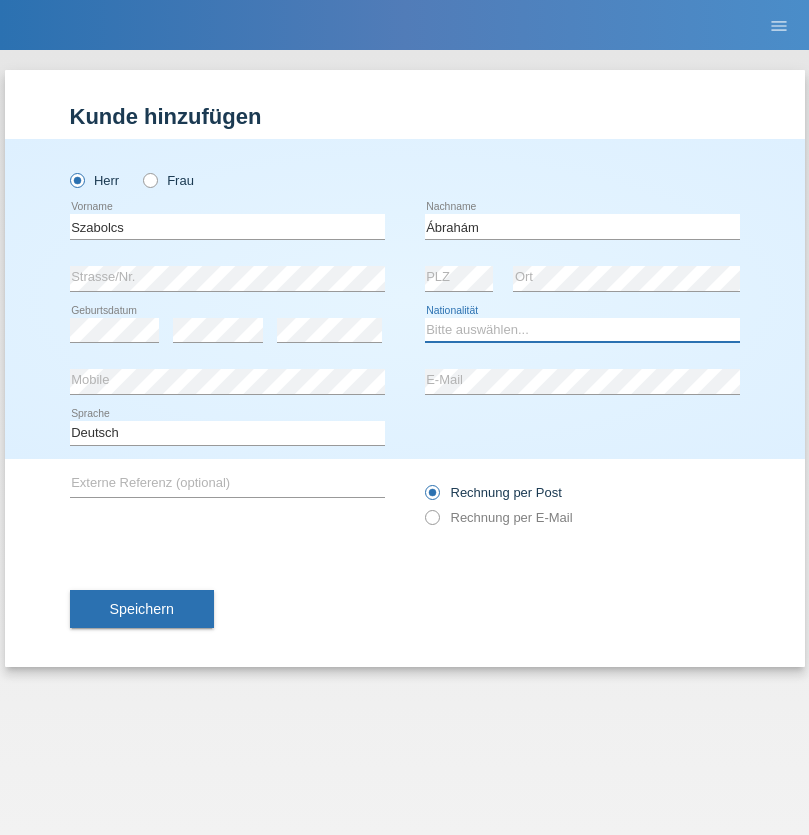 select on "HU" 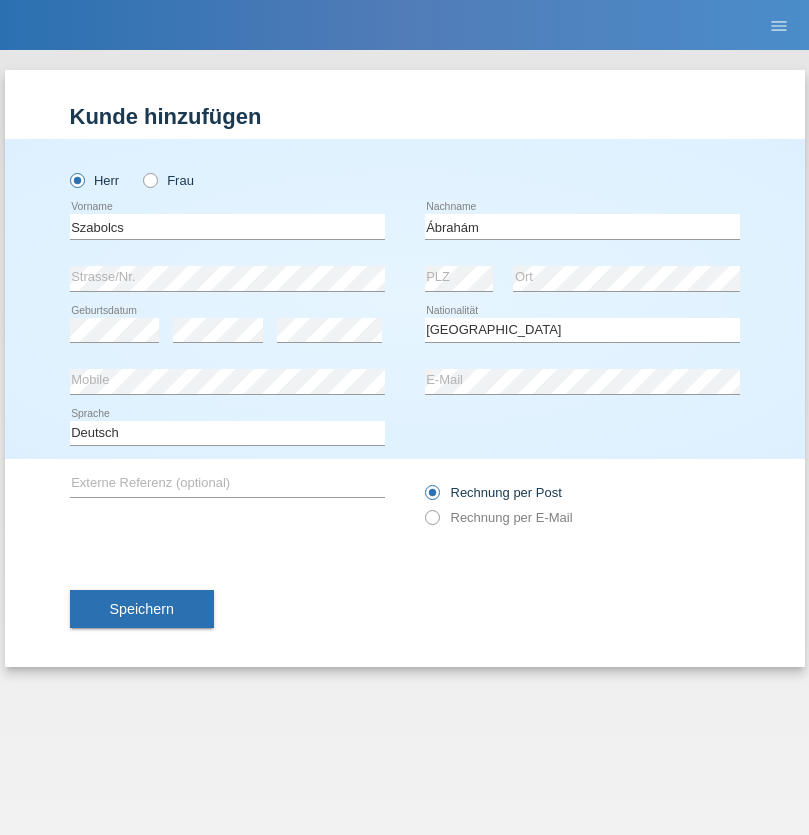 select on "C" 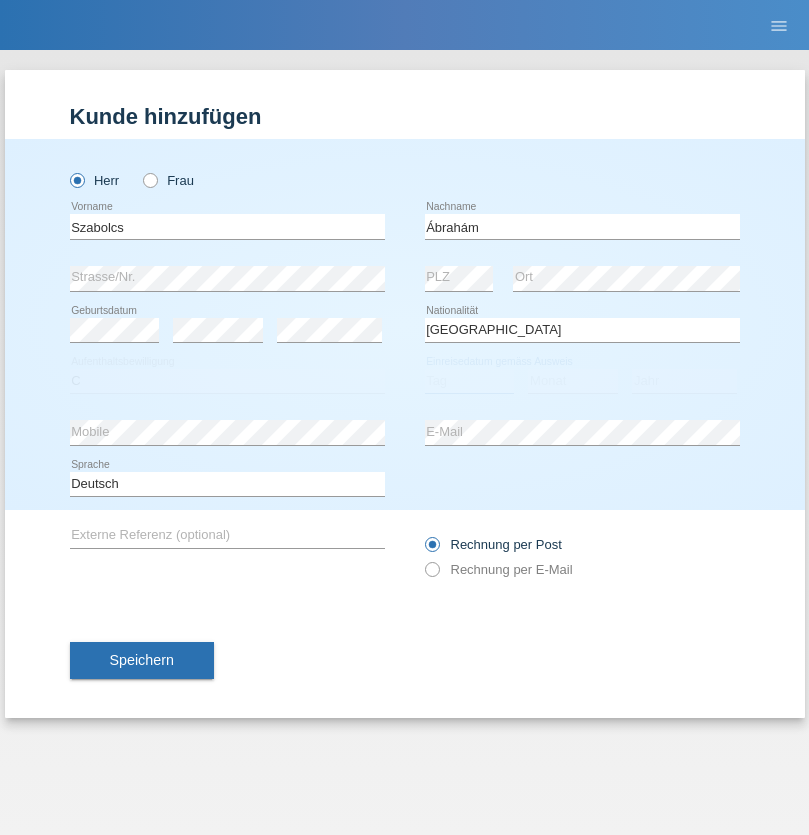 select on "09" 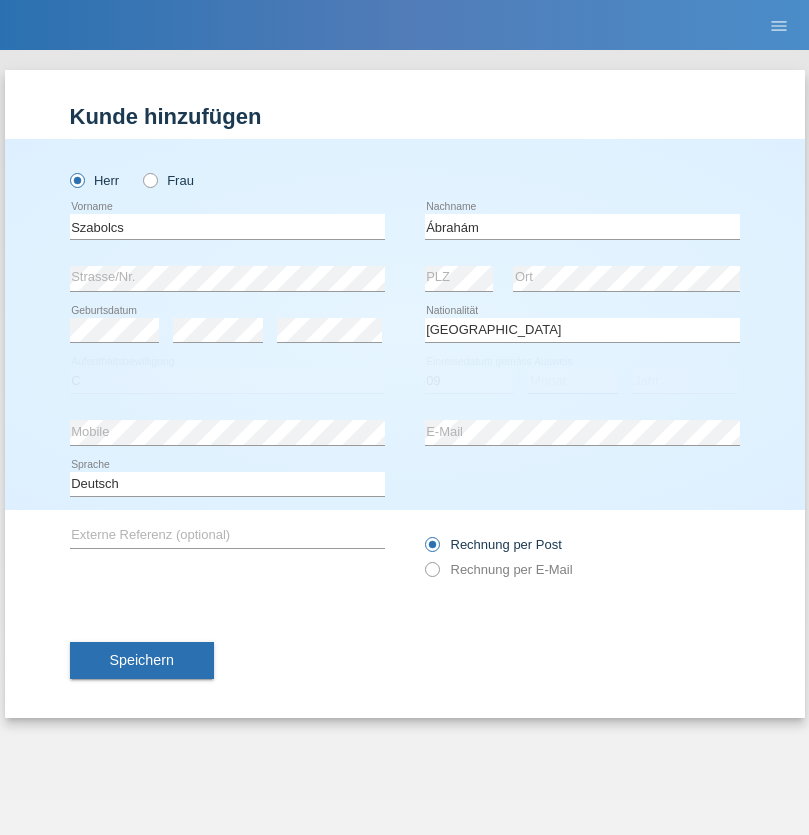select on "12" 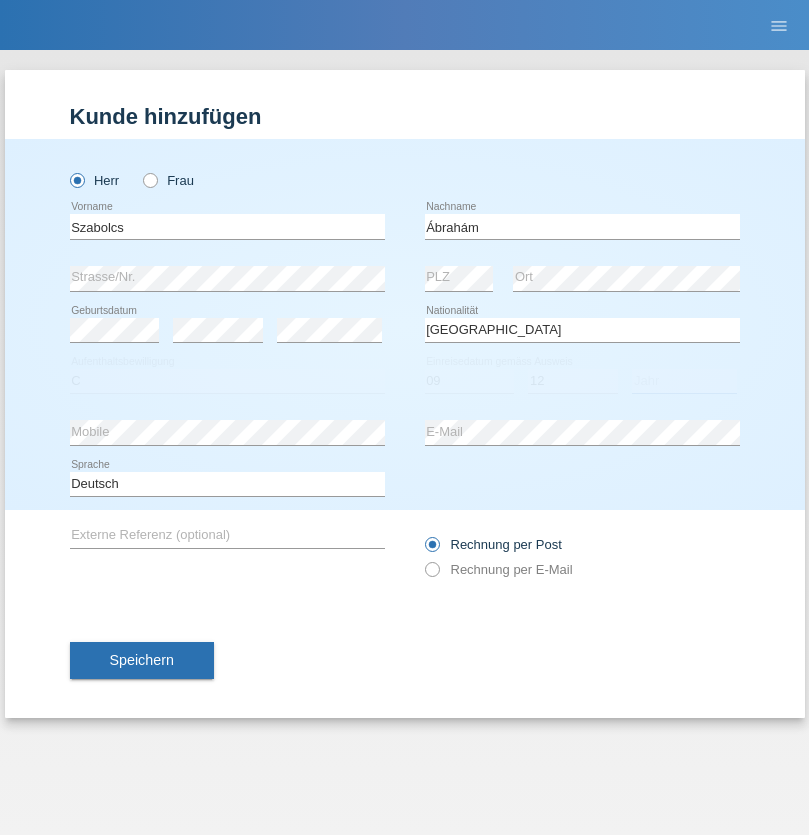select on "2021" 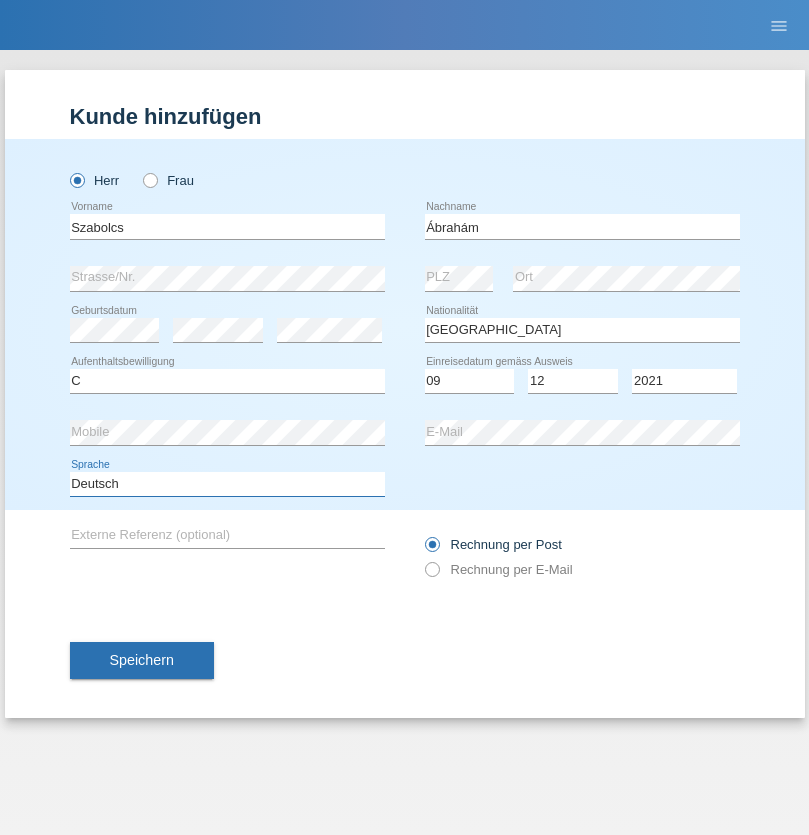 select on "en" 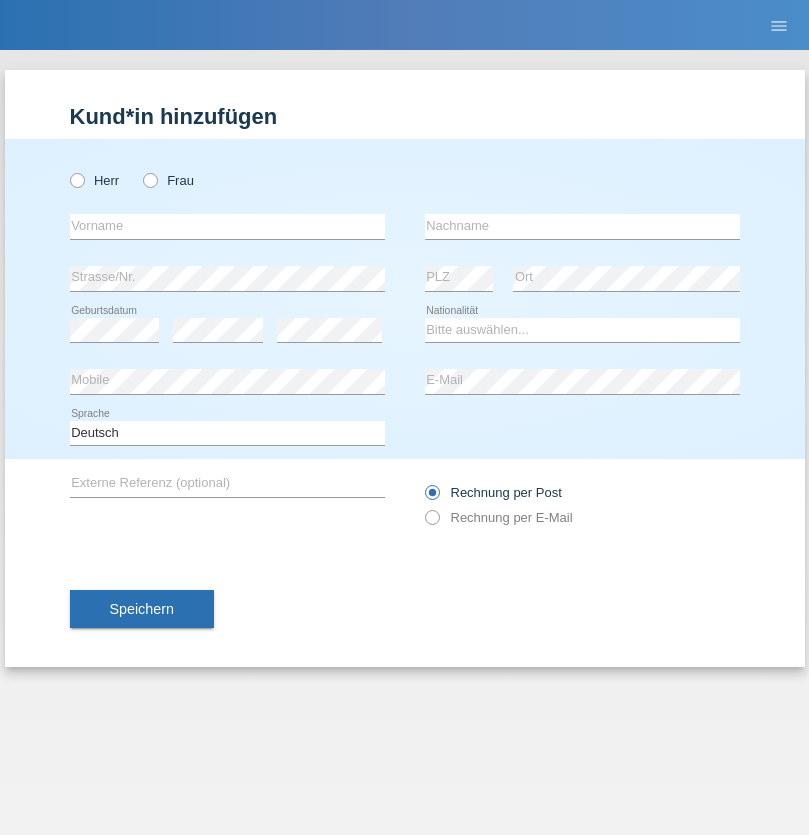 scroll, scrollTop: 0, scrollLeft: 0, axis: both 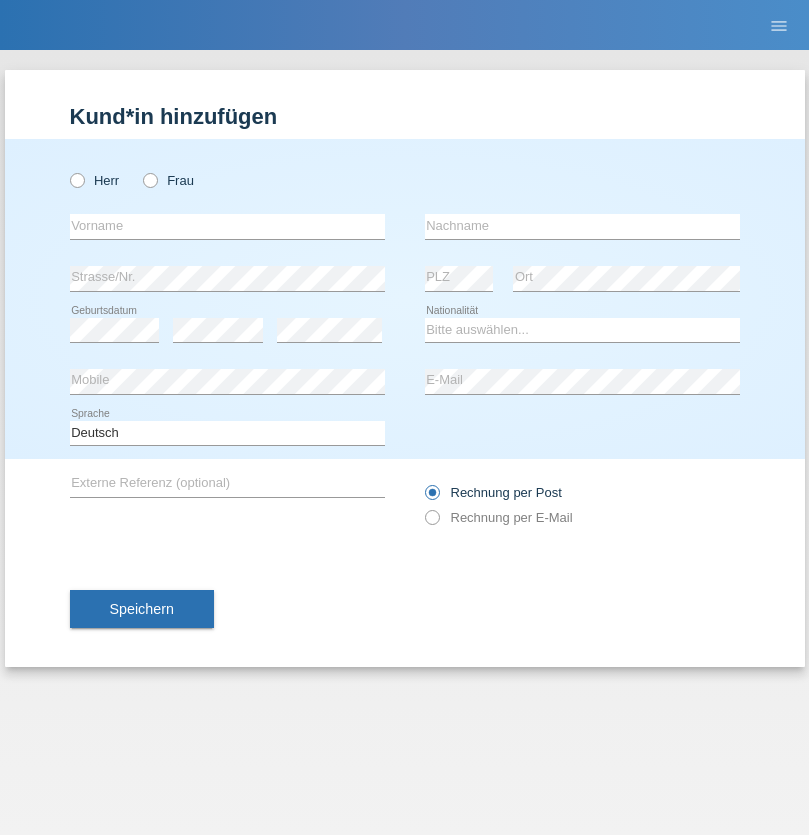 radio on "true" 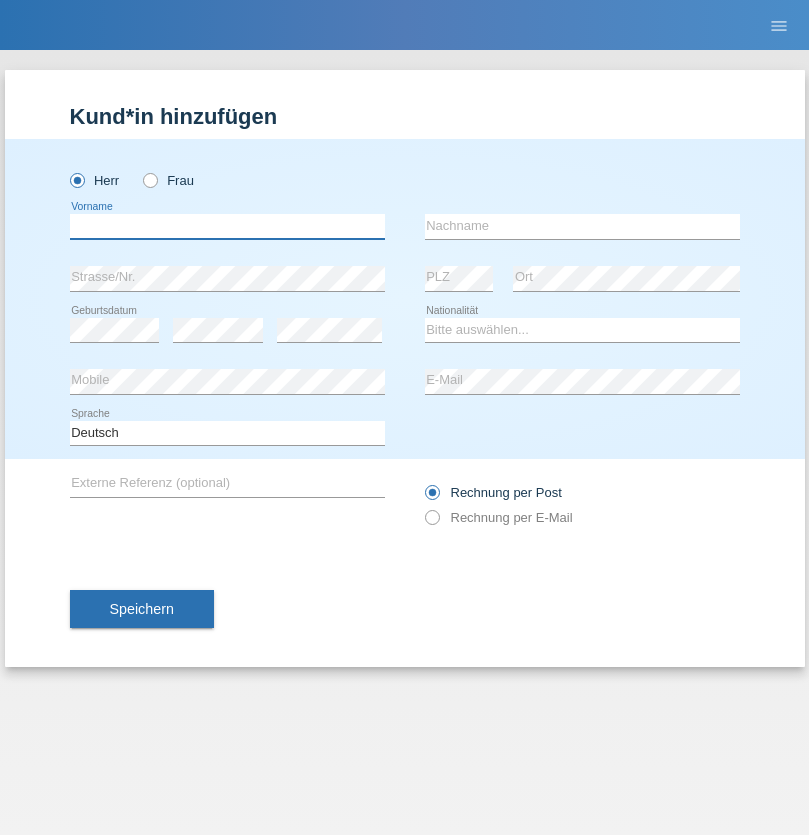click at bounding box center (227, 226) 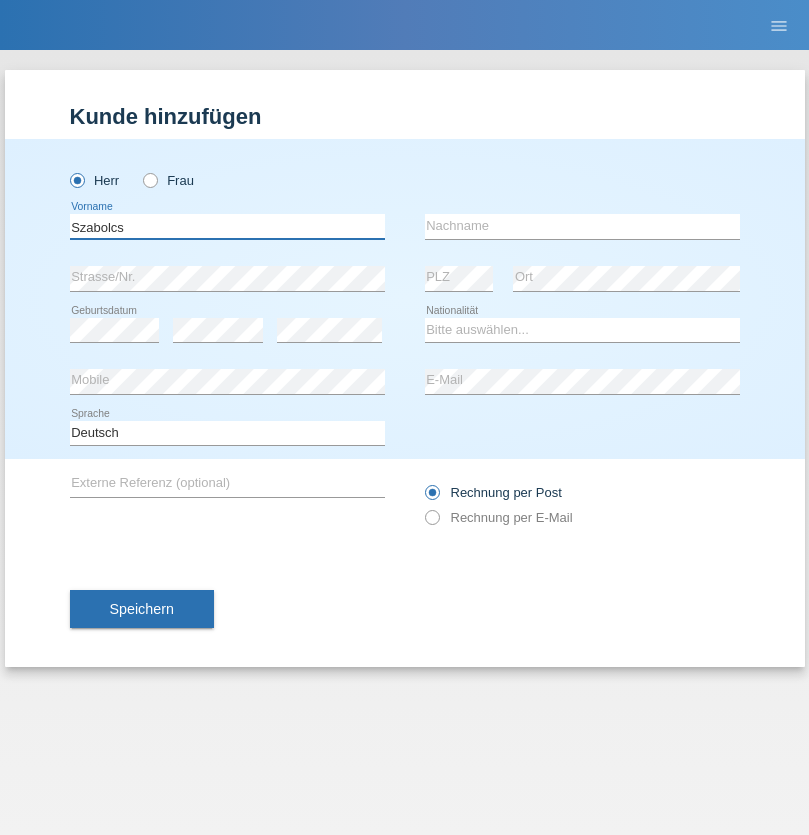 type on "Szabolcs" 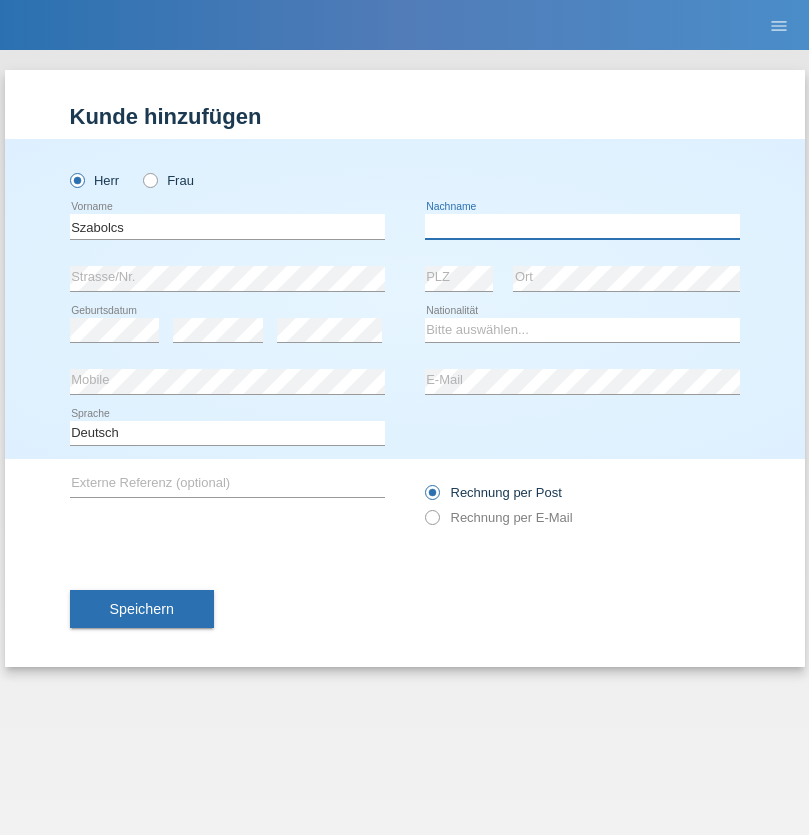 click at bounding box center [582, 226] 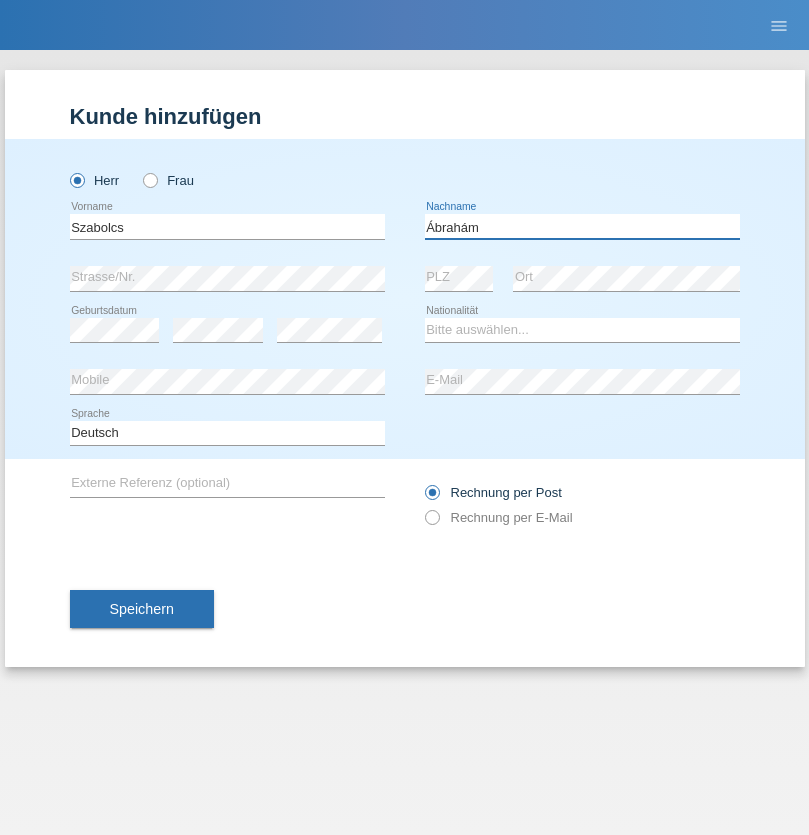 type on "Ábrahám" 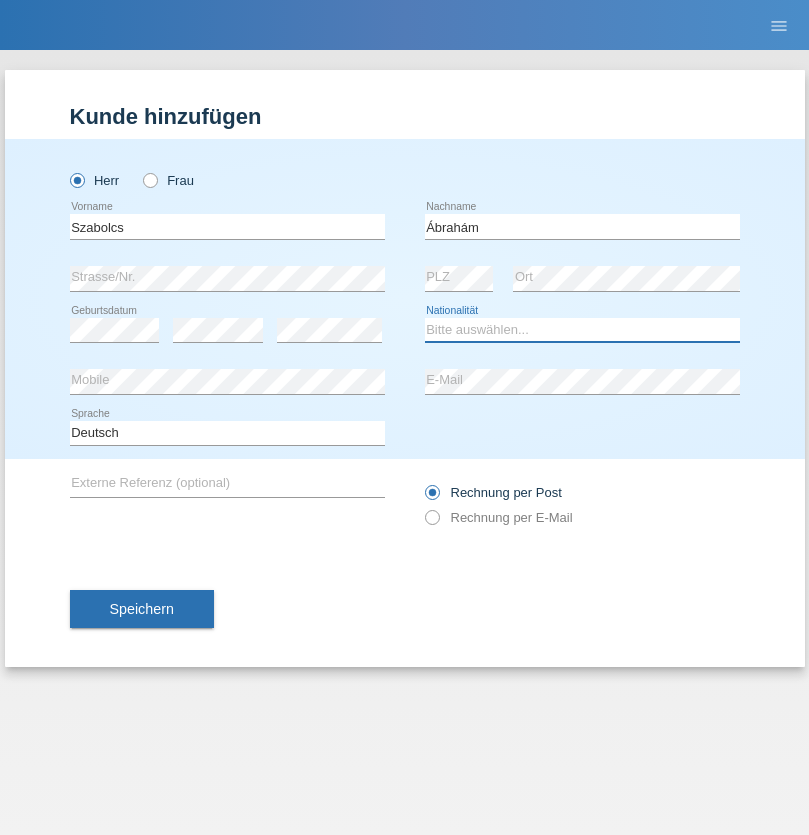 select on "HU" 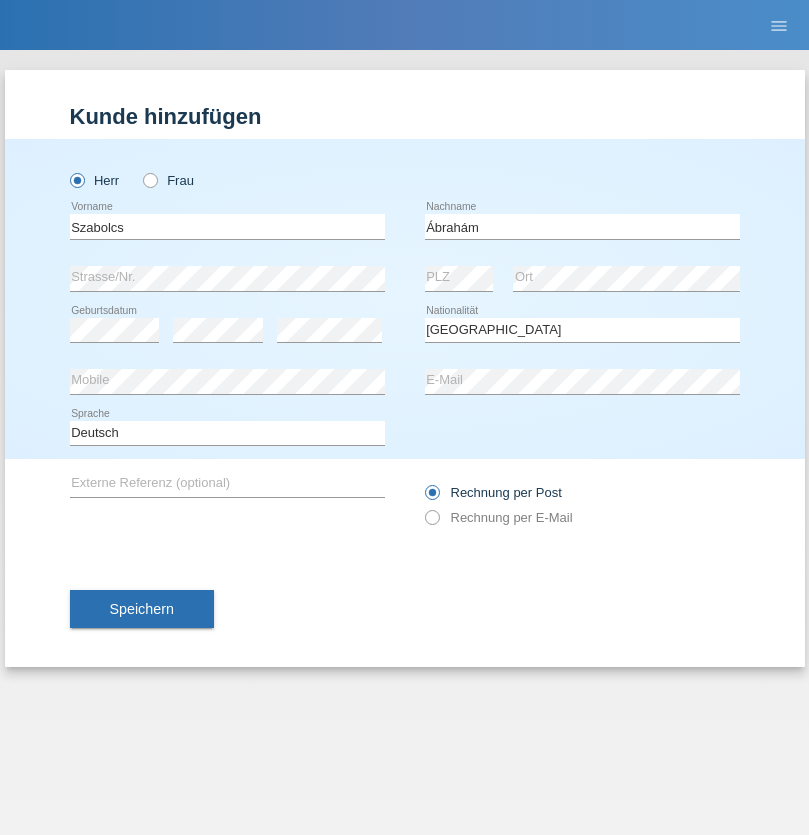 select on "C" 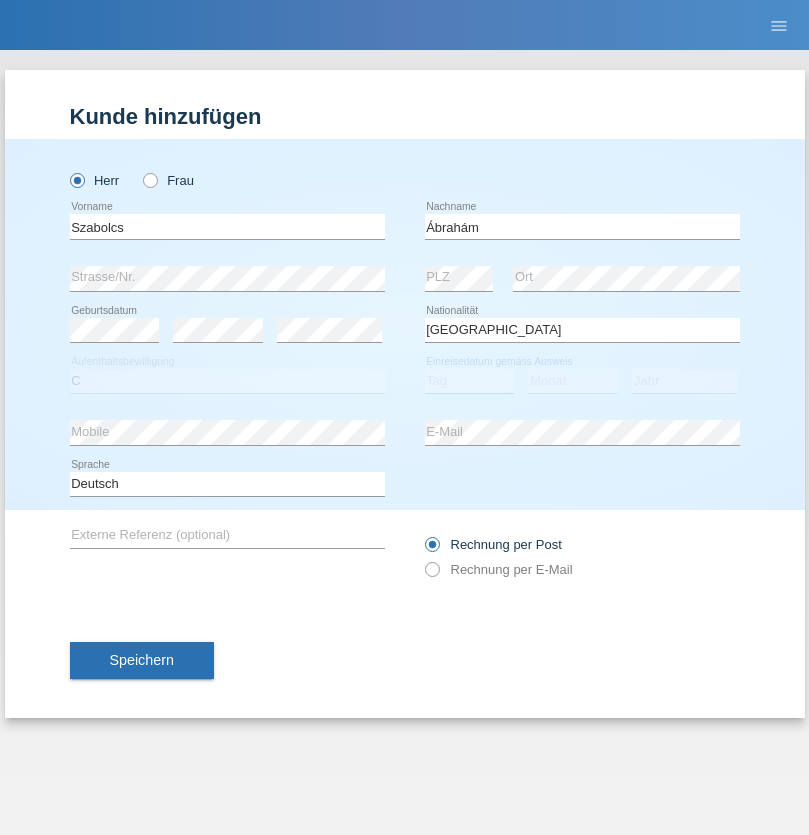 select on "09" 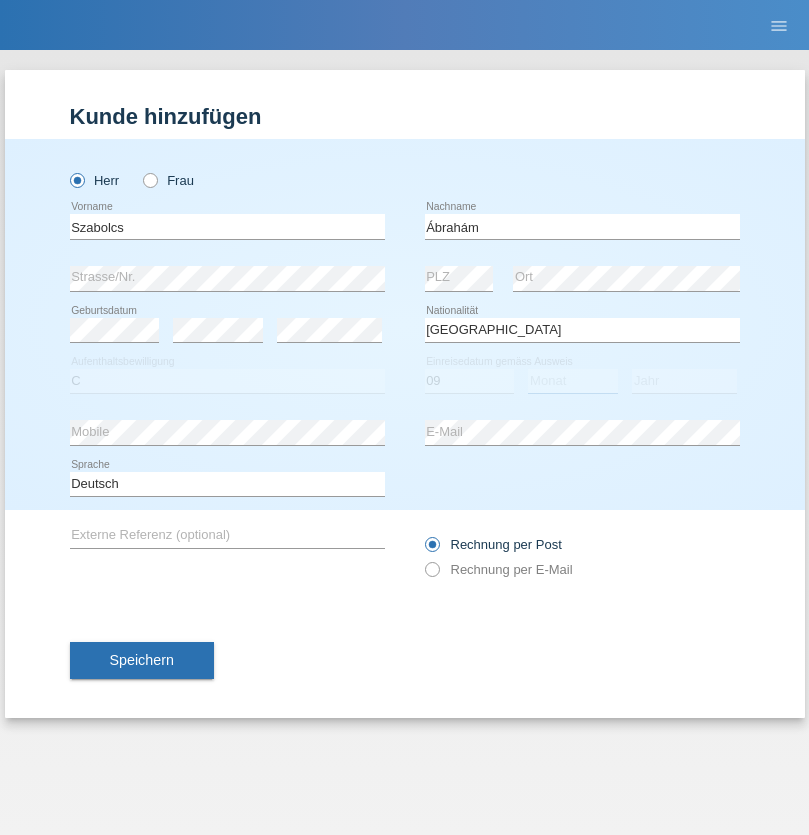 select on "12" 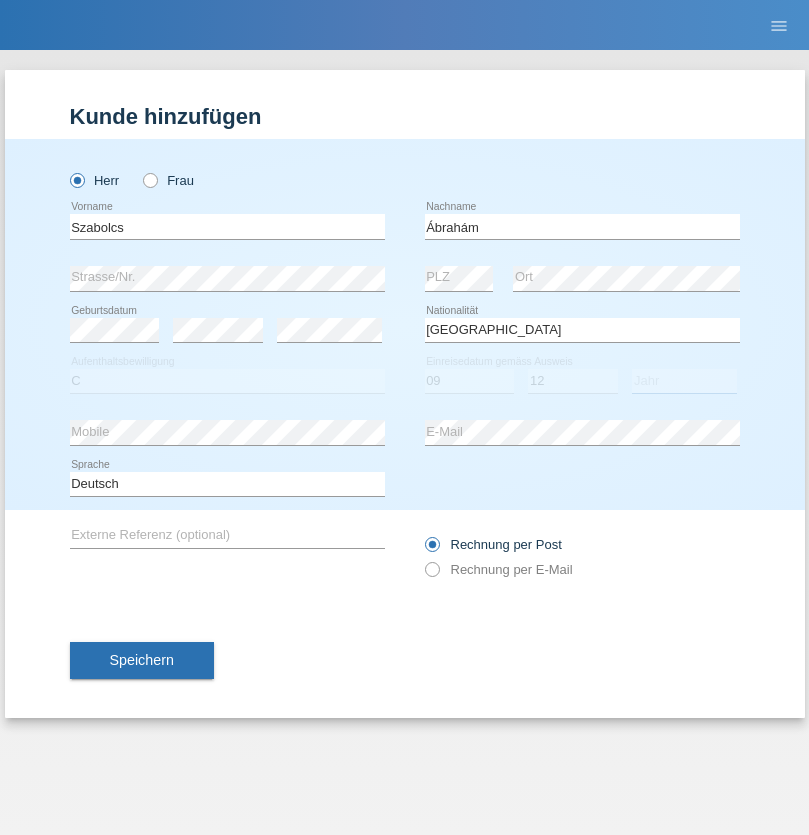 select on "2021" 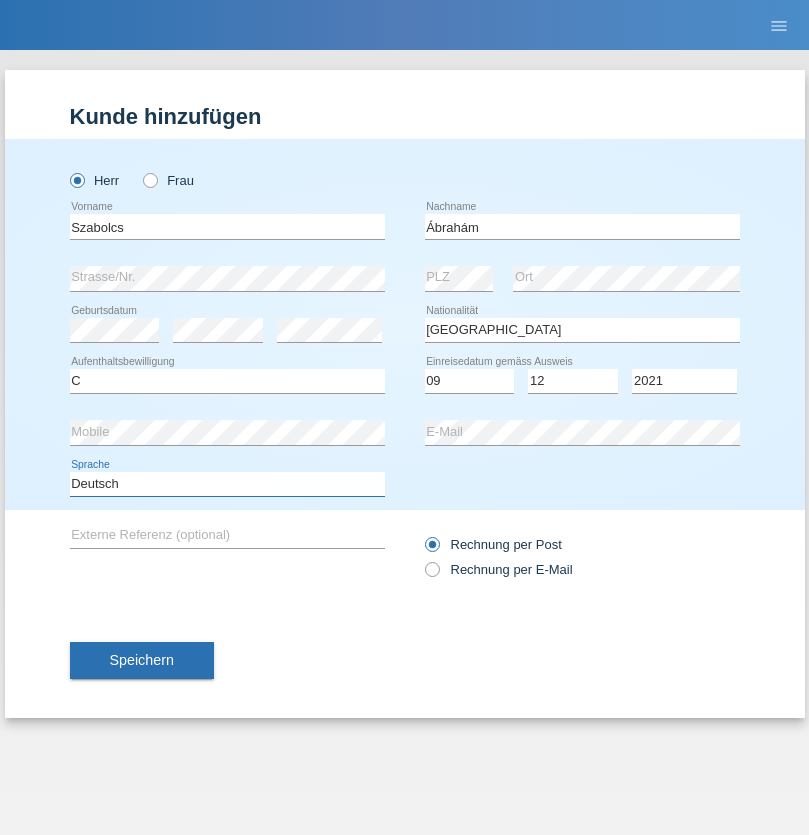 select on "en" 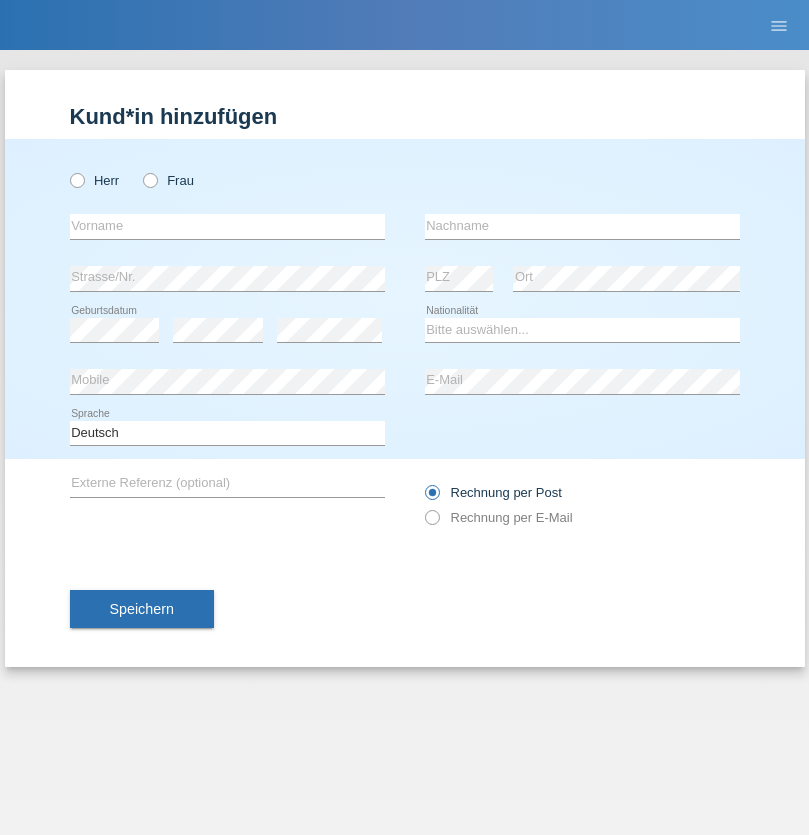 scroll, scrollTop: 0, scrollLeft: 0, axis: both 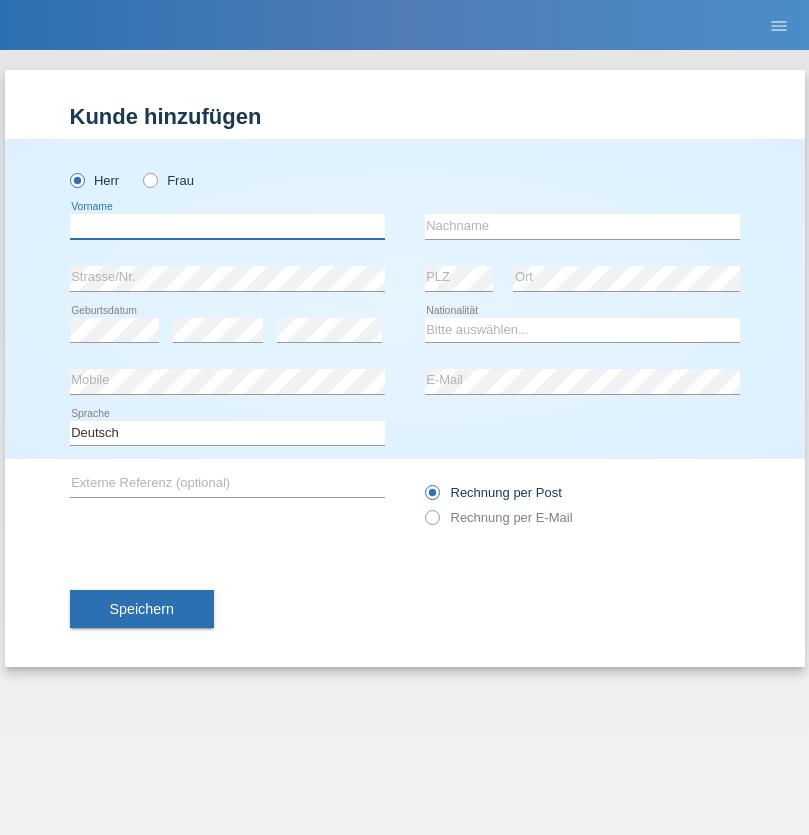 click at bounding box center (227, 226) 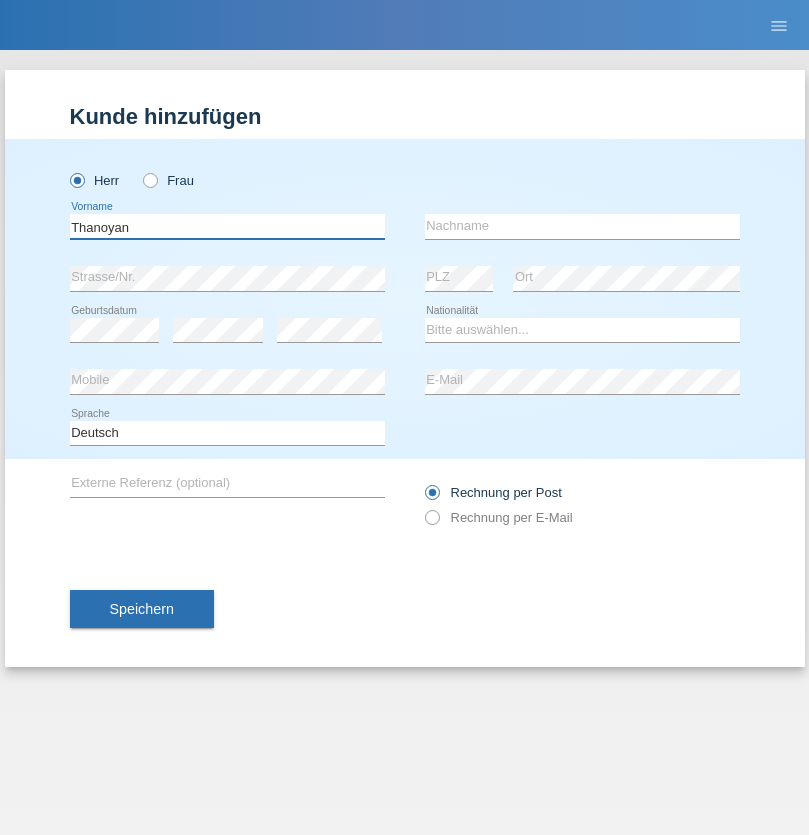 type on "Thanoyan" 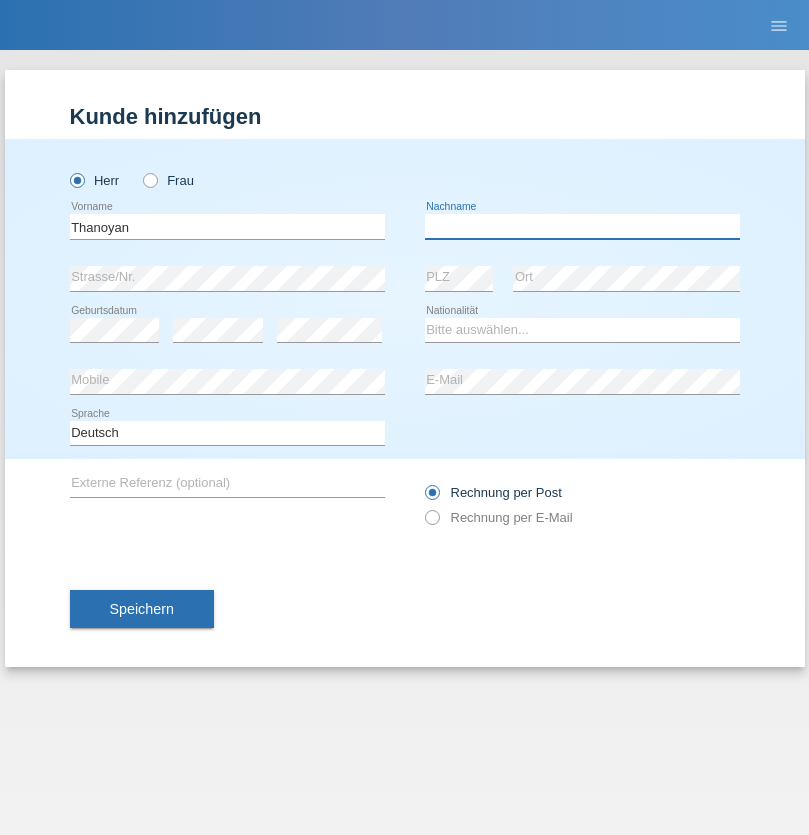 click at bounding box center [582, 226] 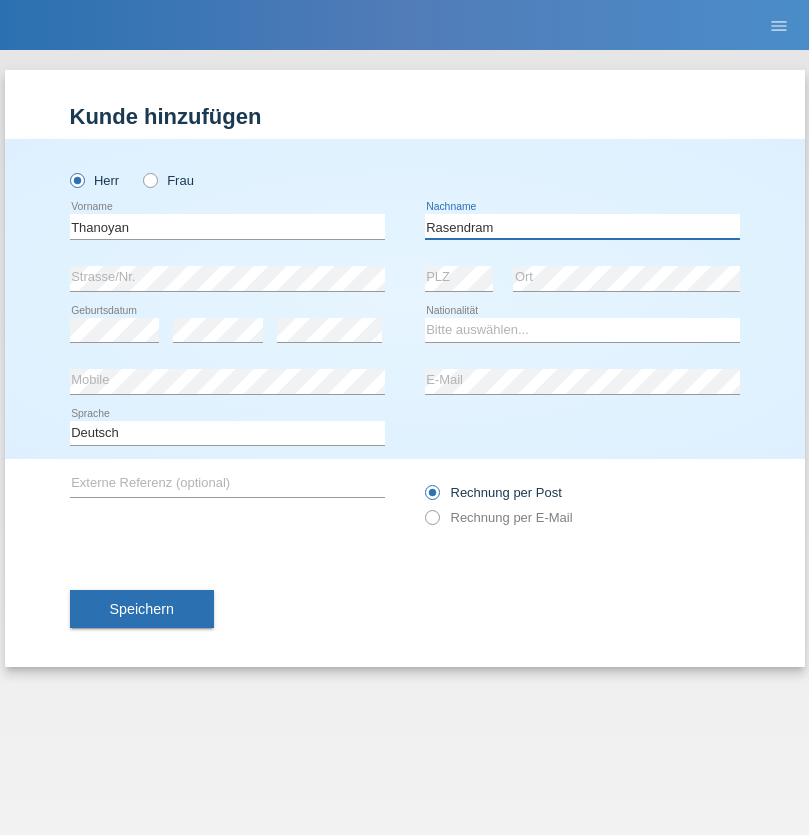 type on "Rasendram" 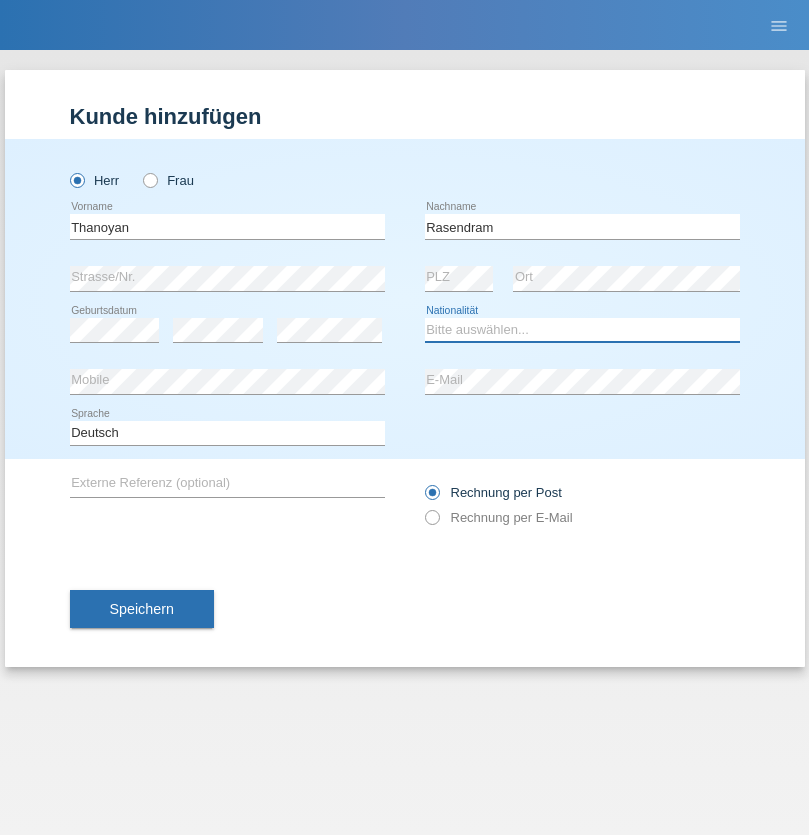 select on "LK" 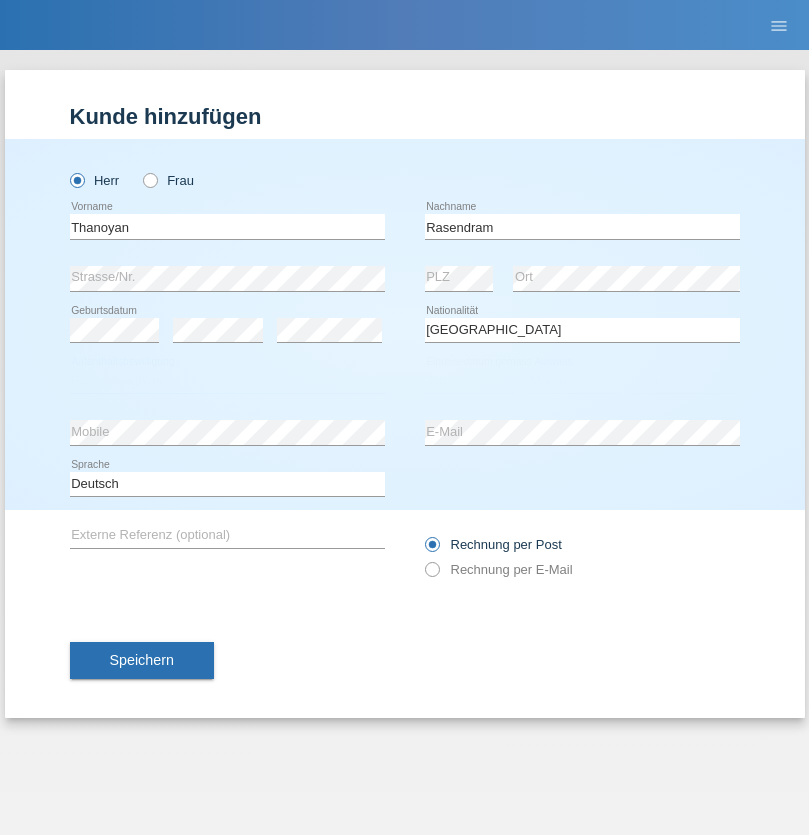 select on "C" 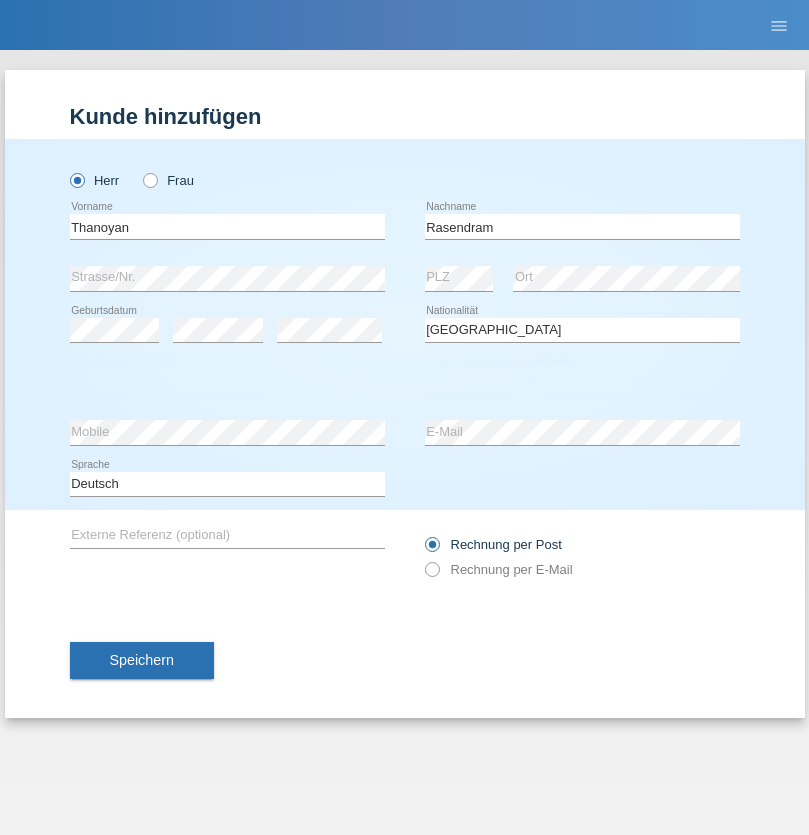 select on "23" 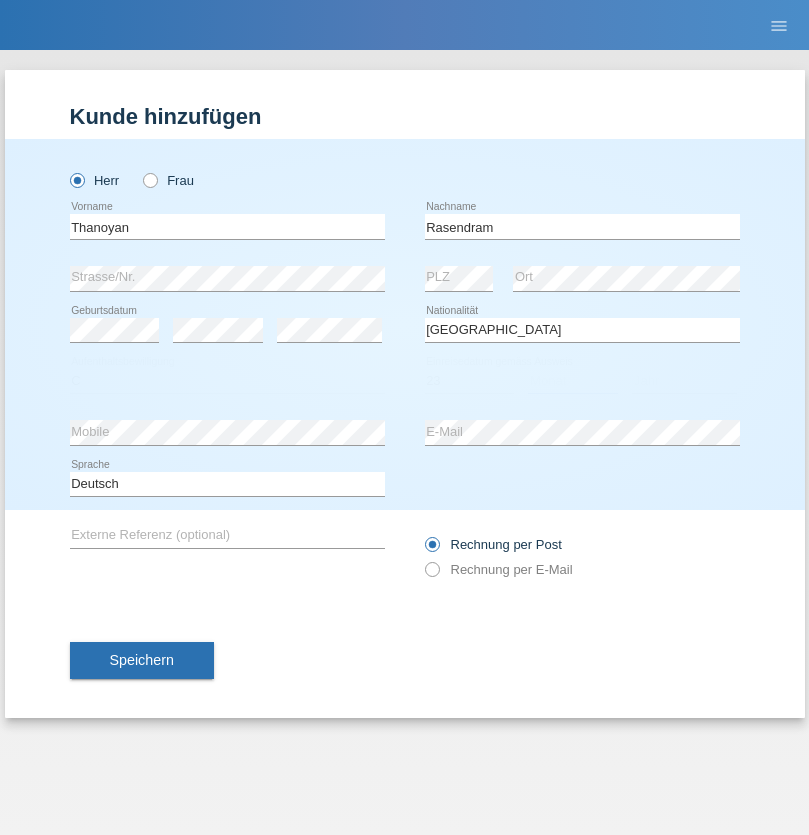 select on "02" 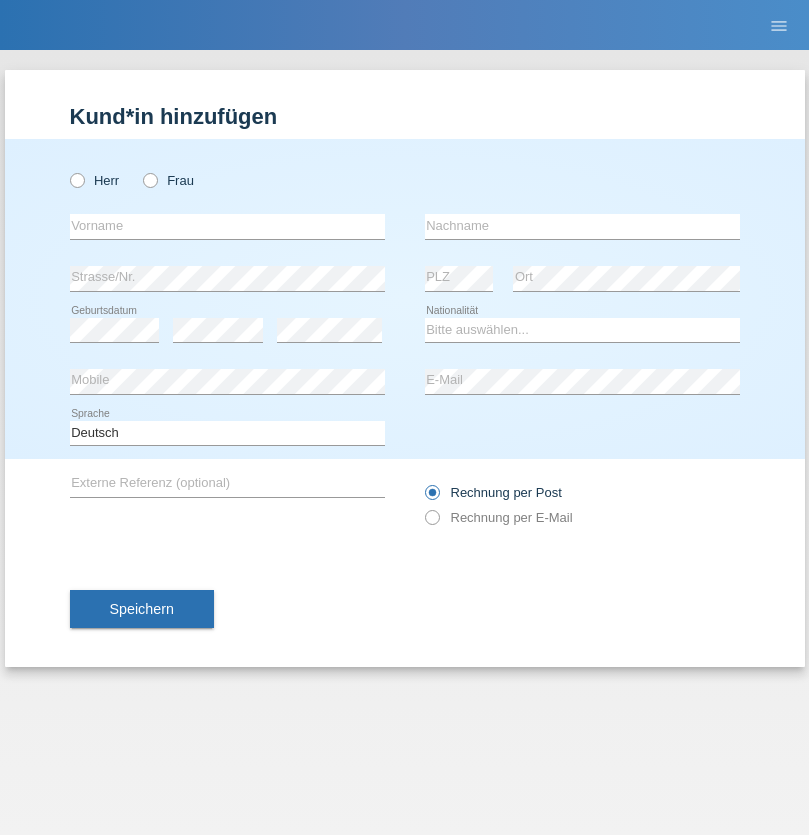 scroll, scrollTop: 0, scrollLeft: 0, axis: both 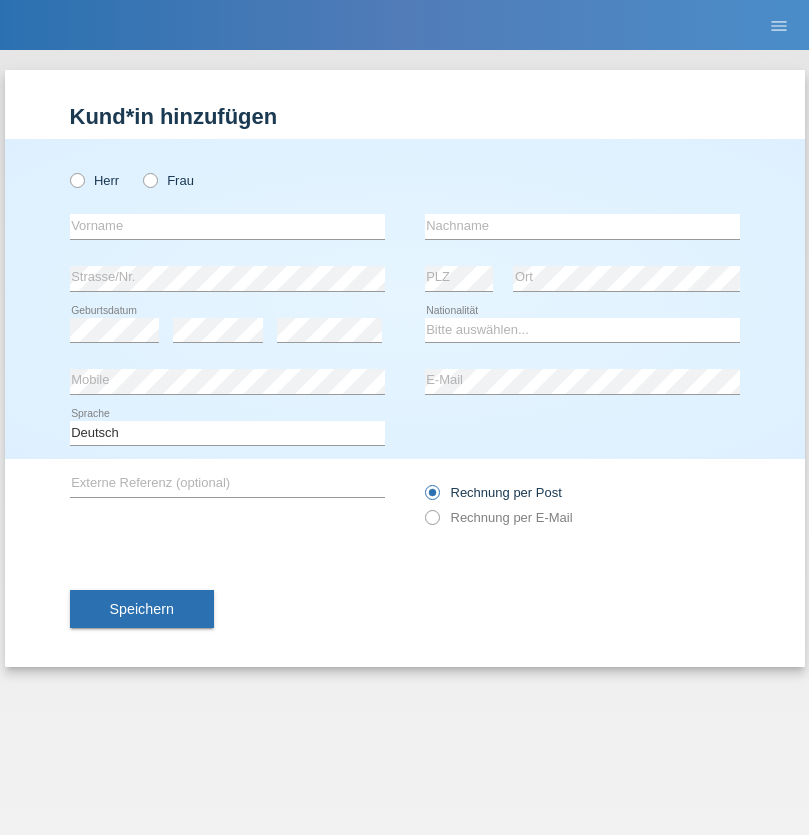 radio on "true" 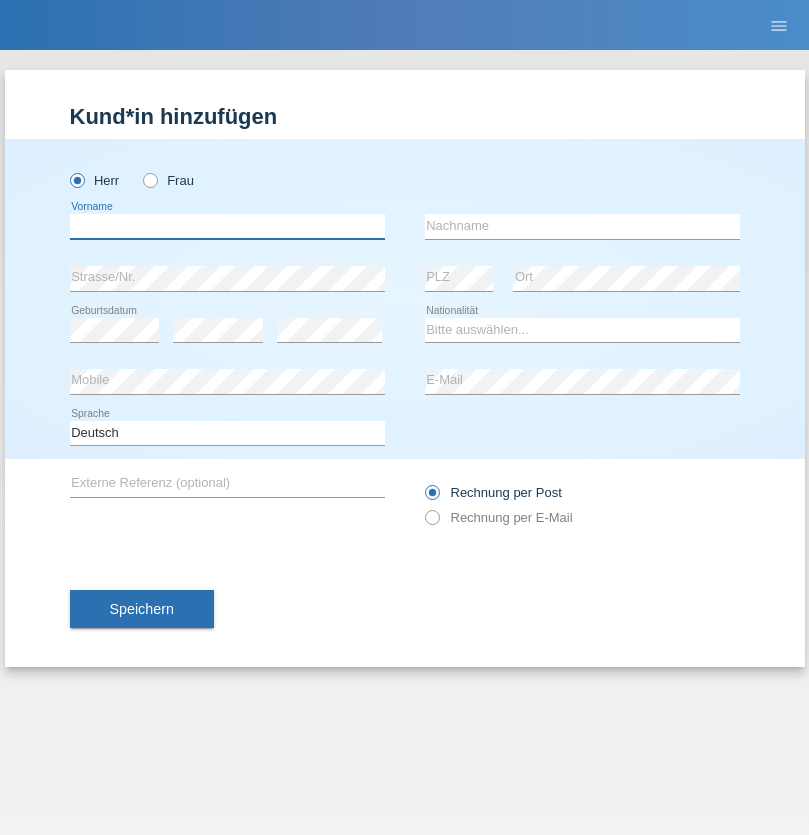 click at bounding box center (227, 226) 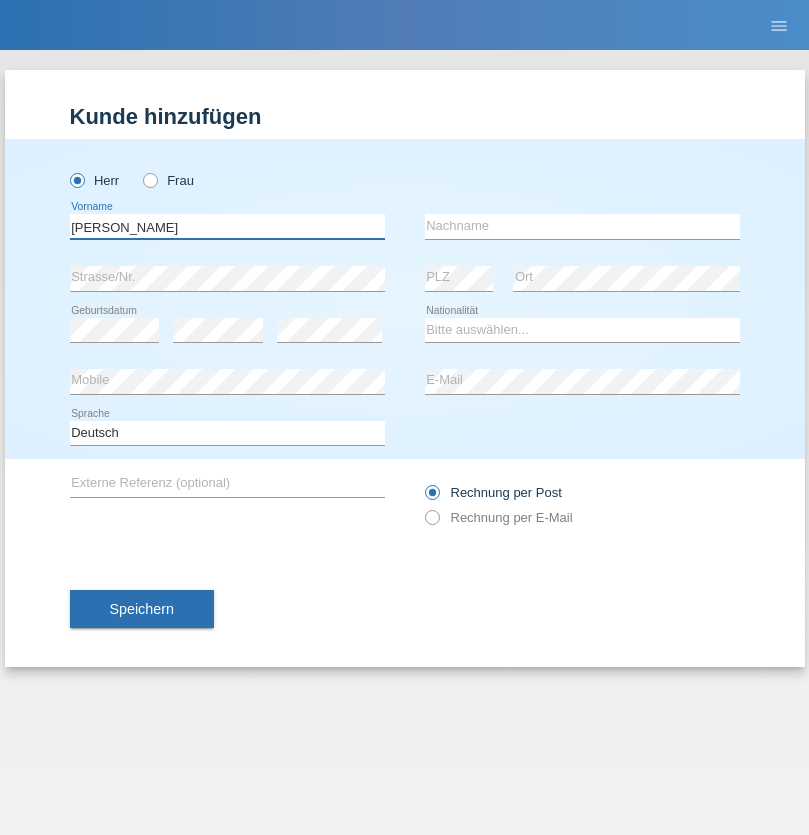 type on "[PERSON_NAME]" 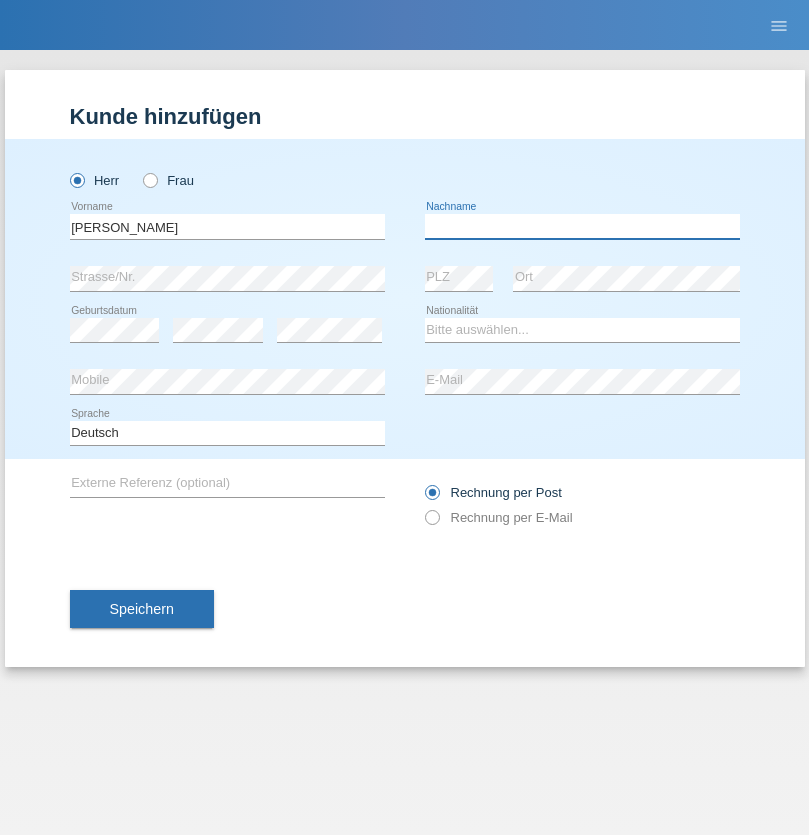 click at bounding box center [582, 226] 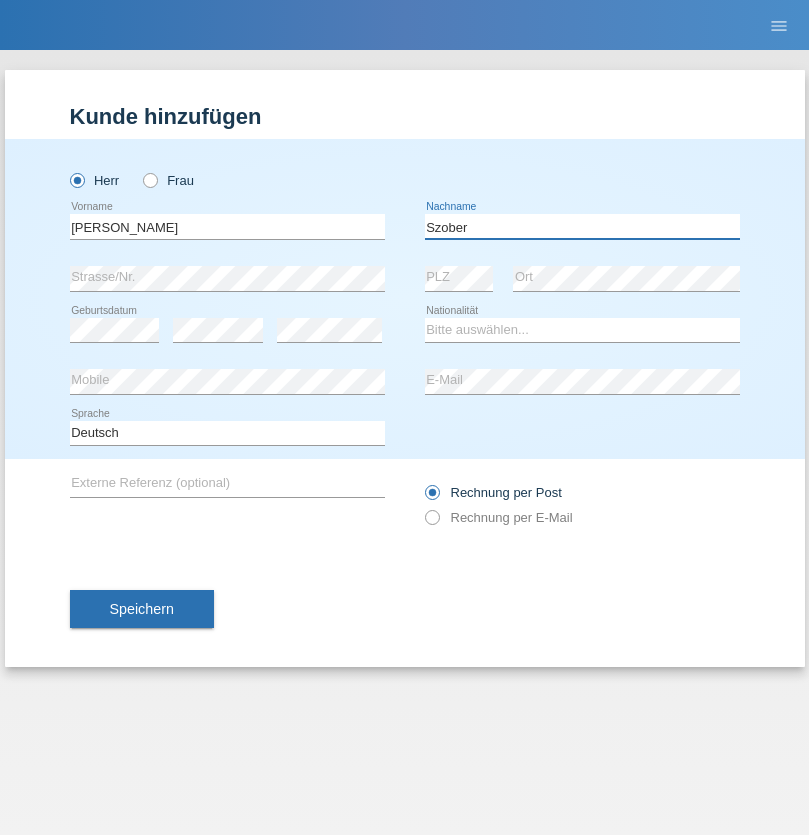 type on "Szober" 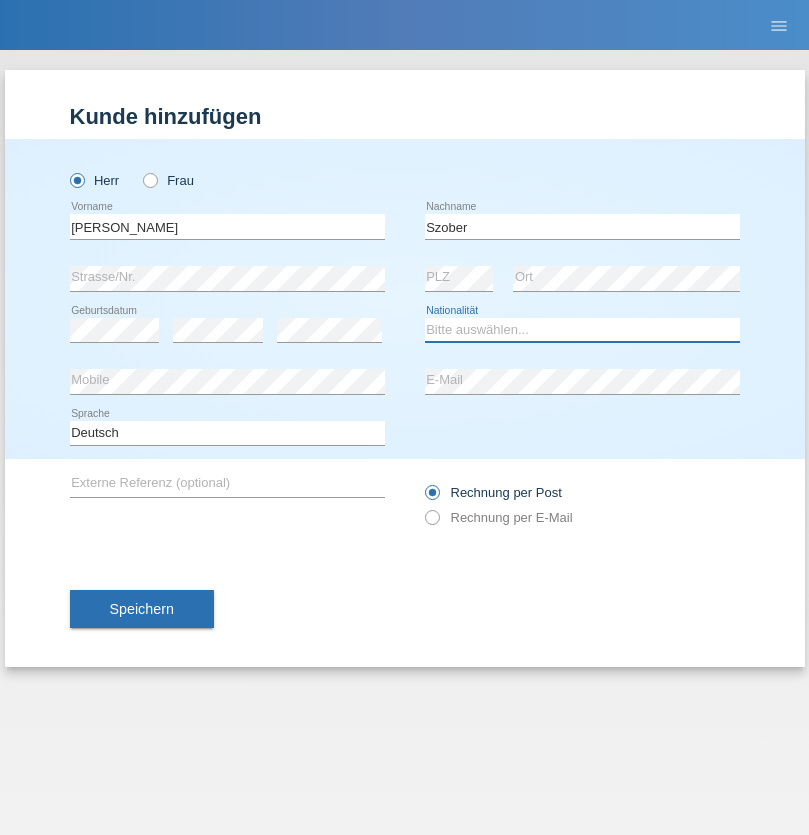 select on "PL" 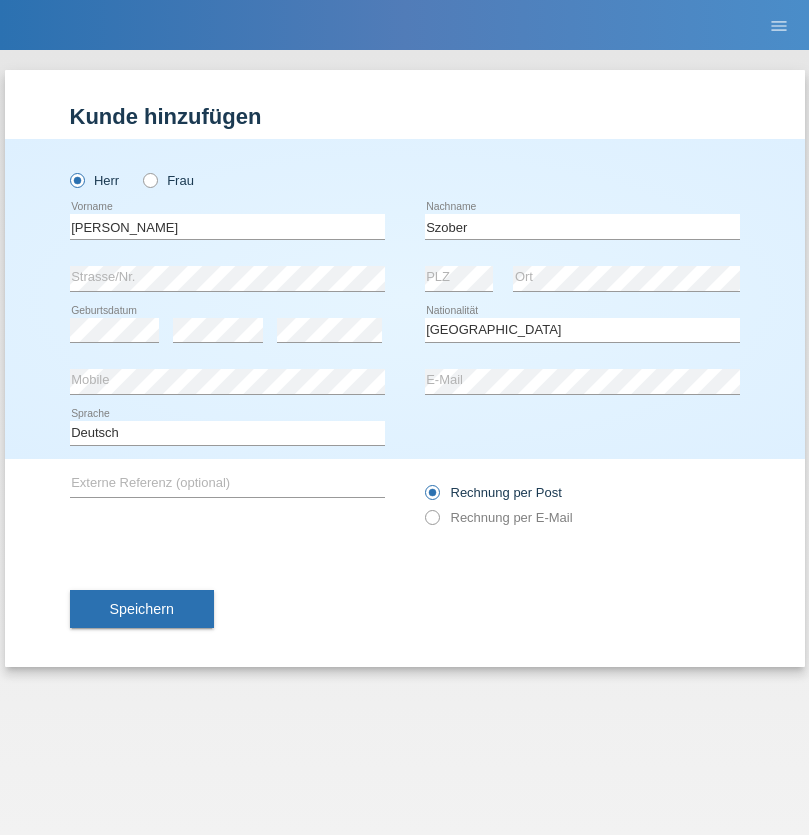 select on "C" 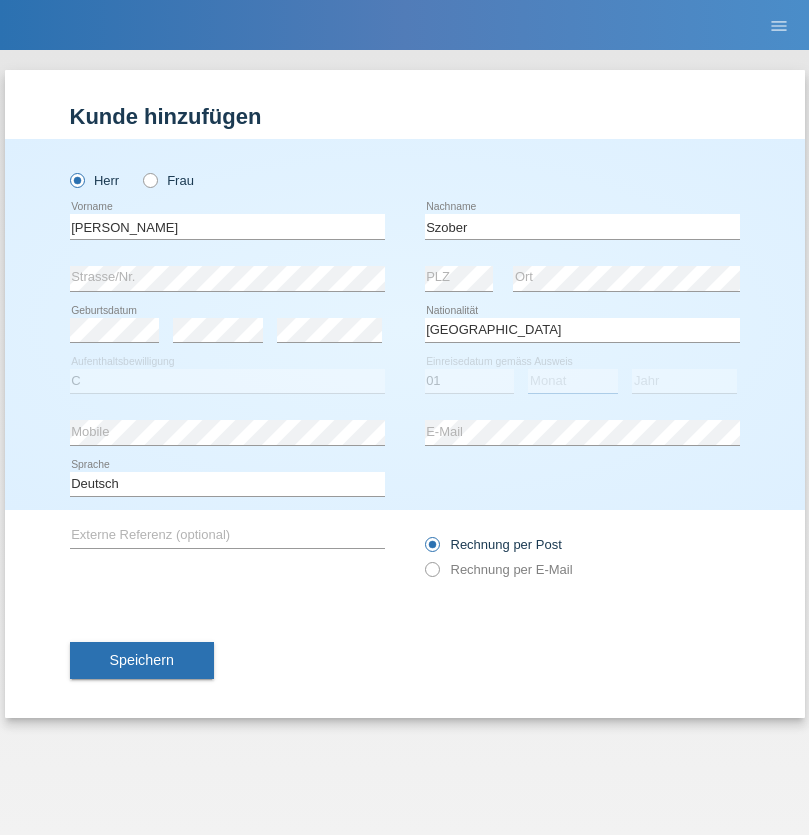 select on "05" 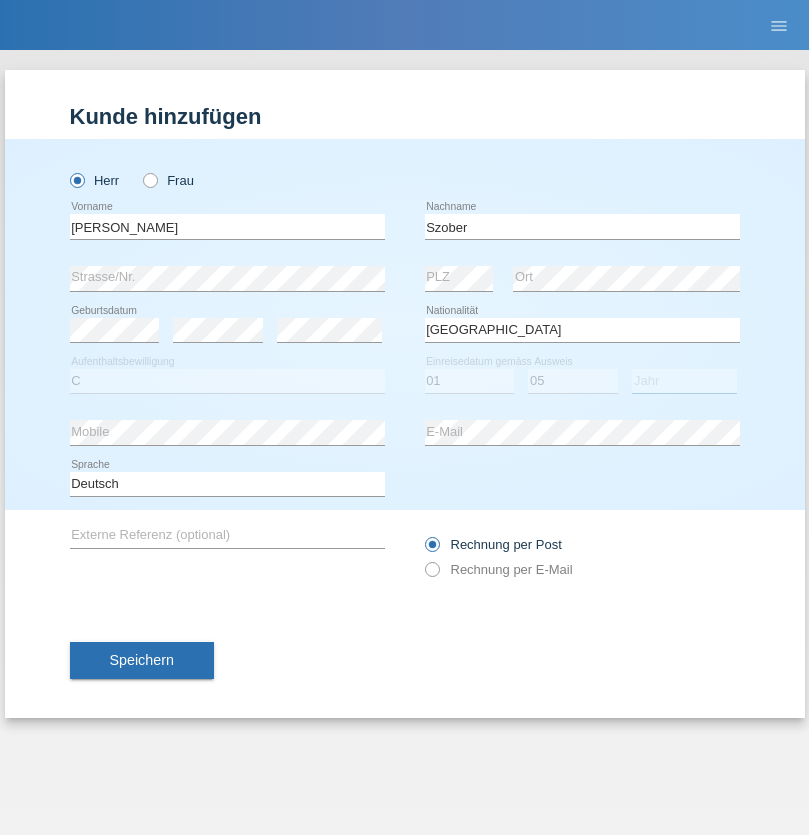 select on "2021" 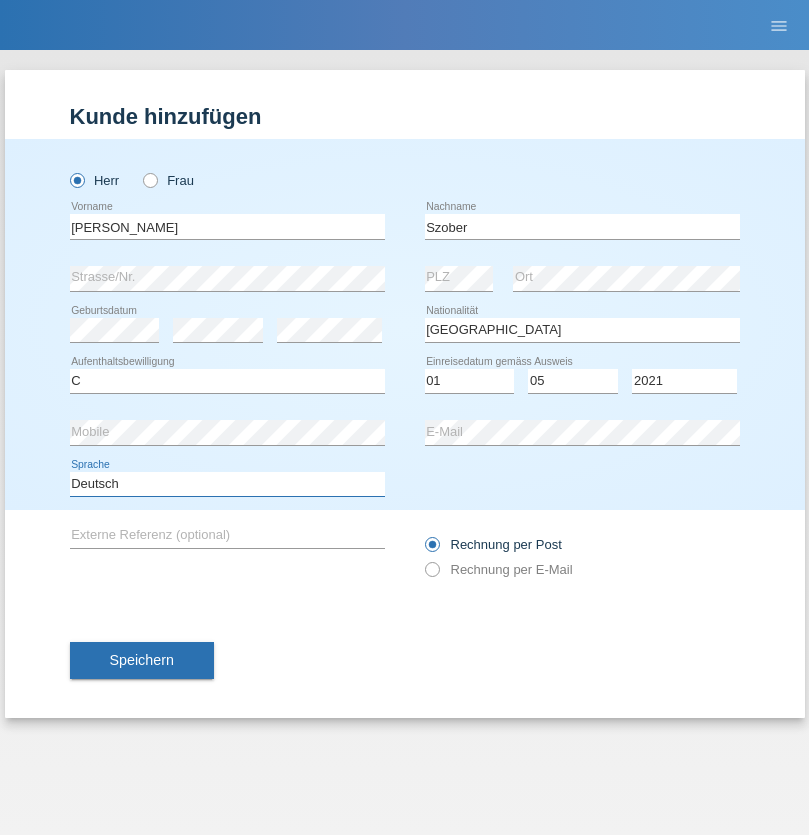 select on "en" 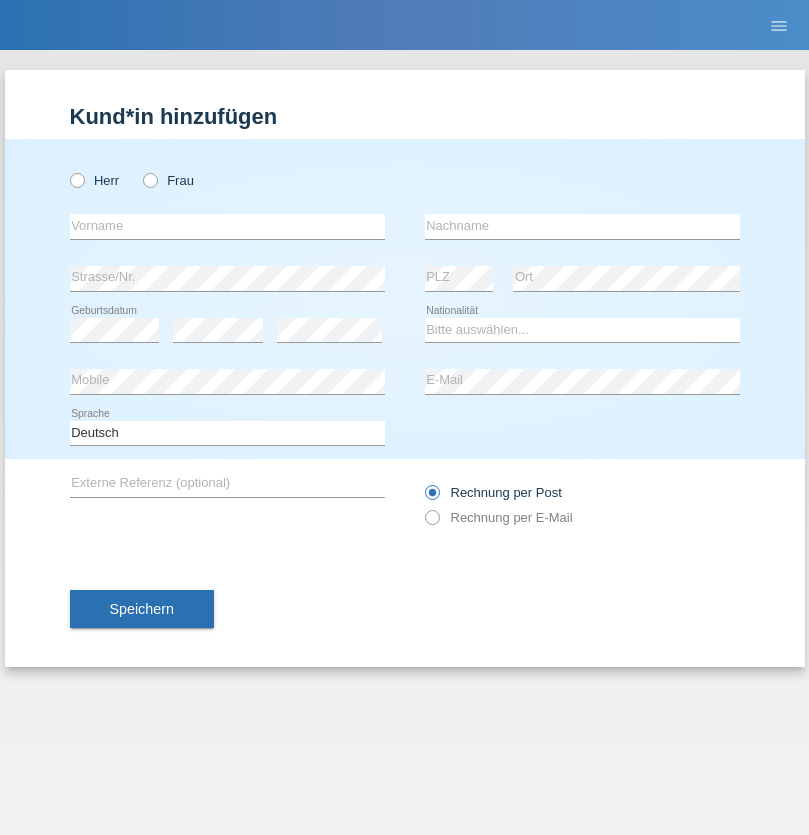 scroll, scrollTop: 0, scrollLeft: 0, axis: both 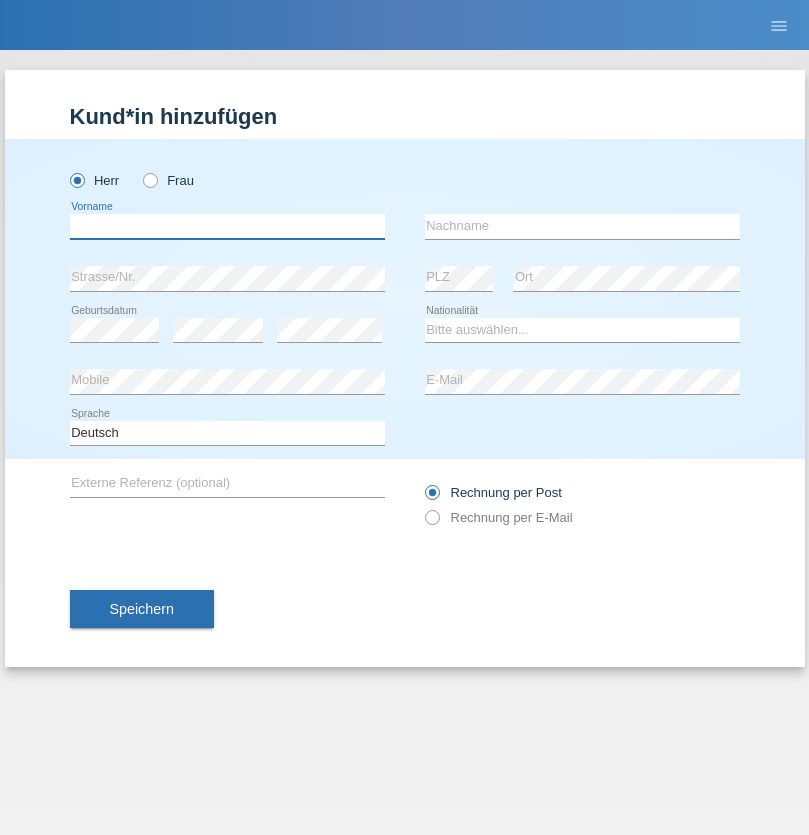 click at bounding box center [227, 226] 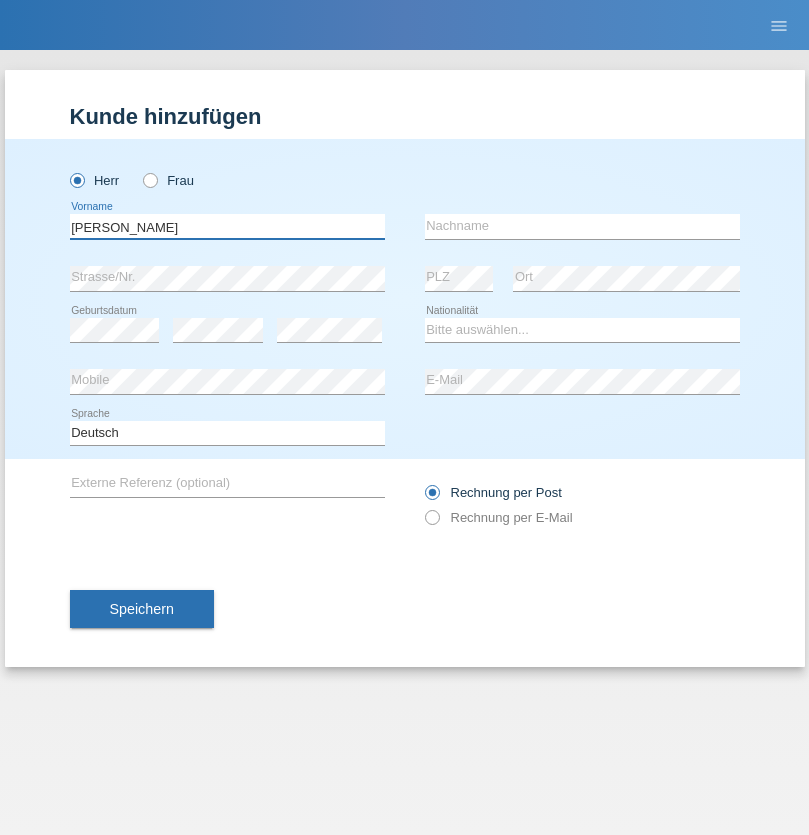 type on "[PERSON_NAME]" 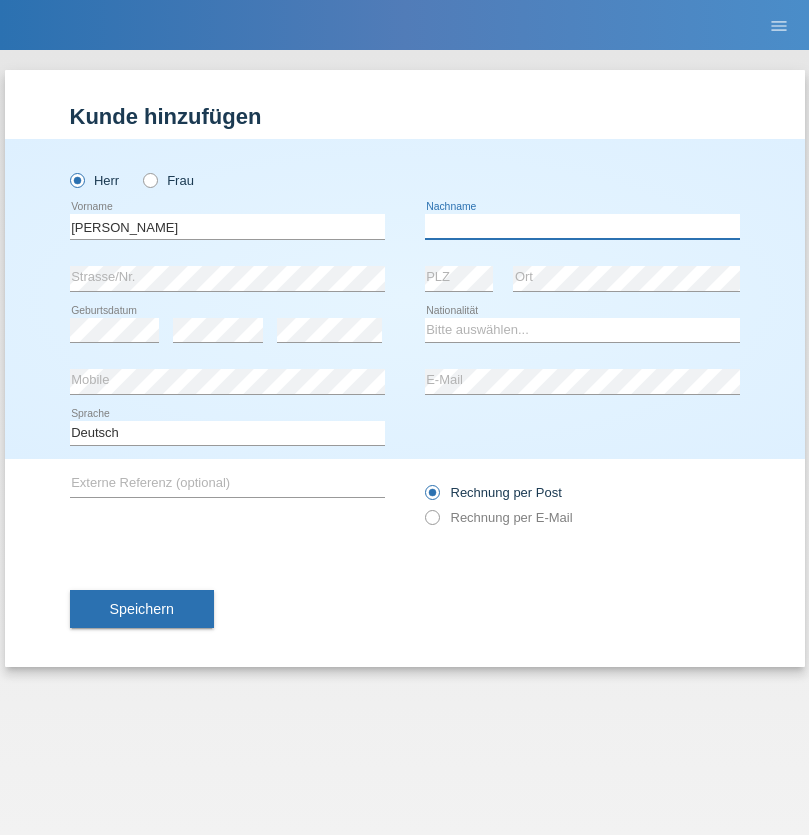 click at bounding box center (582, 226) 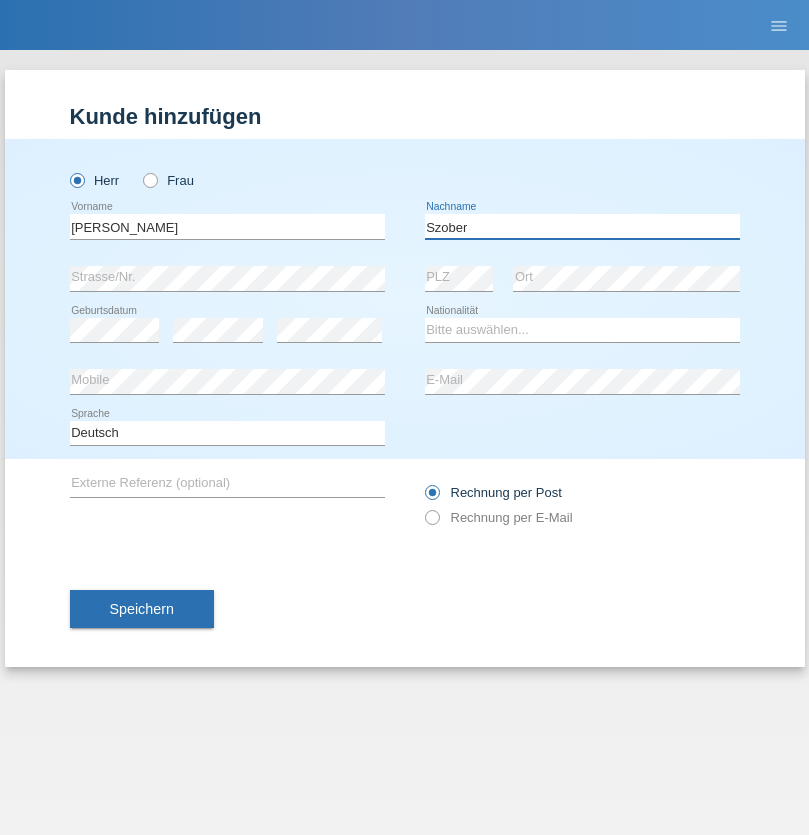 type on "Szober" 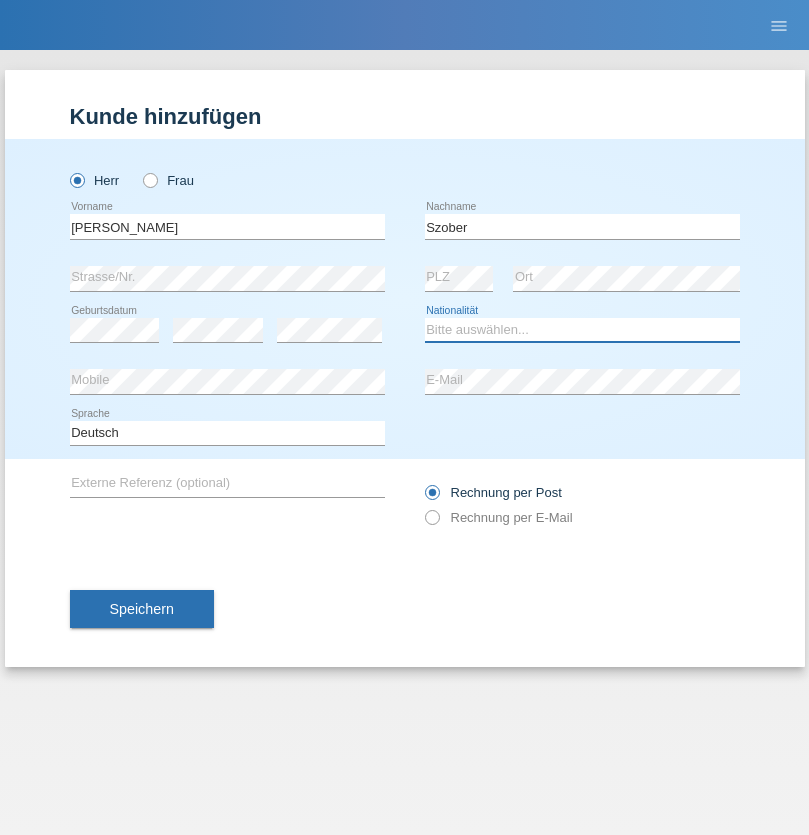 select on "PL" 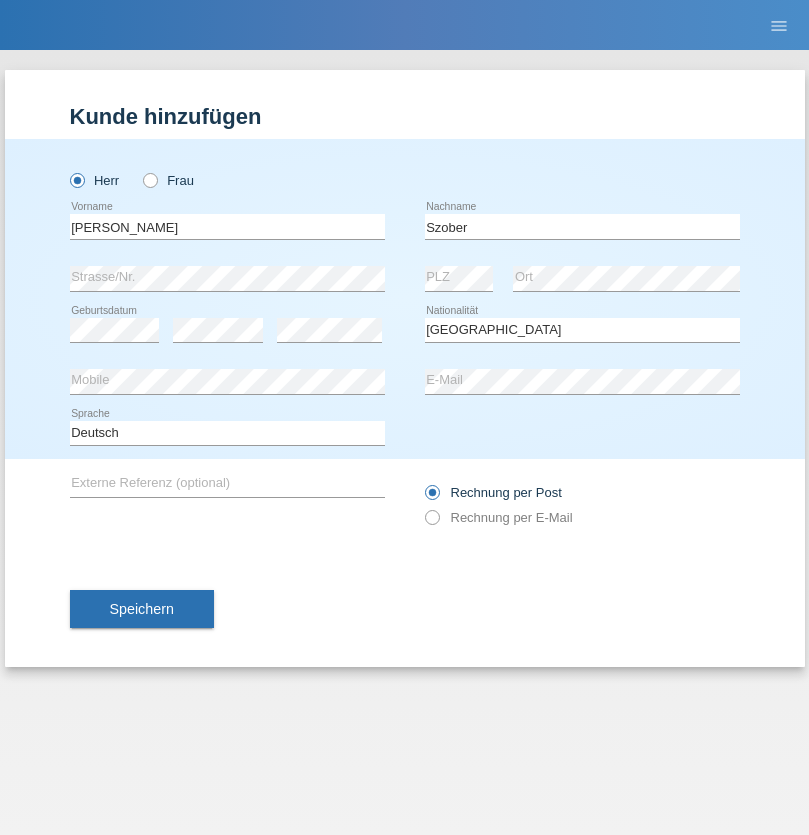 select on "C" 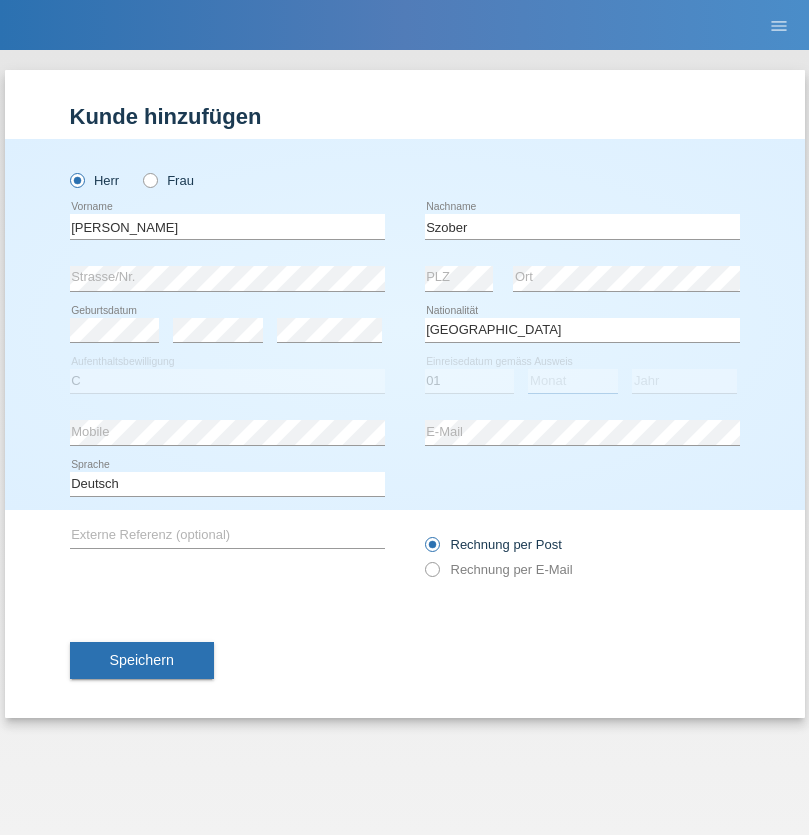 select on "05" 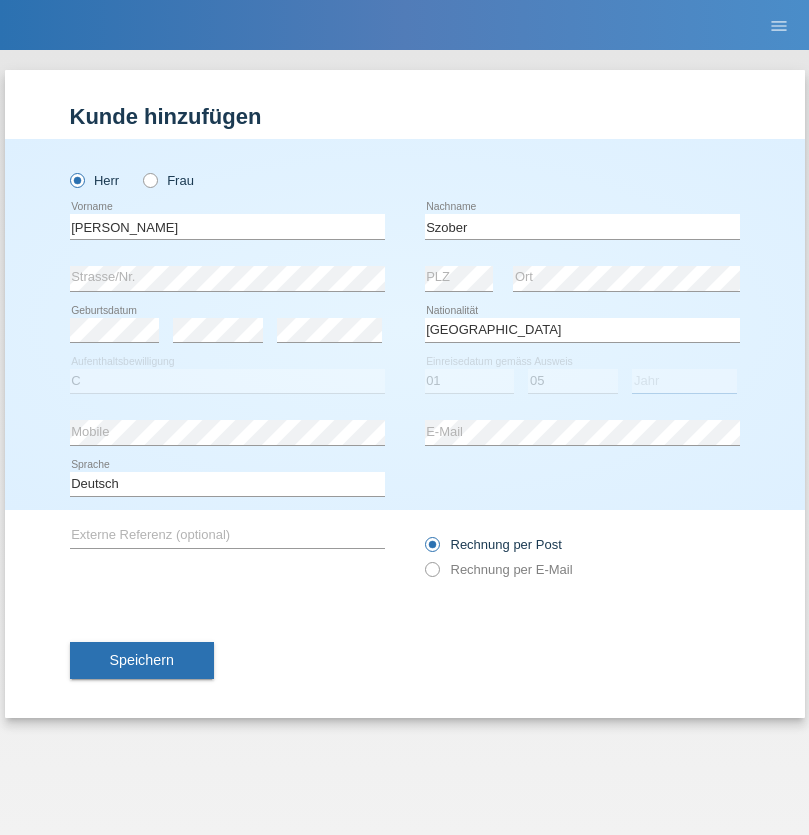 select on "2021" 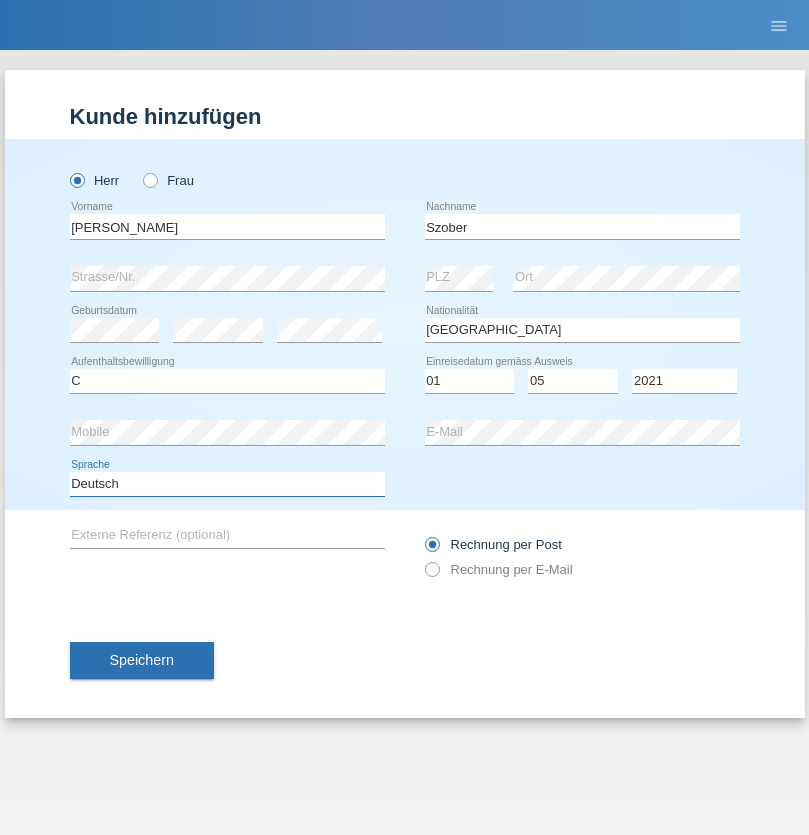 select on "en" 